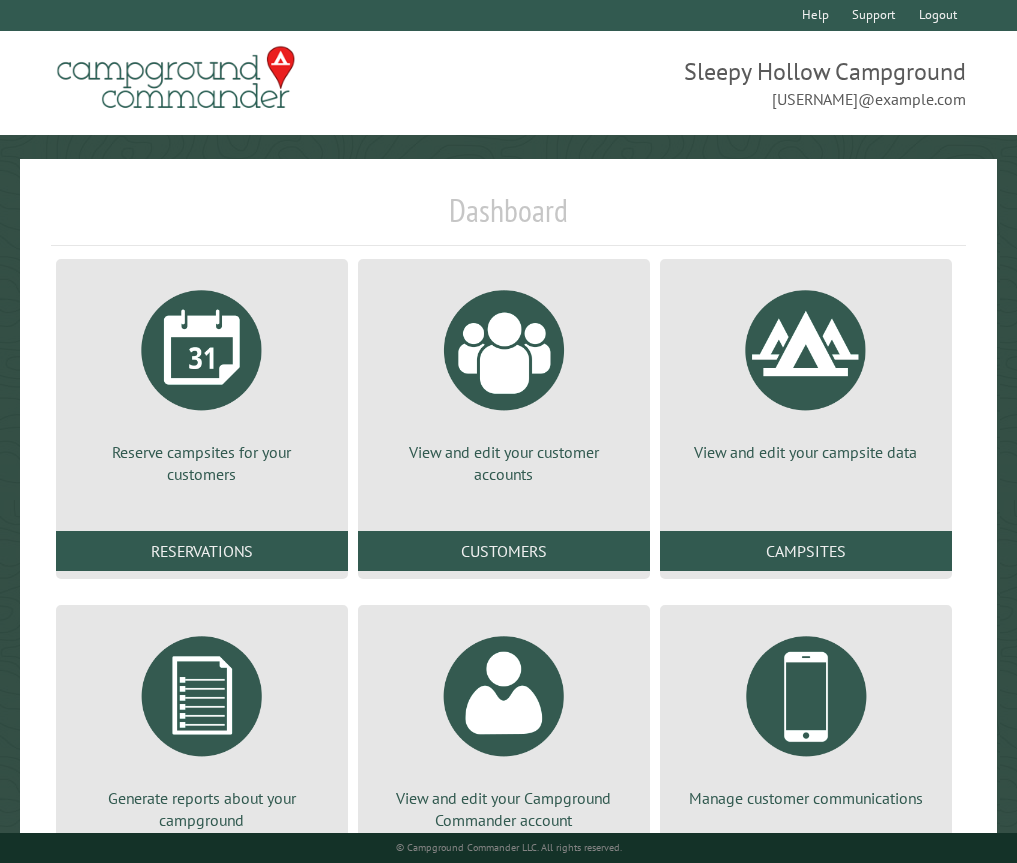 scroll, scrollTop: 0, scrollLeft: 0, axis: both 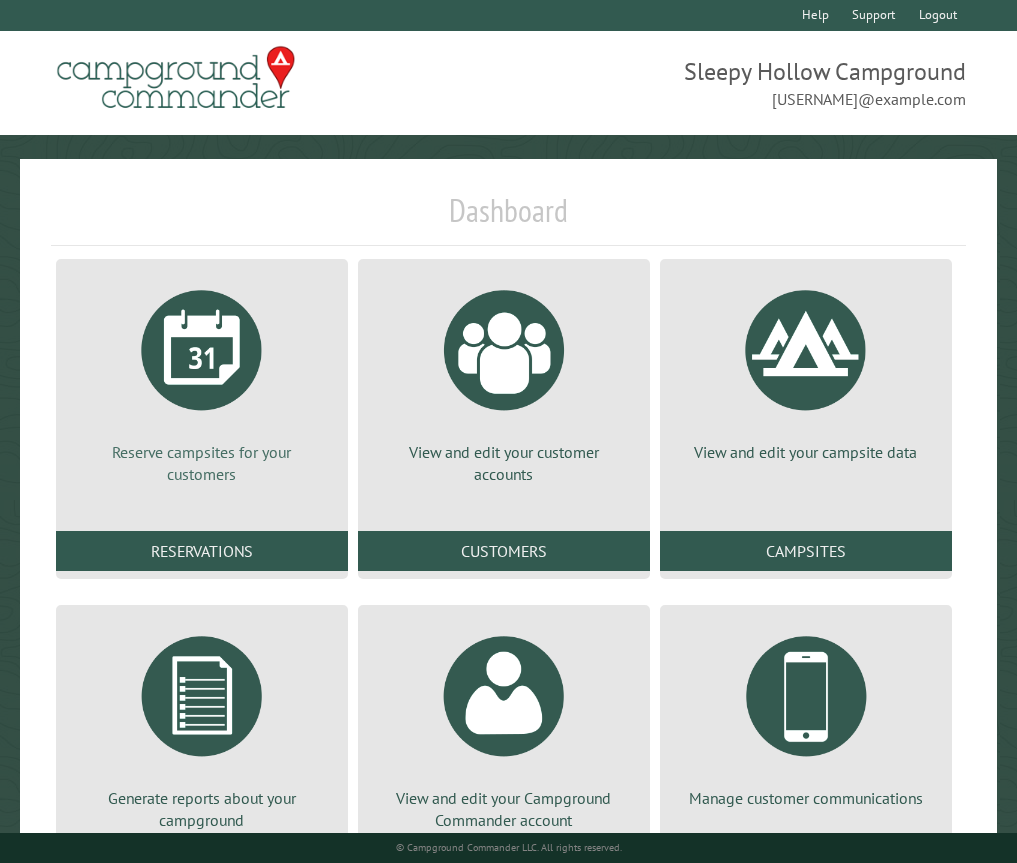 click at bounding box center (202, 350) 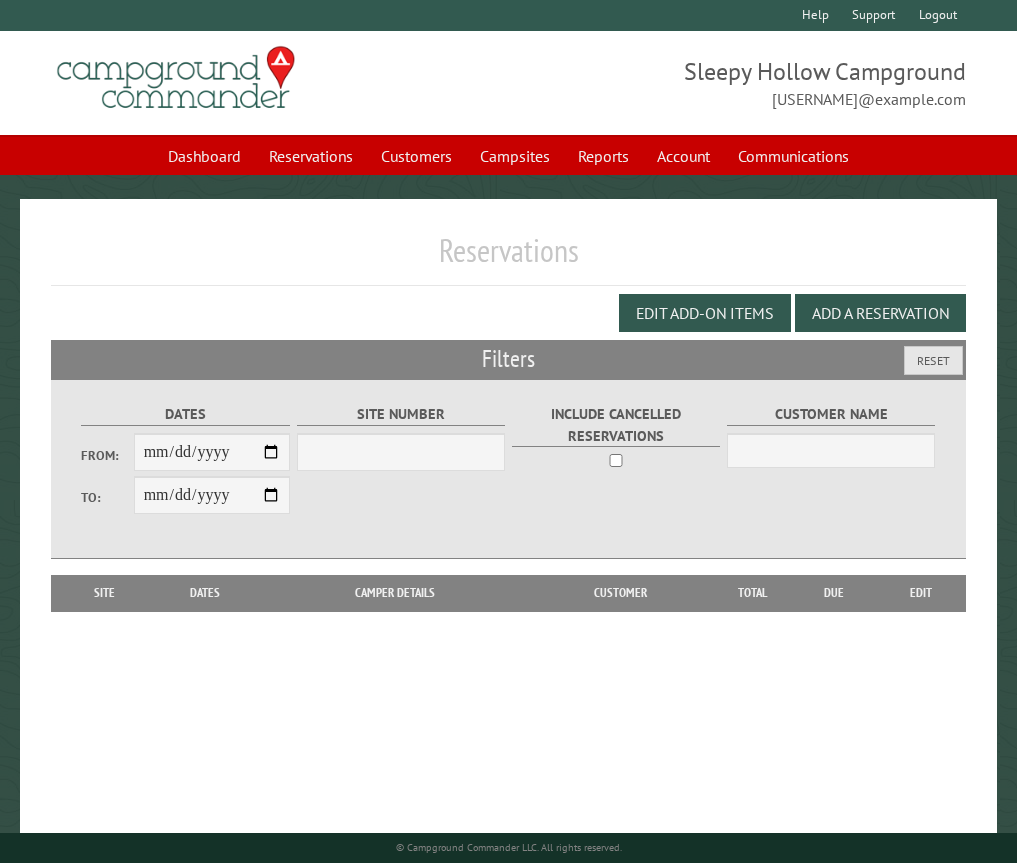 scroll, scrollTop: 0, scrollLeft: 0, axis: both 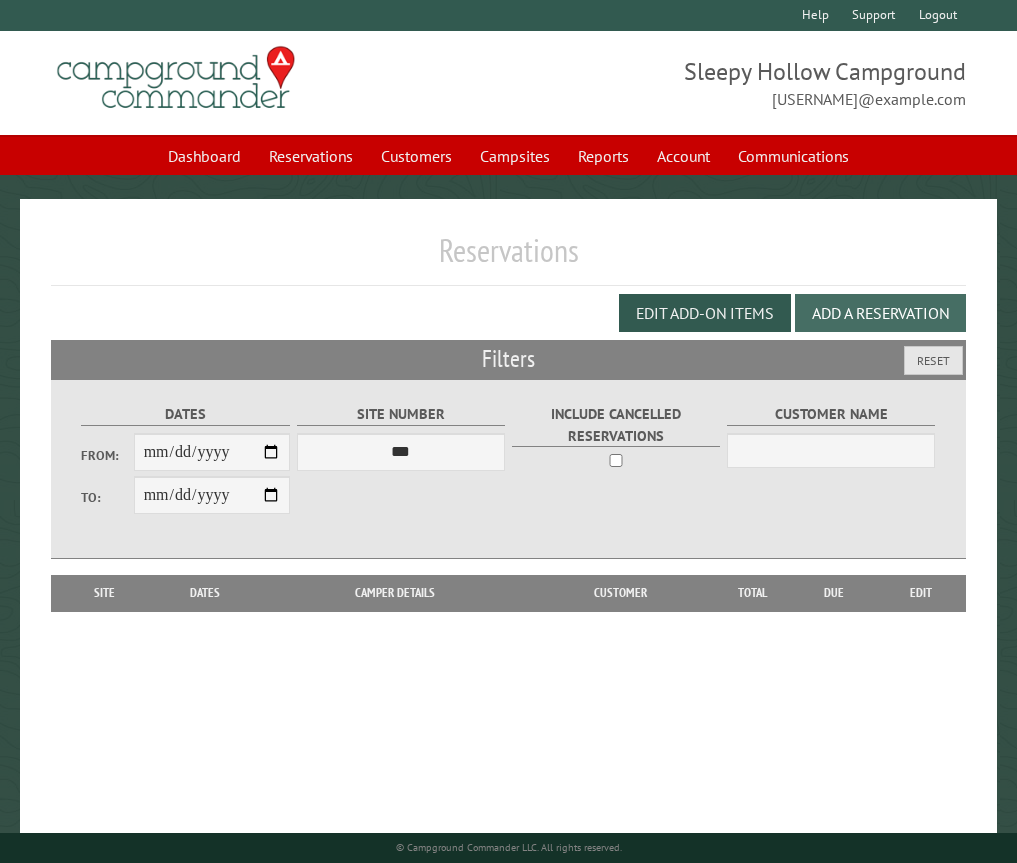 click on "Add a Reservation" at bounding box center (880, 313) 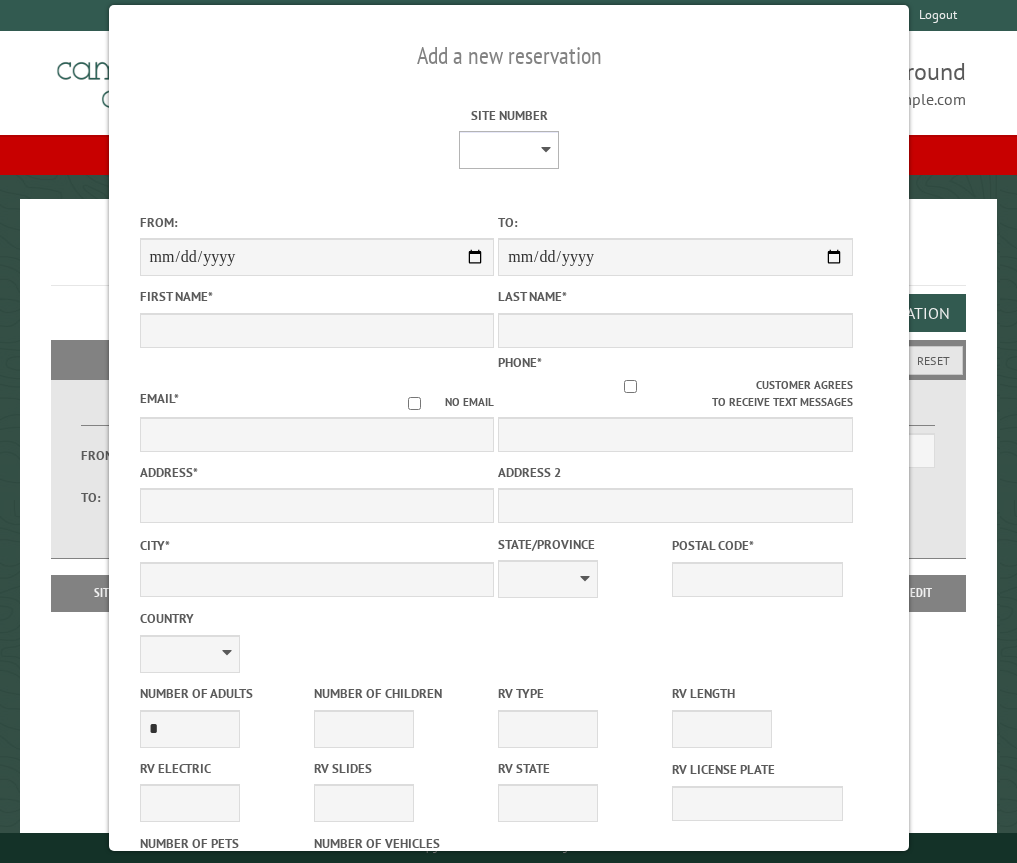 click on "* * * * * * * * * ** *** *** ** ** ** ** ** ** ** ** ** ** *** *** ** ** ** ** ** ** ** ** ** ** *** *** ** ** ** ** ** ** ** ** *** *** ** ** ** ** ** ** *** ** ** ** ** ** ** ** ** ** ** ** ** ** ** ** ** ** ** ** ** ** ** ** **" at bounding box center (509, 150) 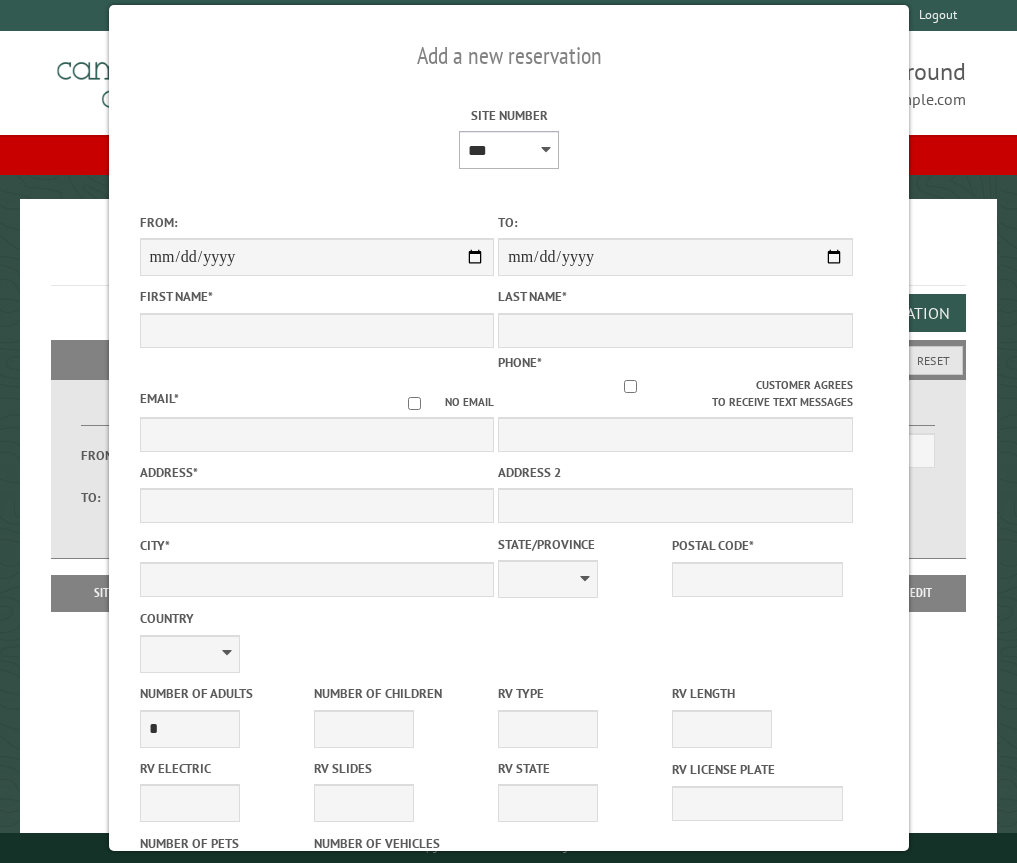 click on "* * * * * * * * * ** *** *** ** ** ** ** ** ** ** ** ** ** *** *** ** ** ** ** ** ** ** ** ** ** *** *** ** ** ** ** ** ** ** ** *** *** ** ** ** ** ** ** *** ** ** ** ** ** ** ** ** ** ** ** ** ** ** ** ** ** ** ** ** ** ** ** **" at bounding box center (509, 150) 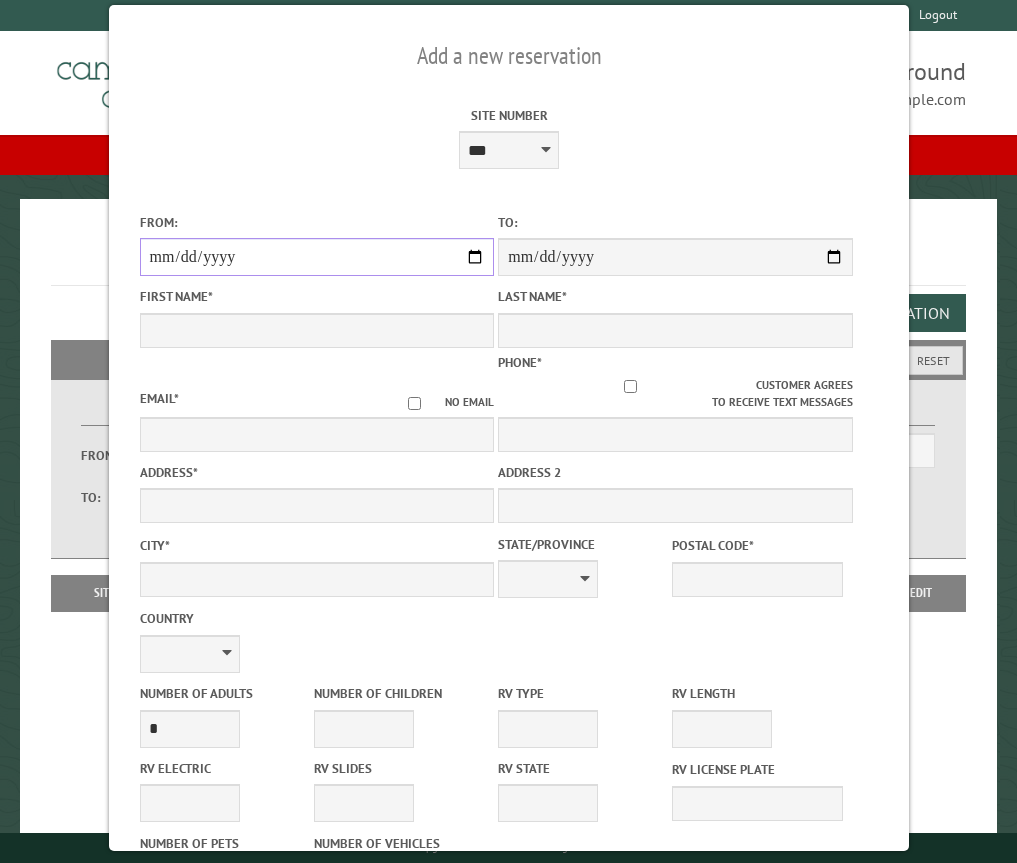 click on "From:" at bounding box center [316, 257] 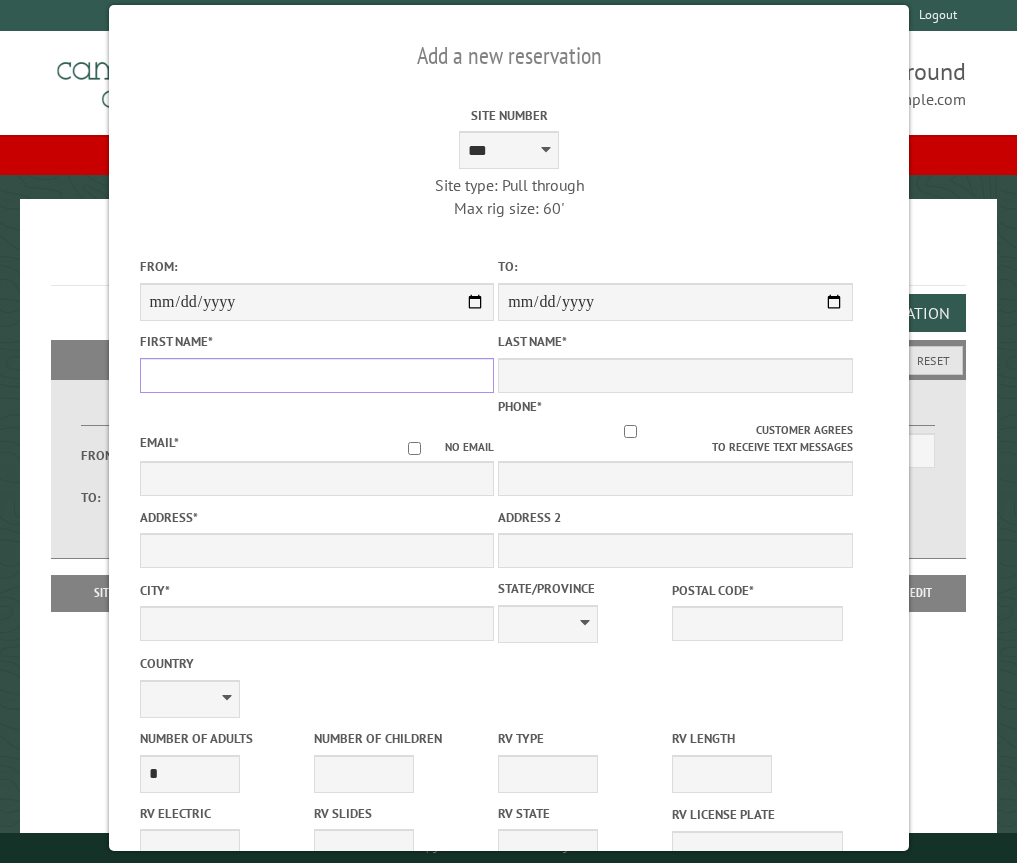 click on "First Name *" at bounding box center (316, 375) 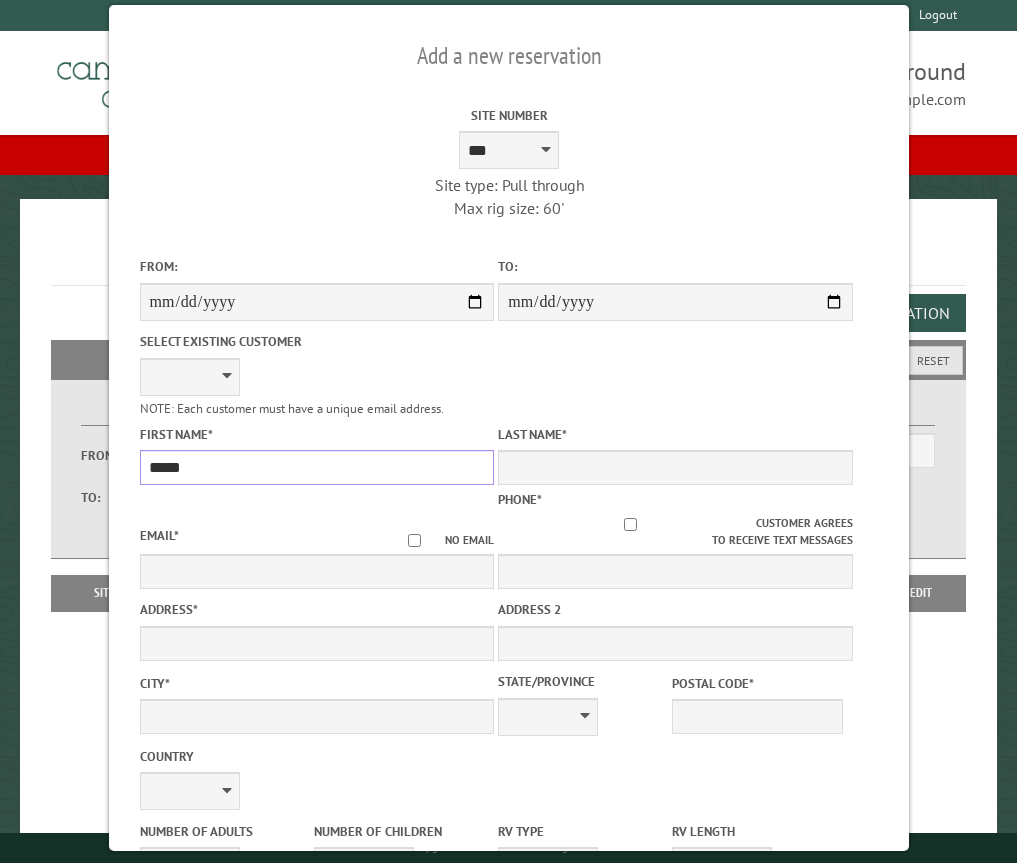 type on "*****" 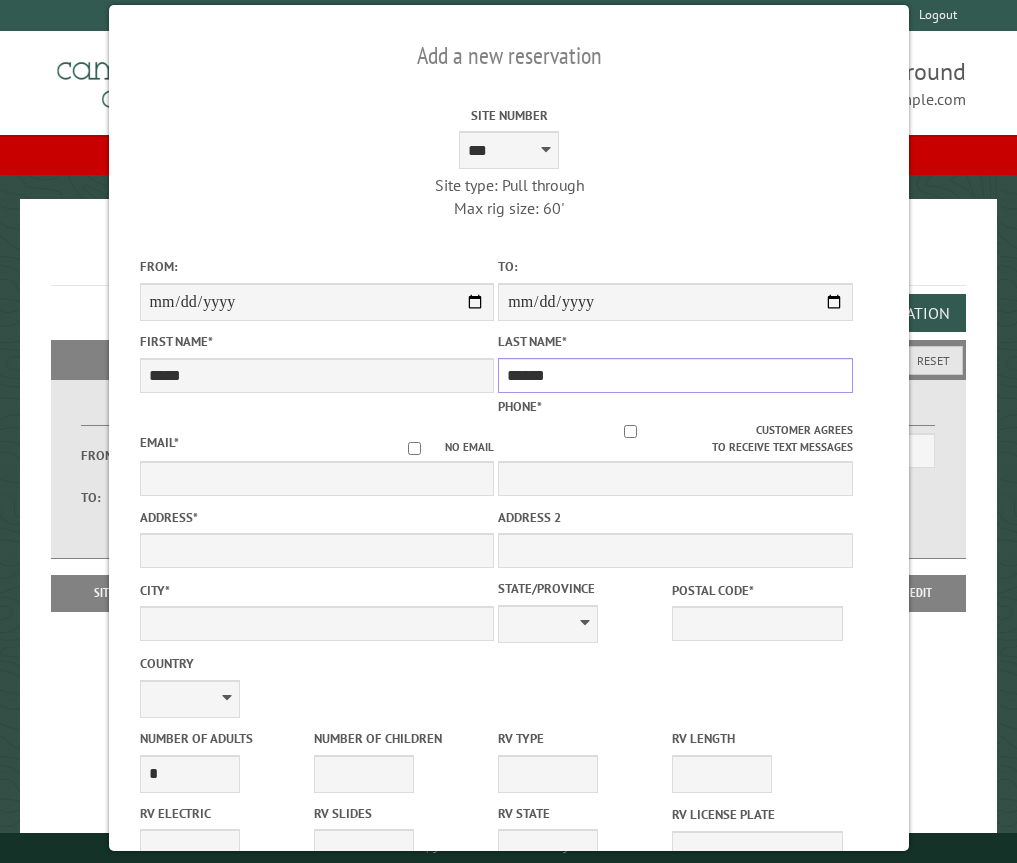 type on "******" 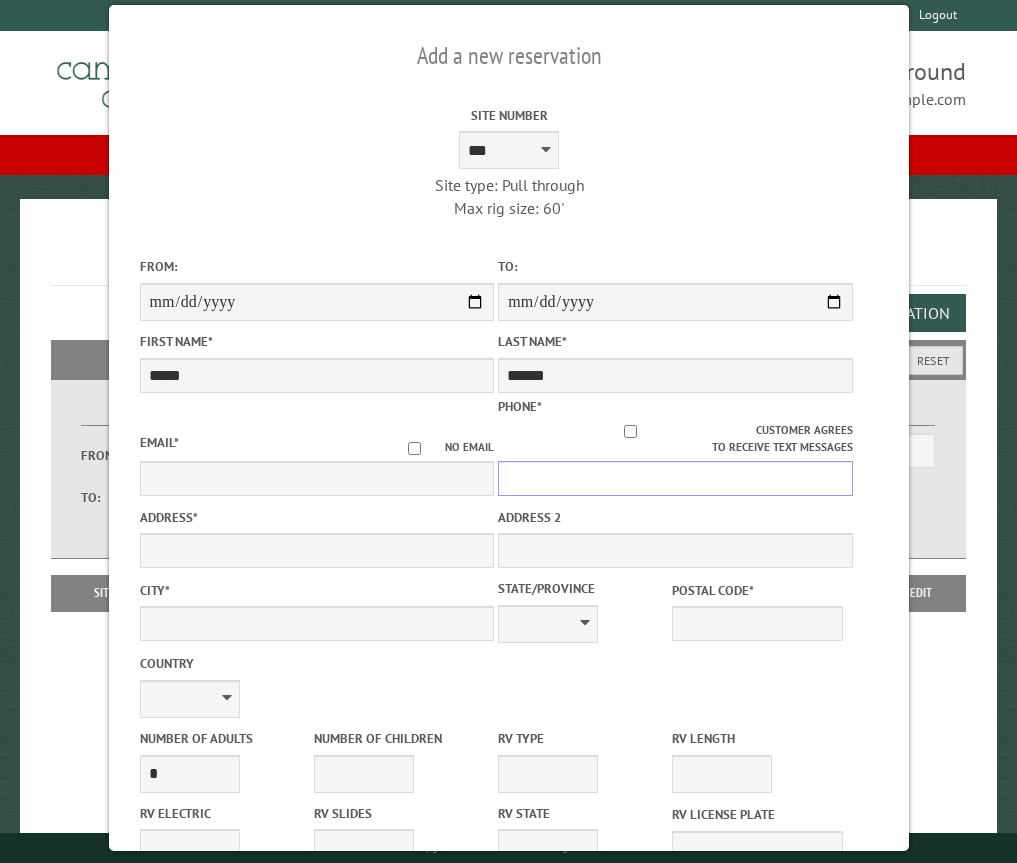 click on "Phone *" at bounding box center [675, 478] 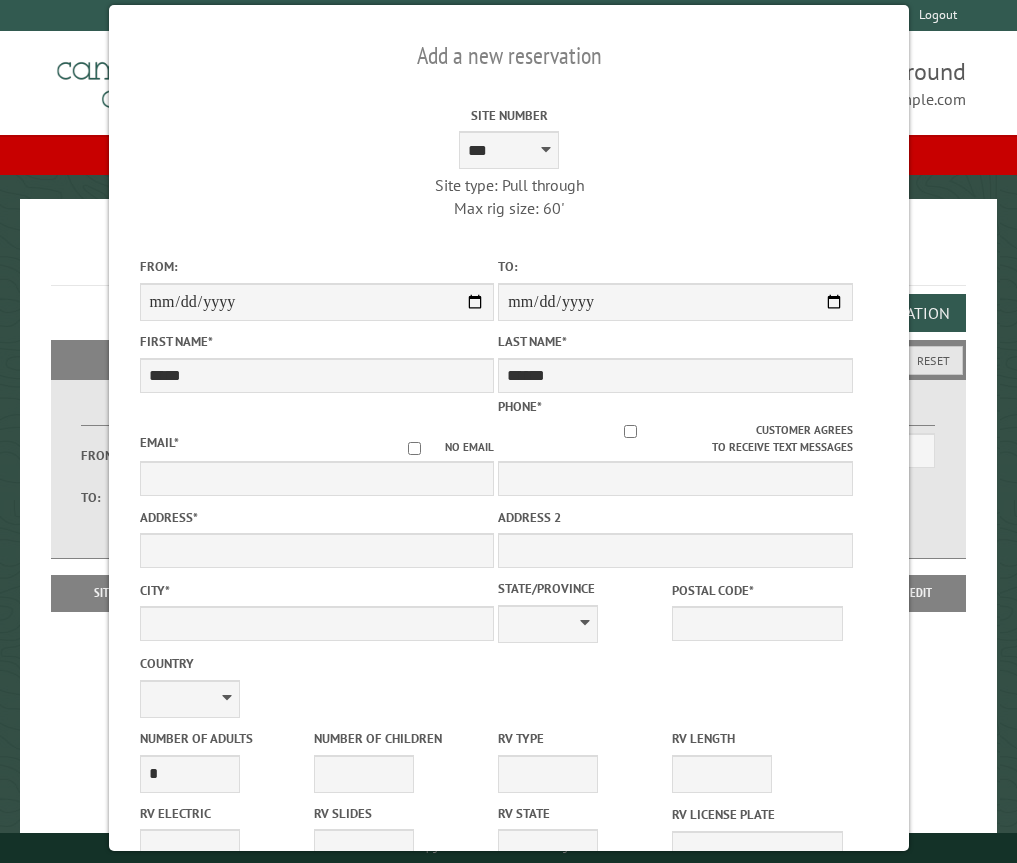 drag, startPoint x: 532, startPoint y: 462, endPoint x: 347, endPoint y: 146, distance: 366.17072 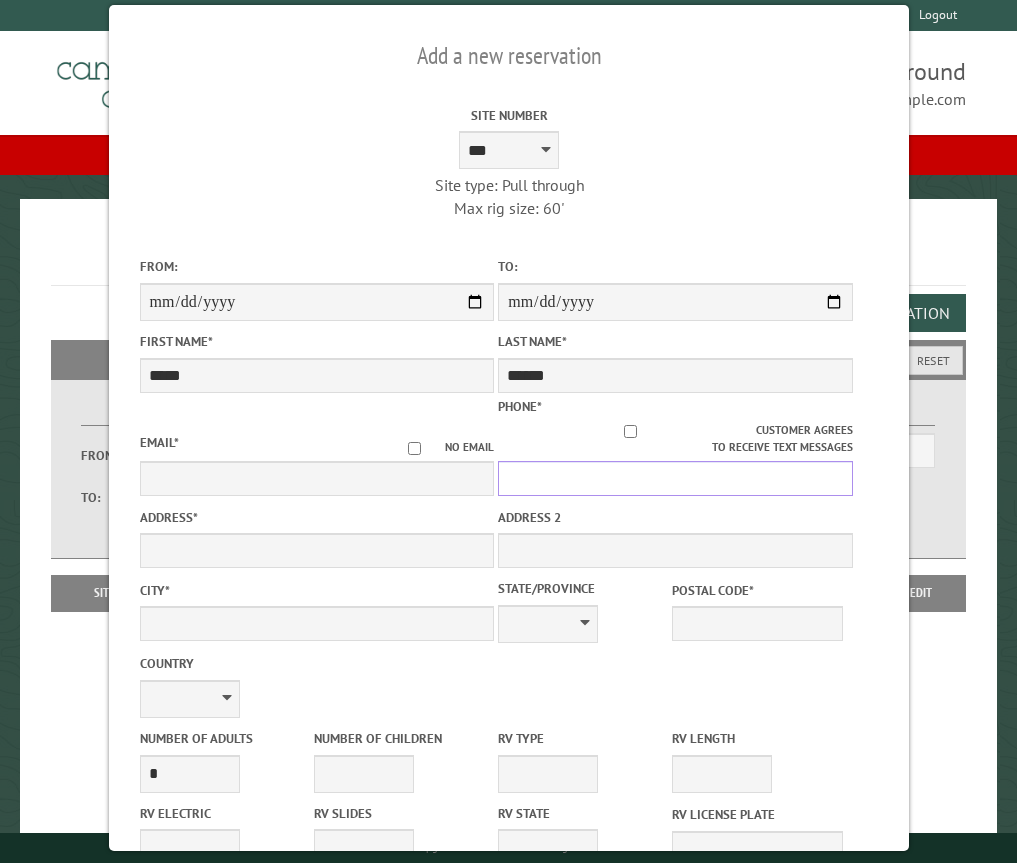 click on "Phone *" at bounding box center [675, 478] 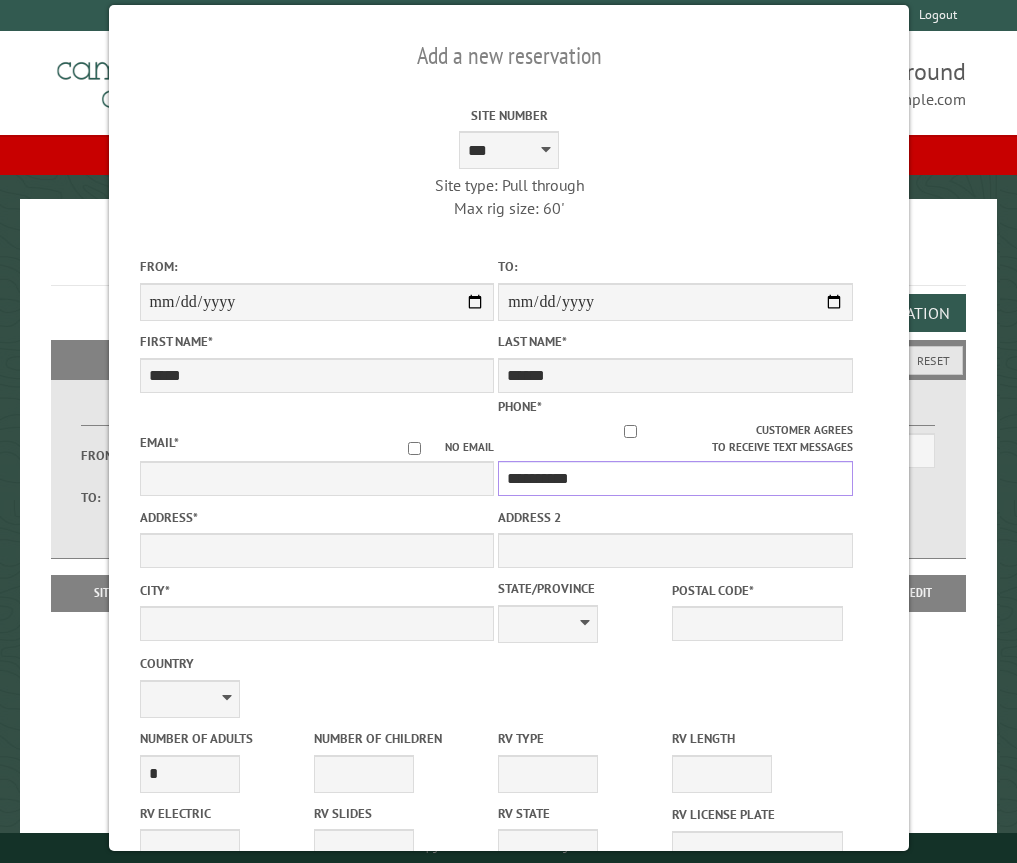 type on "**********" 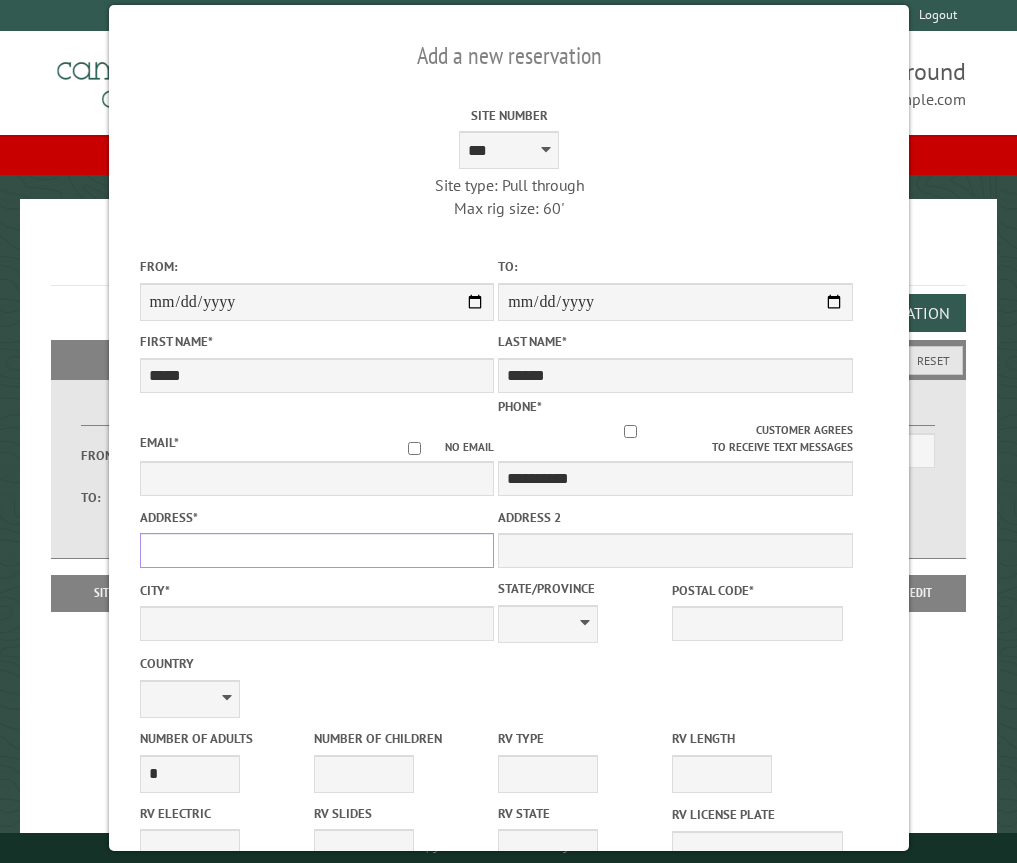 click on "Address *" at bounding box center (316, 550) 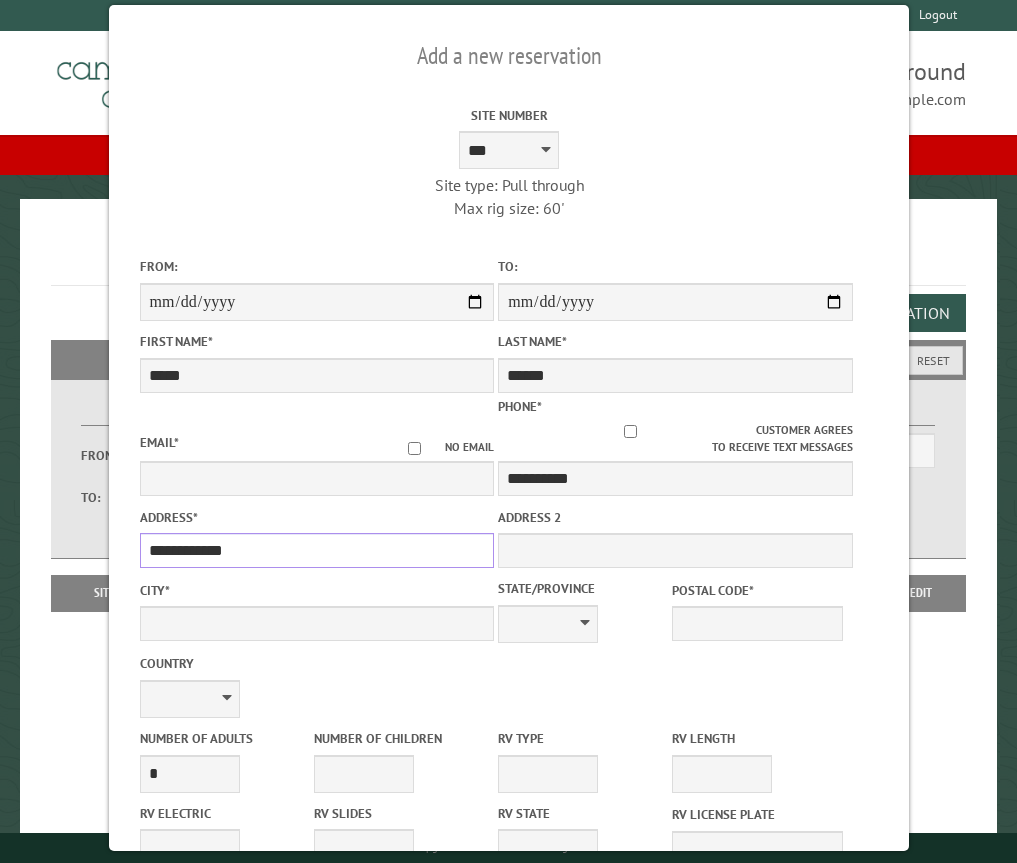 click on "**********" at bounding box center [316, 550] 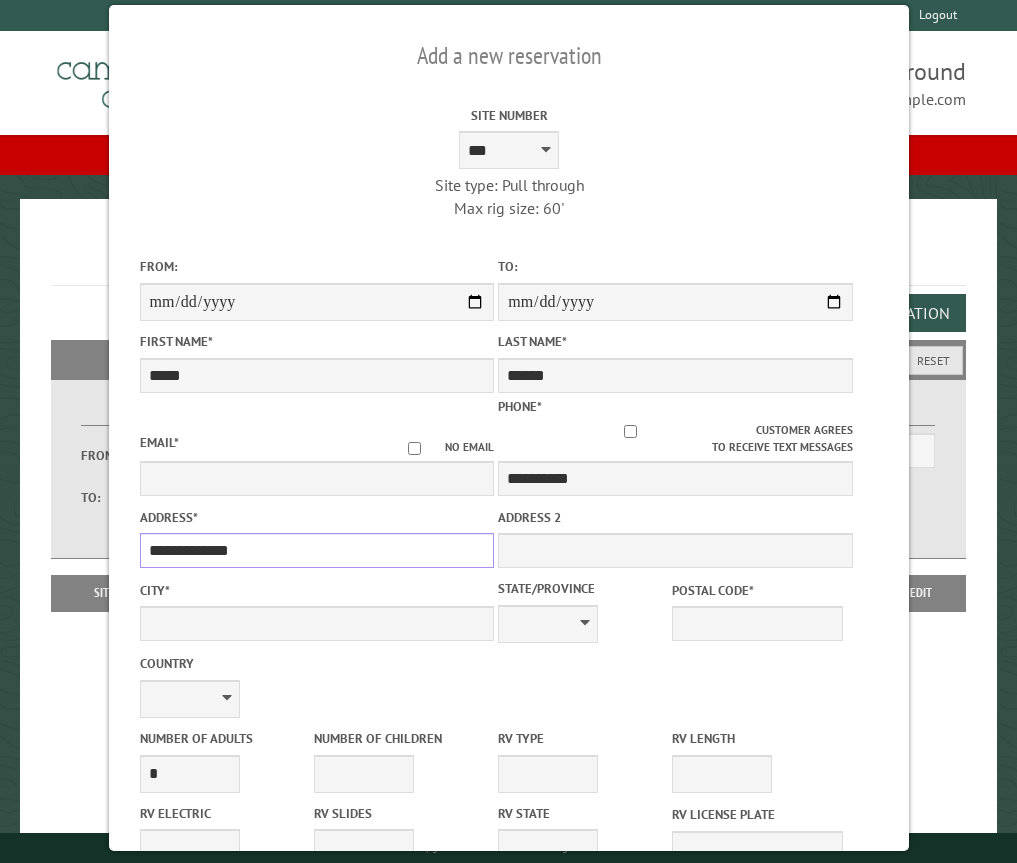 click on "**********" at bounding box center (316, 550) 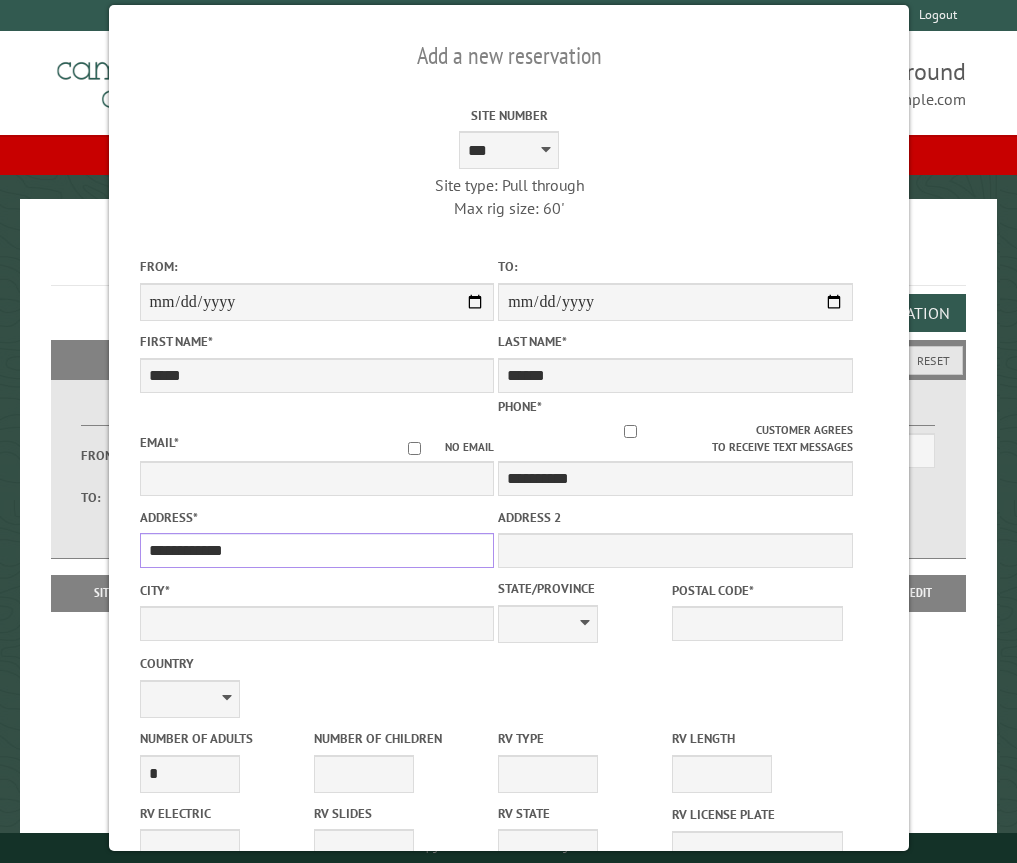 click on "**********" at bounding box center [316, 550] 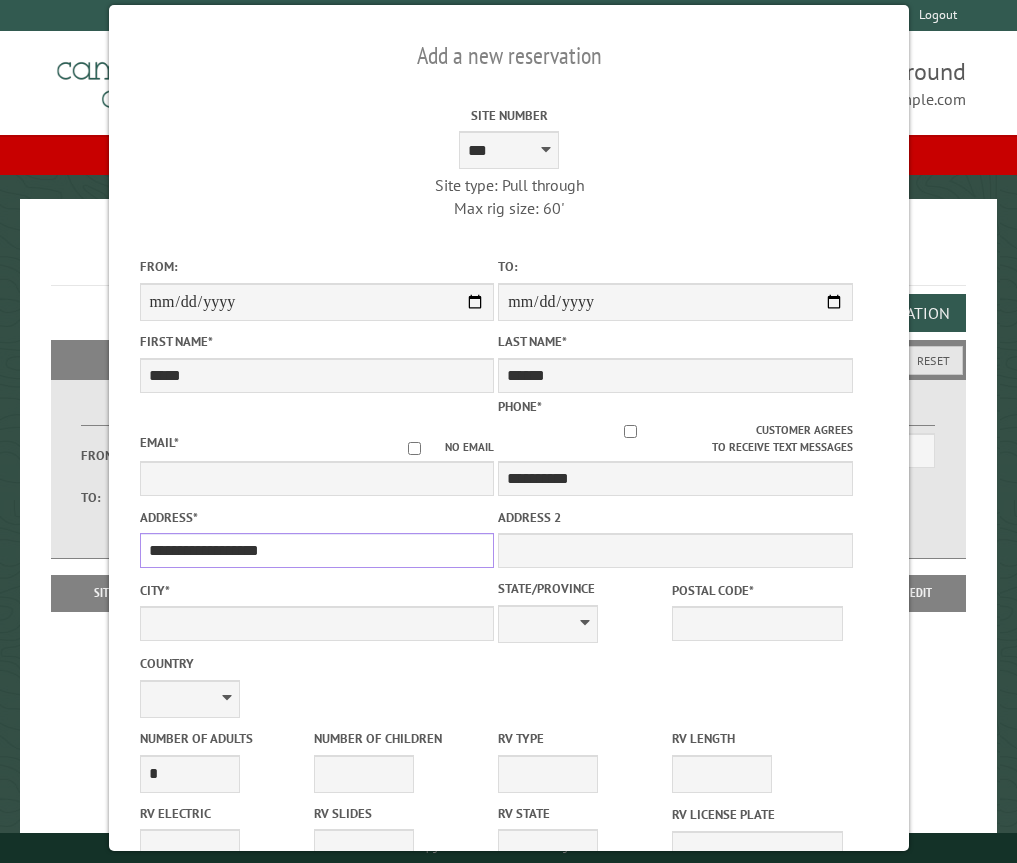 type on "**********" 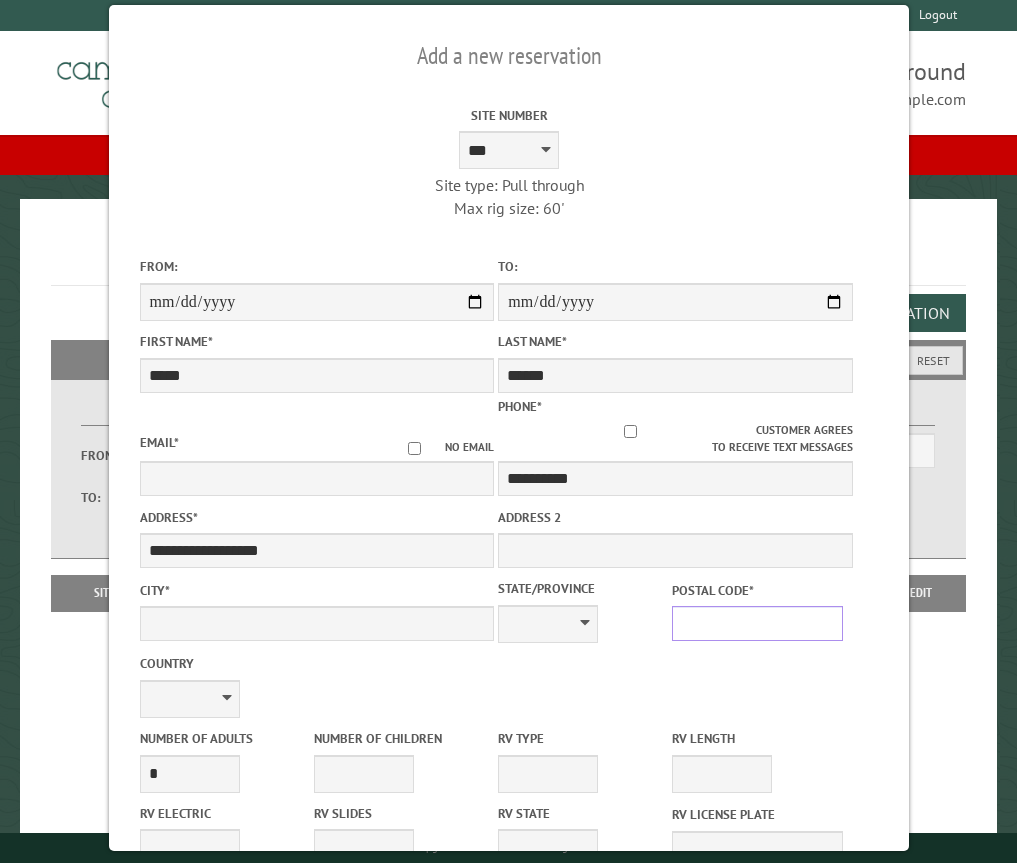 click on "Postal Code *" at bounding box center (757, 623) 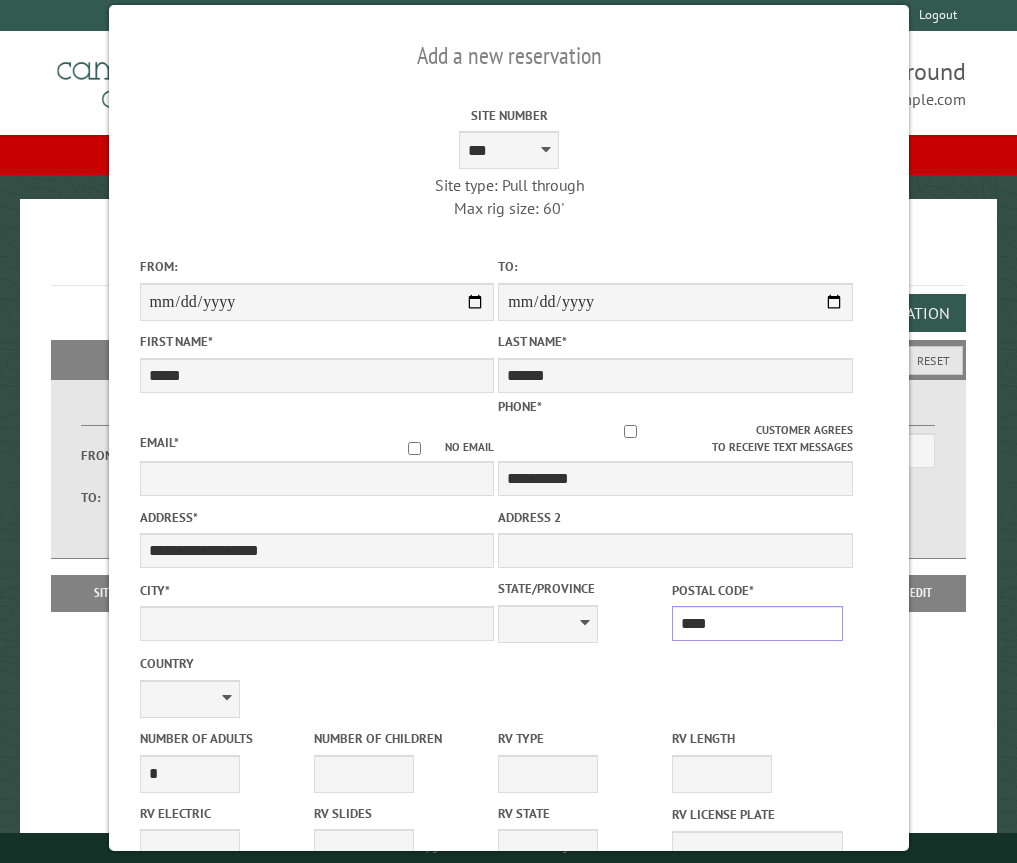 type on "*****" 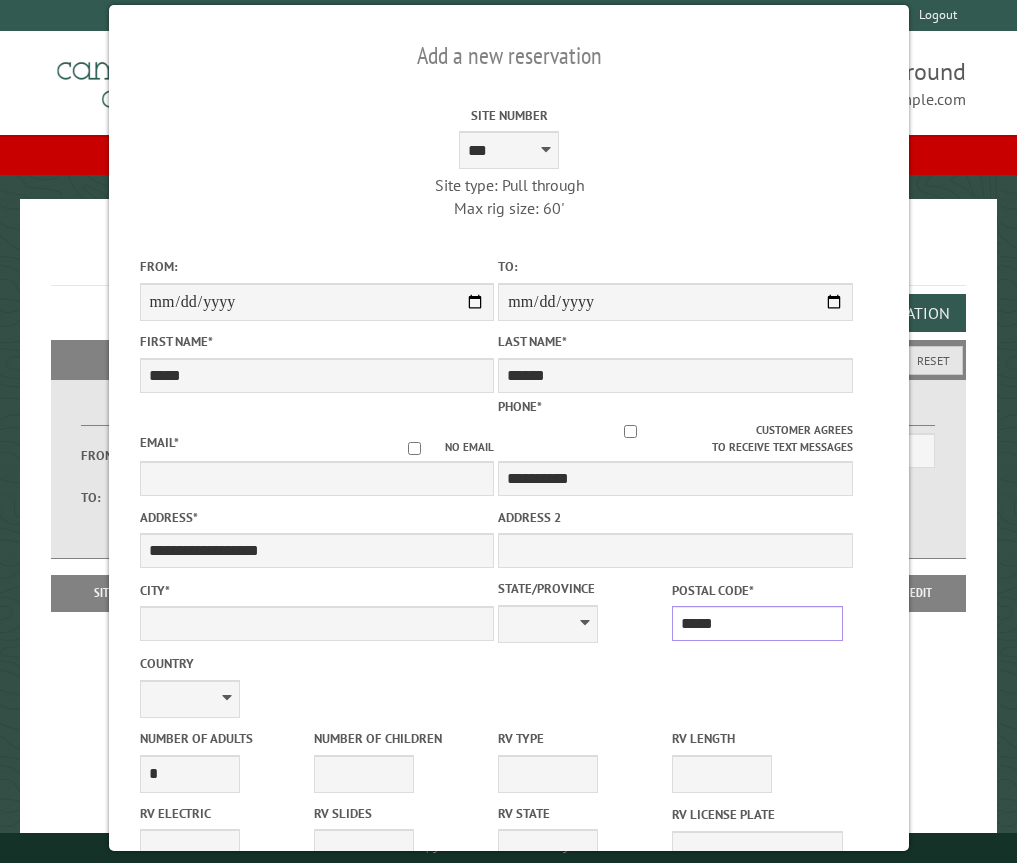 type on "**********" 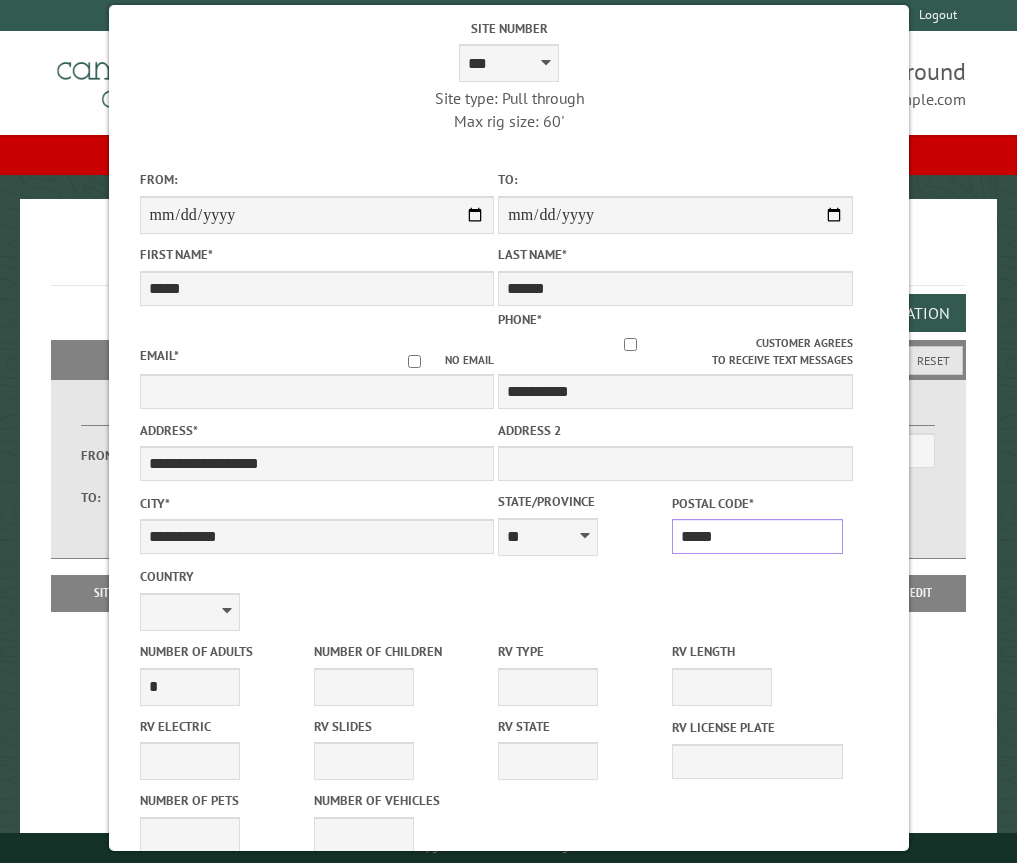 scroll, scrollTop: 200, scrollLeft: 0, axis: vertical 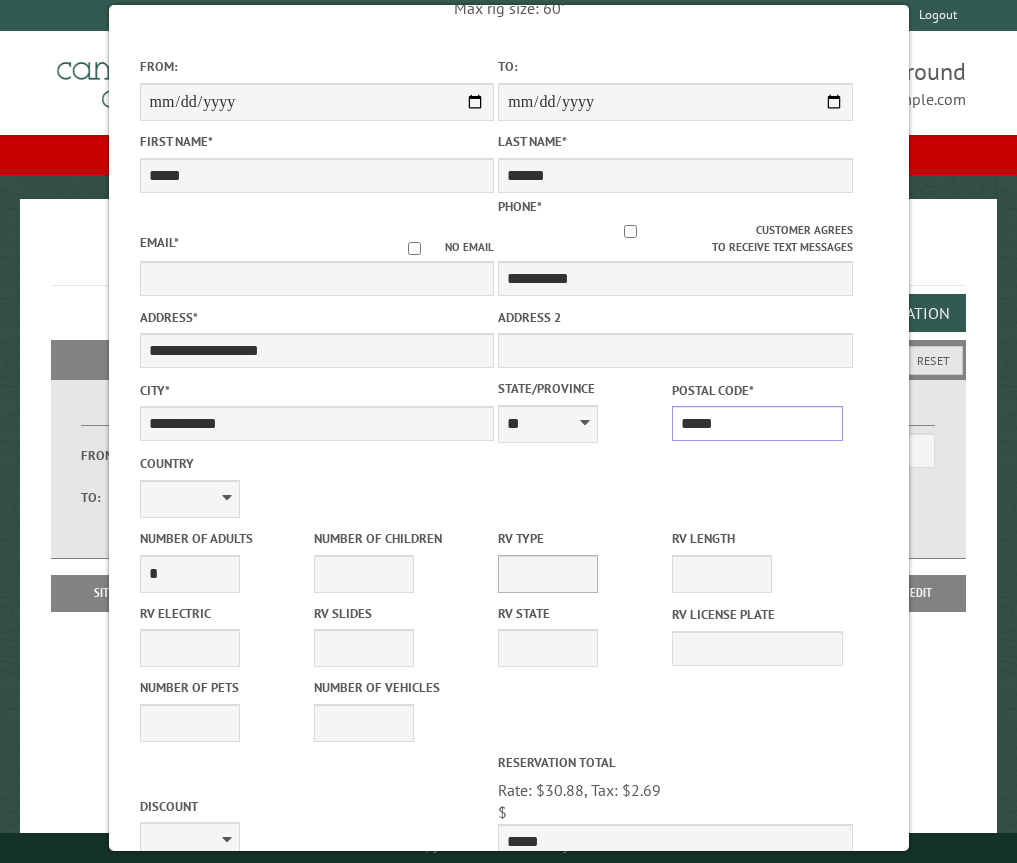 type on "*****" 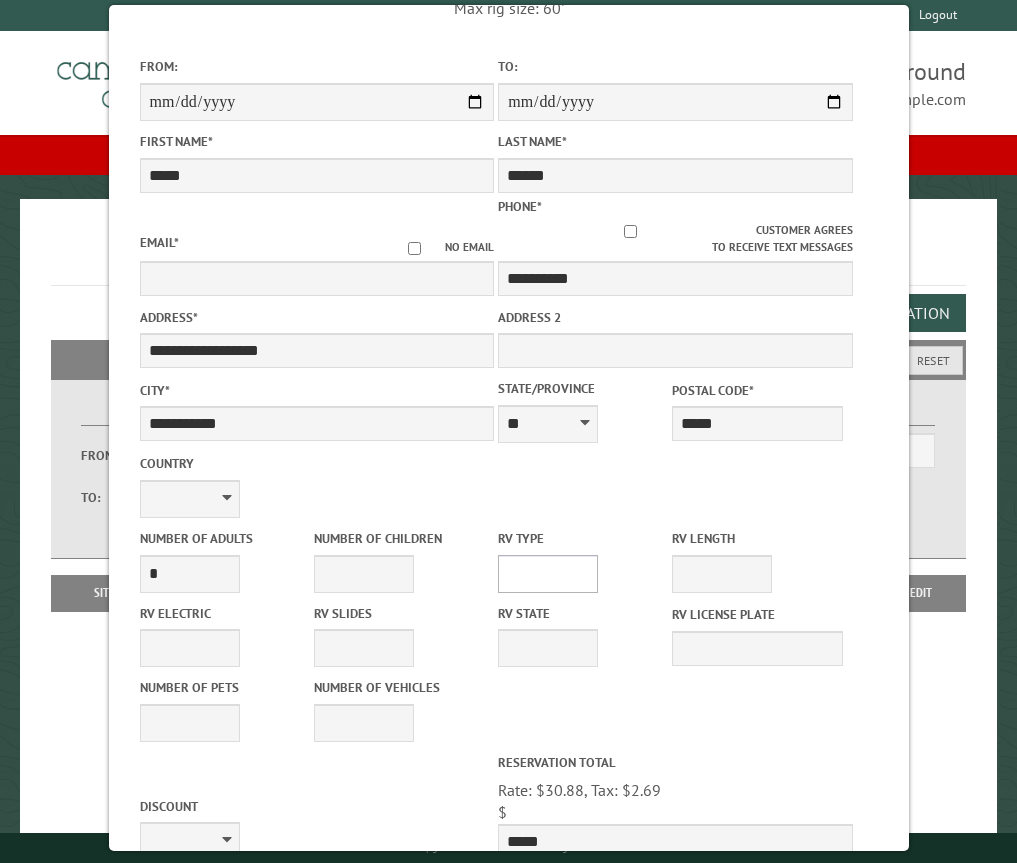 click on "**********" at bounding box center (548, 574) 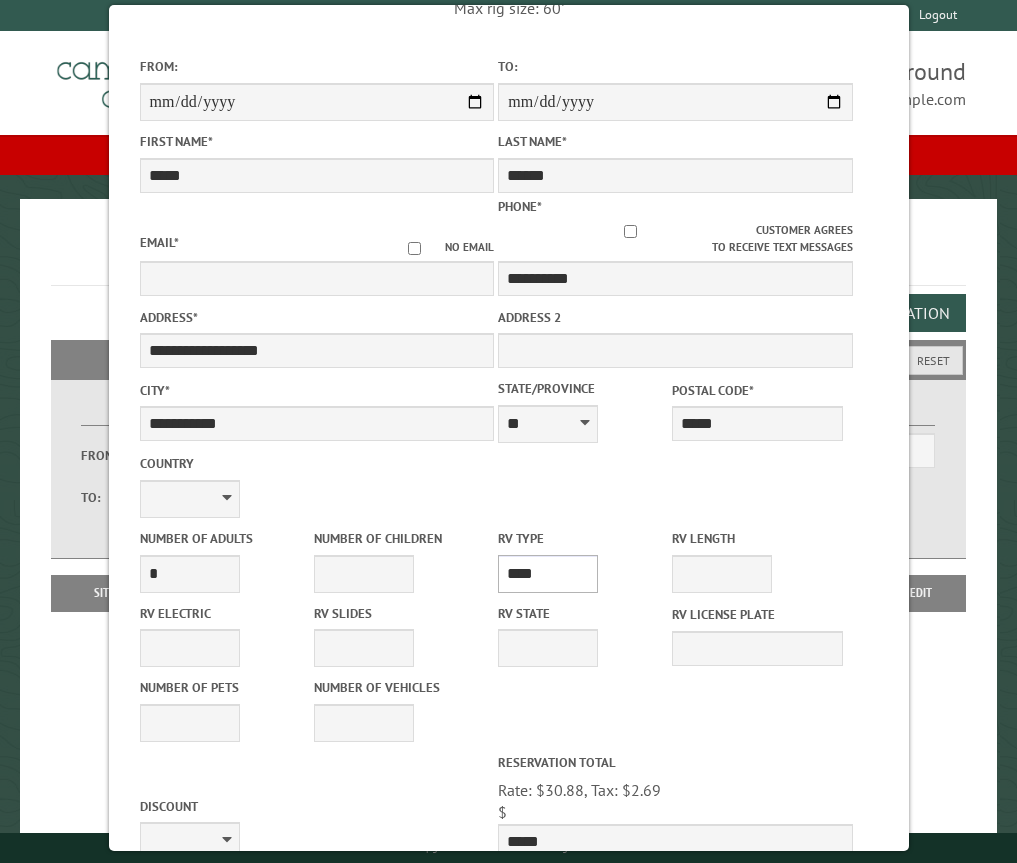 click on "**********" at bounding box center (548, 574) 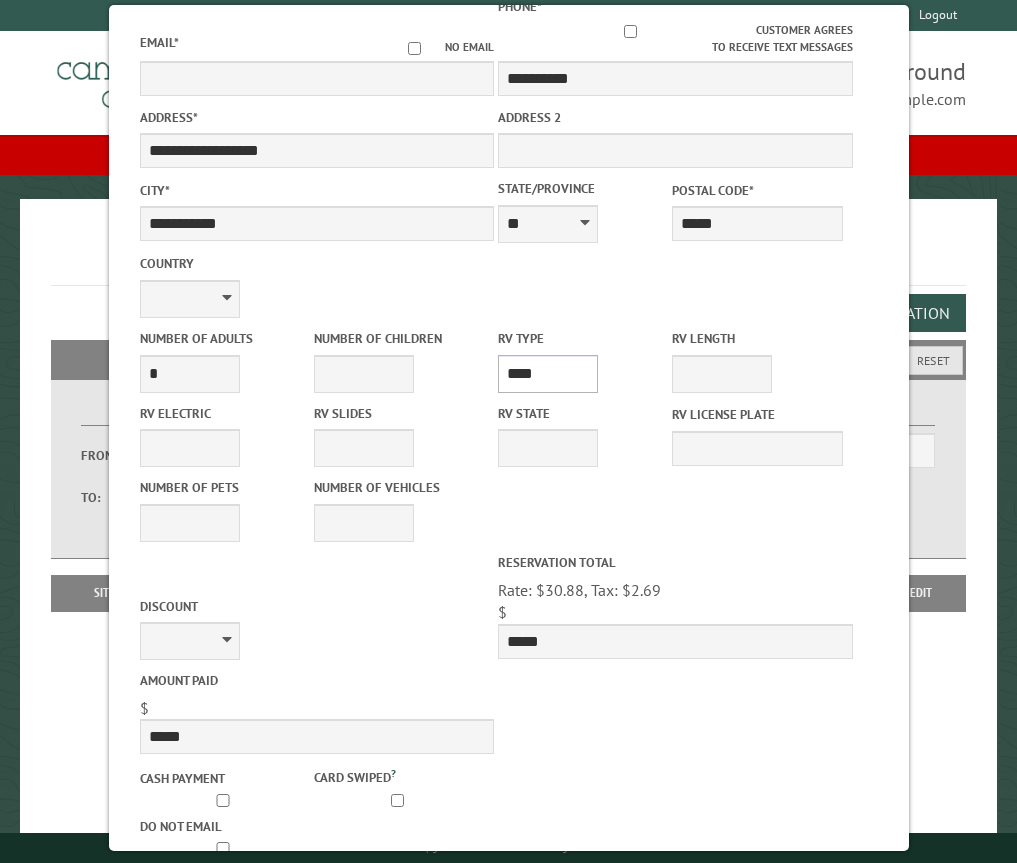 scroll, scrollTop: 467, scrollLeft: 0, axis: vertical 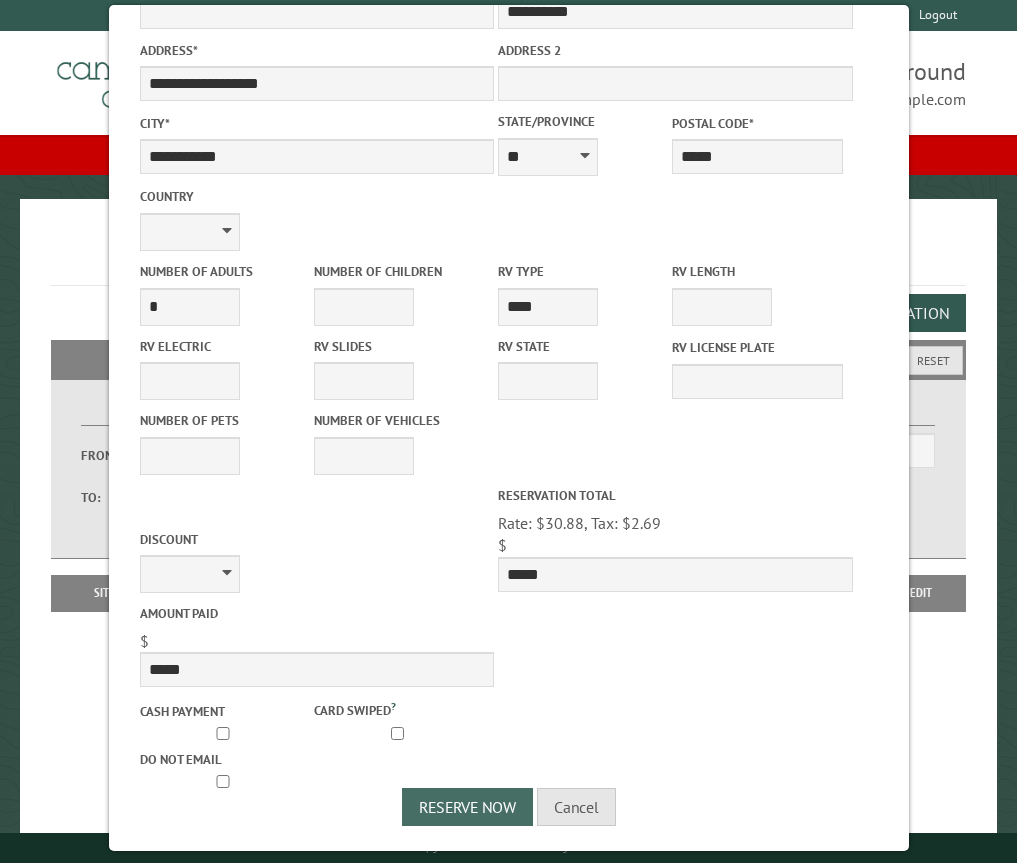 click on "Reserve Now" at bounding box center [467, 807] 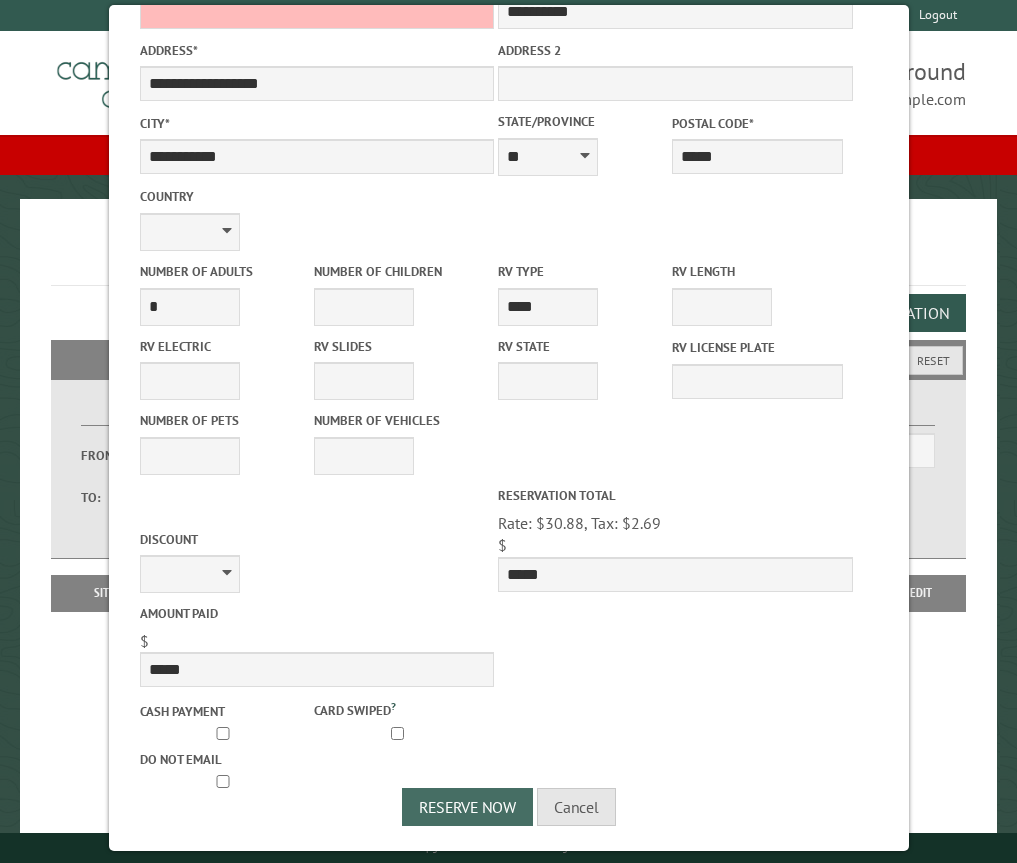 scroll, scrollTop: 167, scrollLeft: 0, axis: vertical 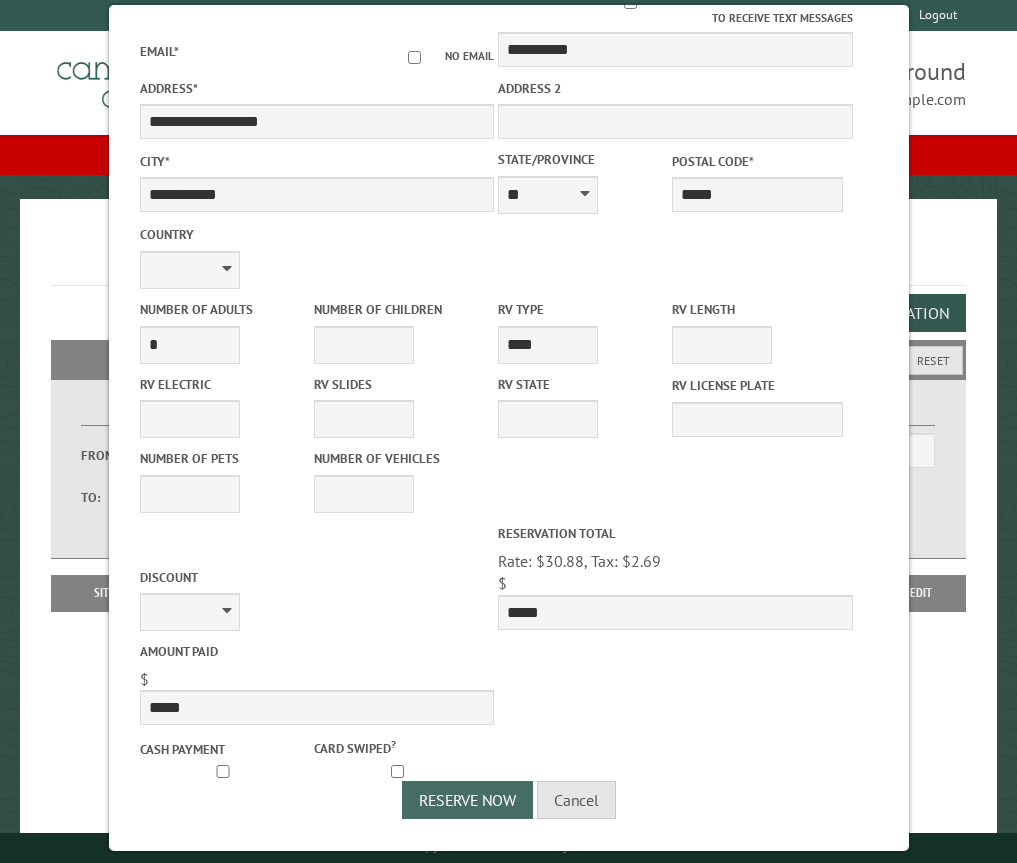 click on "Reserve Now" at bounding box center [467, 800] 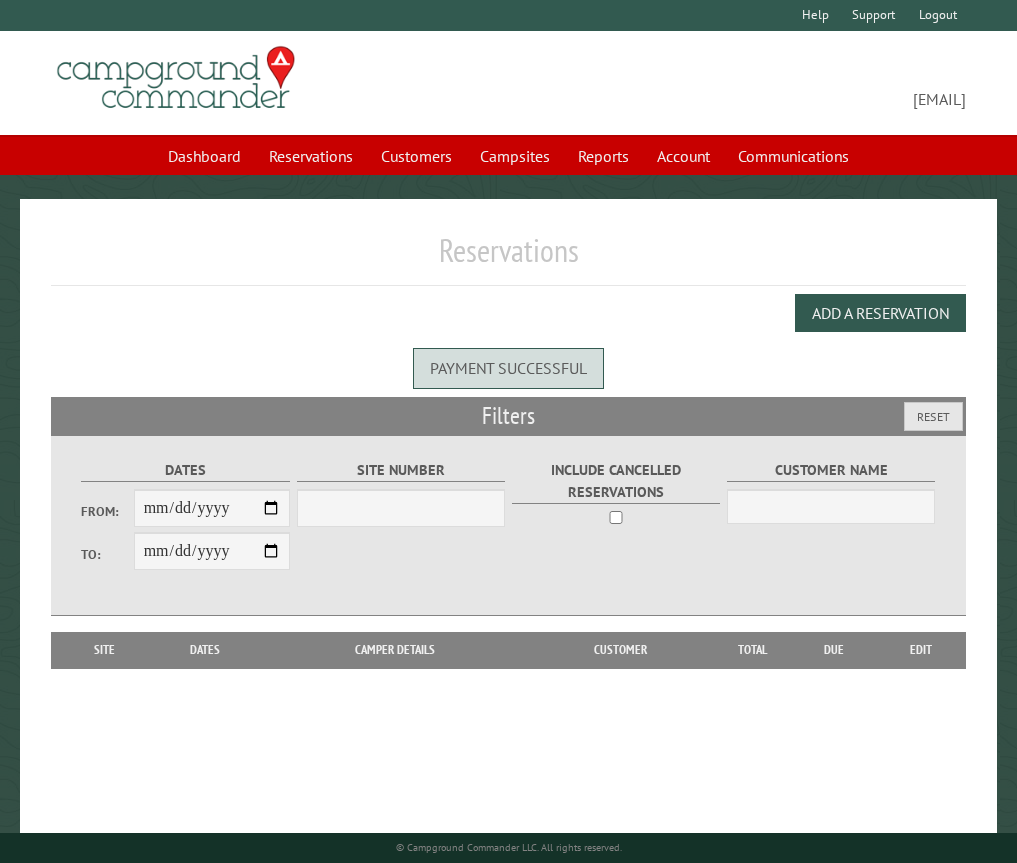 scroll, scrollTop: 0, scrollLeft: 0, axis: both 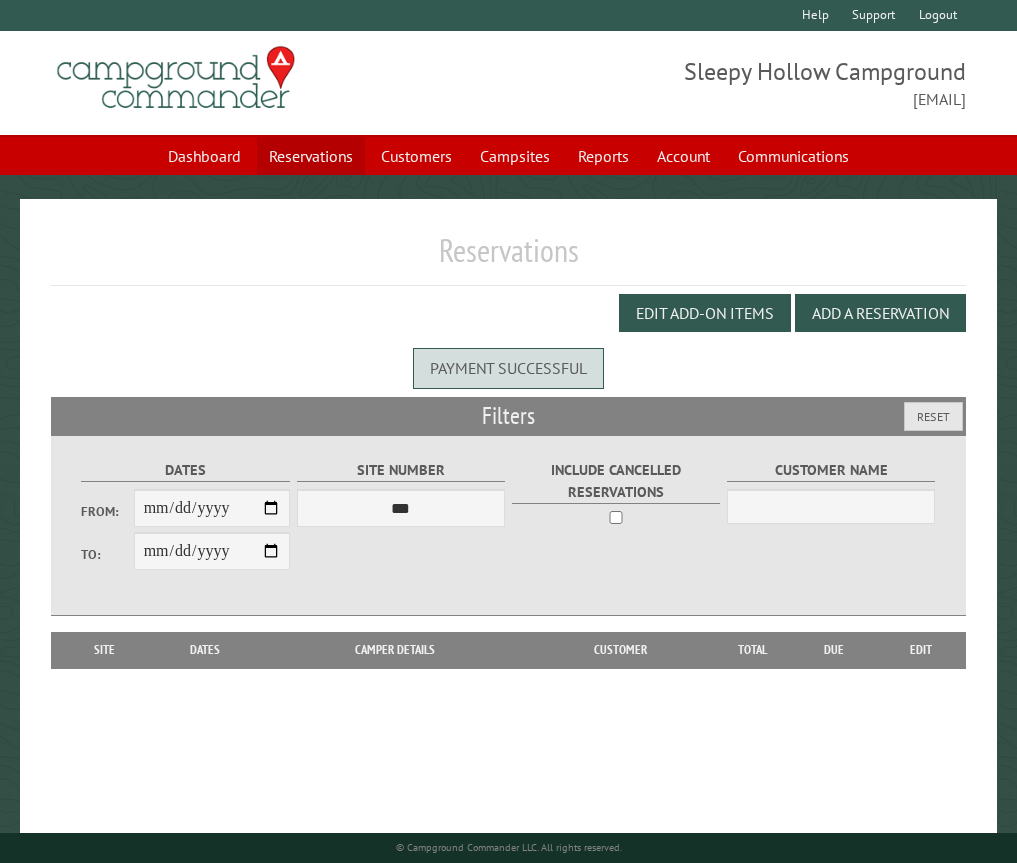 click on "Reservations" at bounding box center (311, 156) 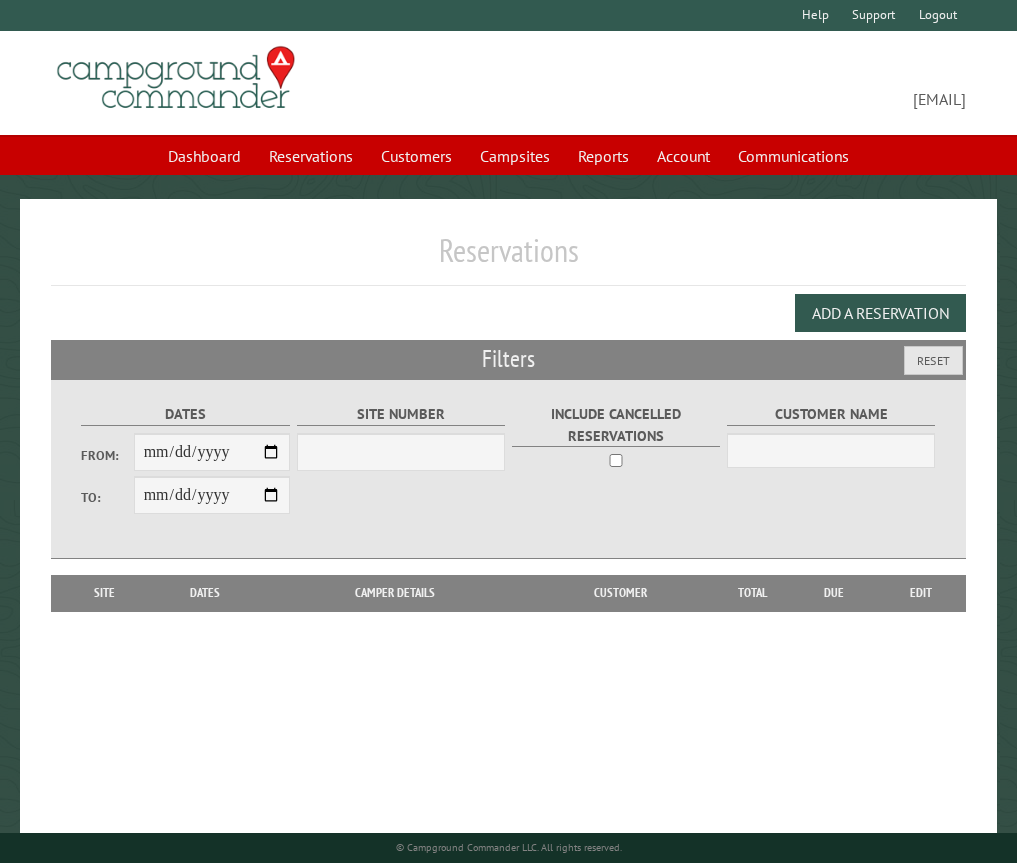 scroll, scrollTop: 0, scrollLeft: 0, axis: both 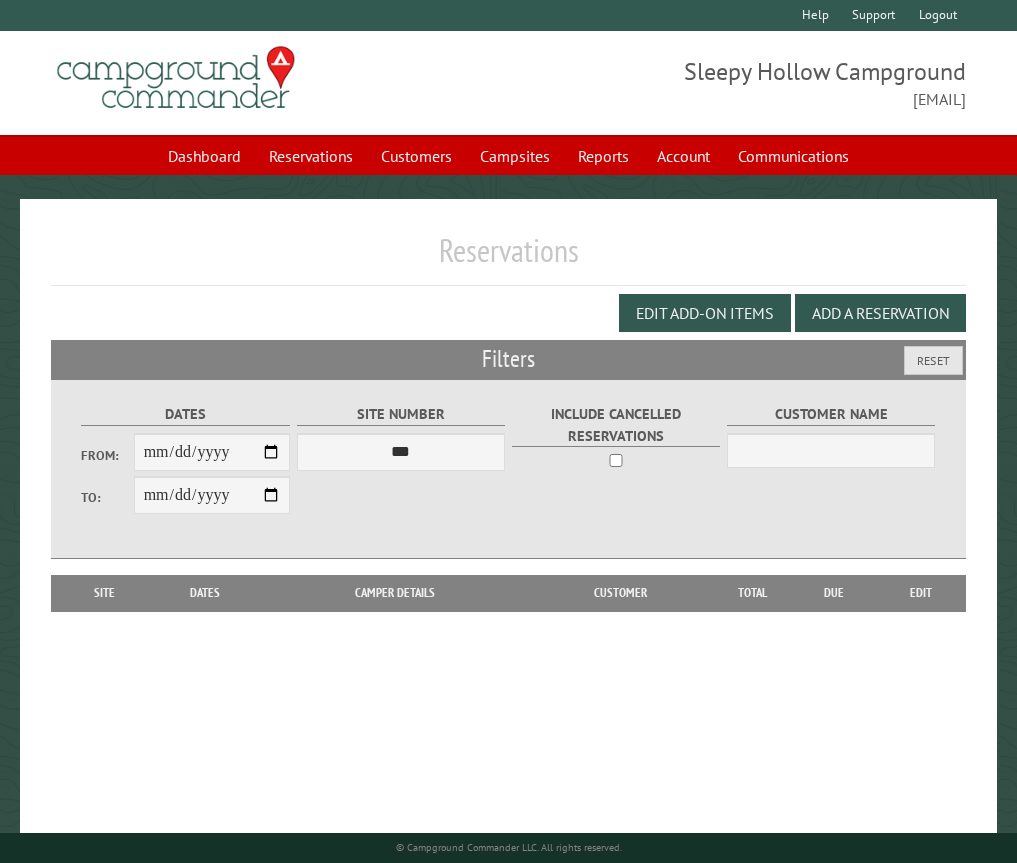 drag, startPoint x: 289, startPoint y: 149, endPoint x: 236, endPoint y: 256, distance: 119.40687 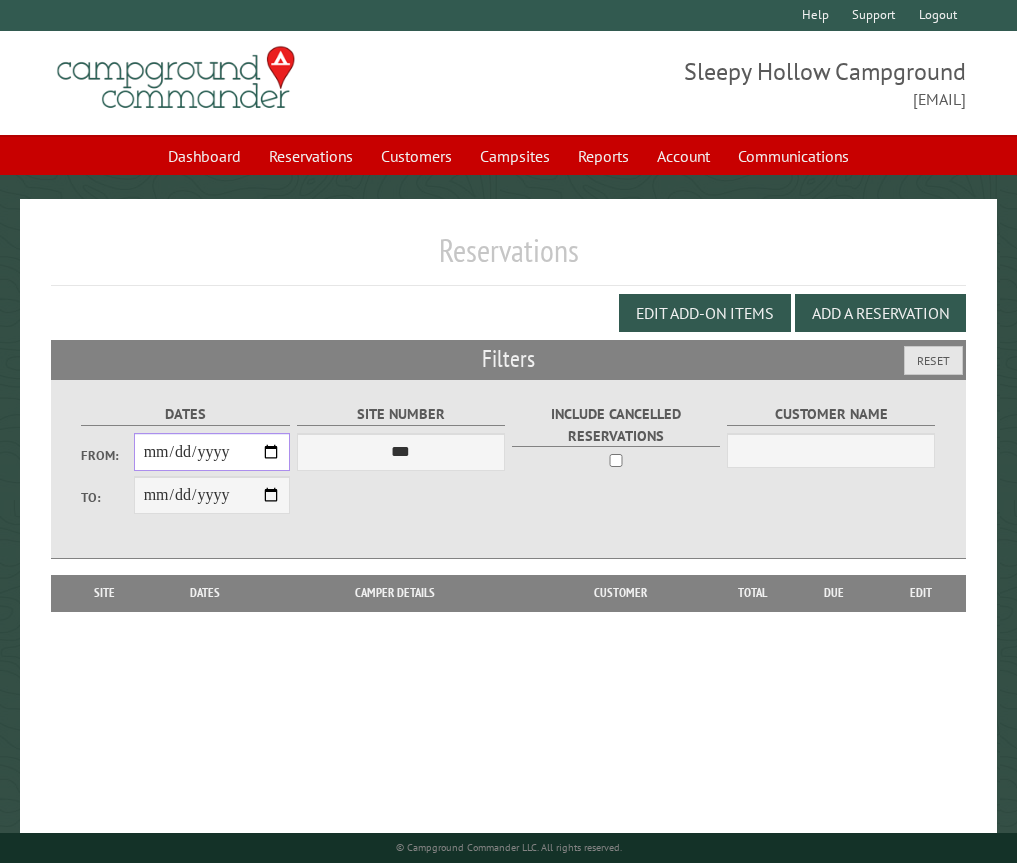 click on "From:" at bounding box center (212, 452) 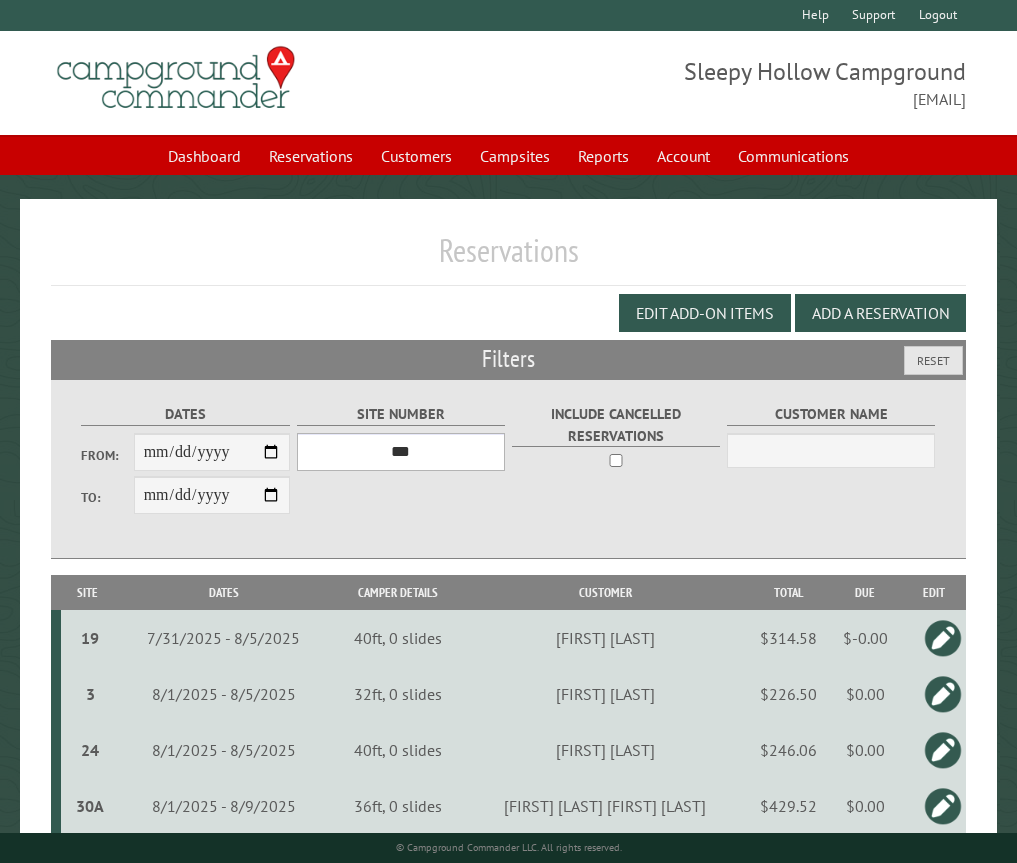 click on "*** * * * * * * * * * ** *** *** ** ** ** ** ** ** ** ** ** ** *** *** ** ** ** ** ** ** ** ** ** ** *** *** ** ** ** ** ** ** ** ** *** *** ** ** ** ** ** ** *** *** ** ** ** ** ** *** ** ** ** ** ** ** ** ** ** ** ** ** ** ** ** ** ** ** ** ** ** ** ** ** **" at bounding box center [401, 452] 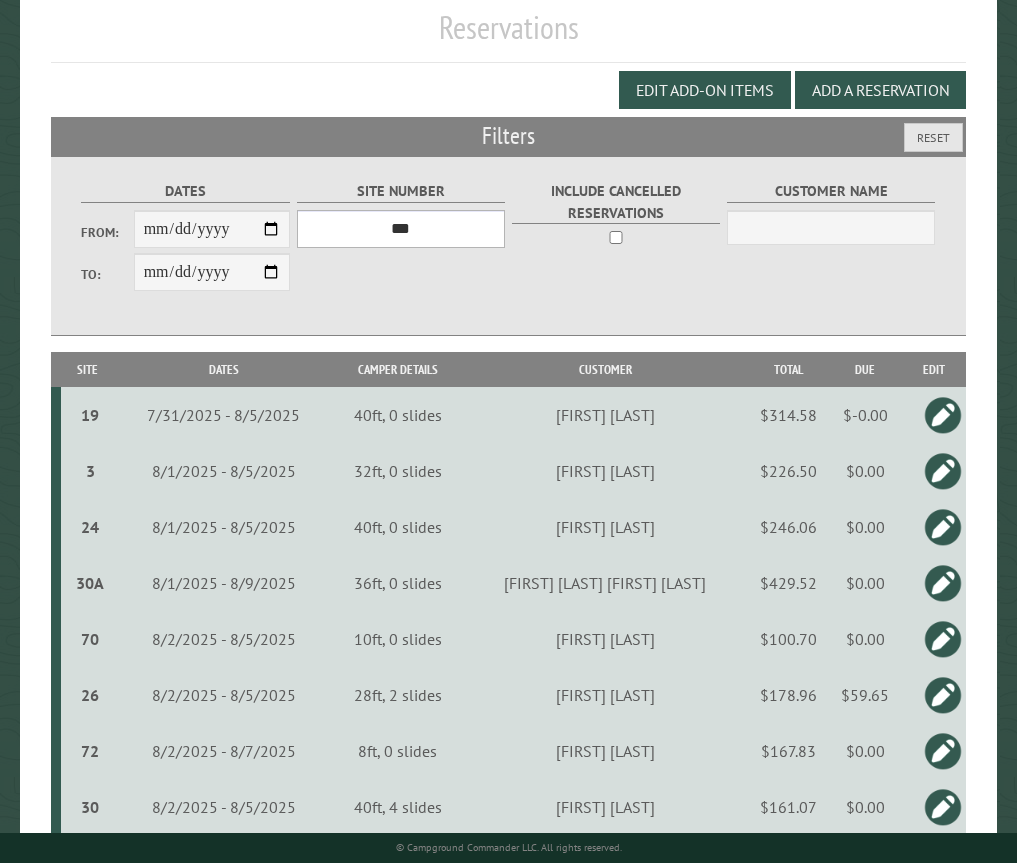 scroll, scrollTop: 200, scrollLeft: 0, axis: vertical 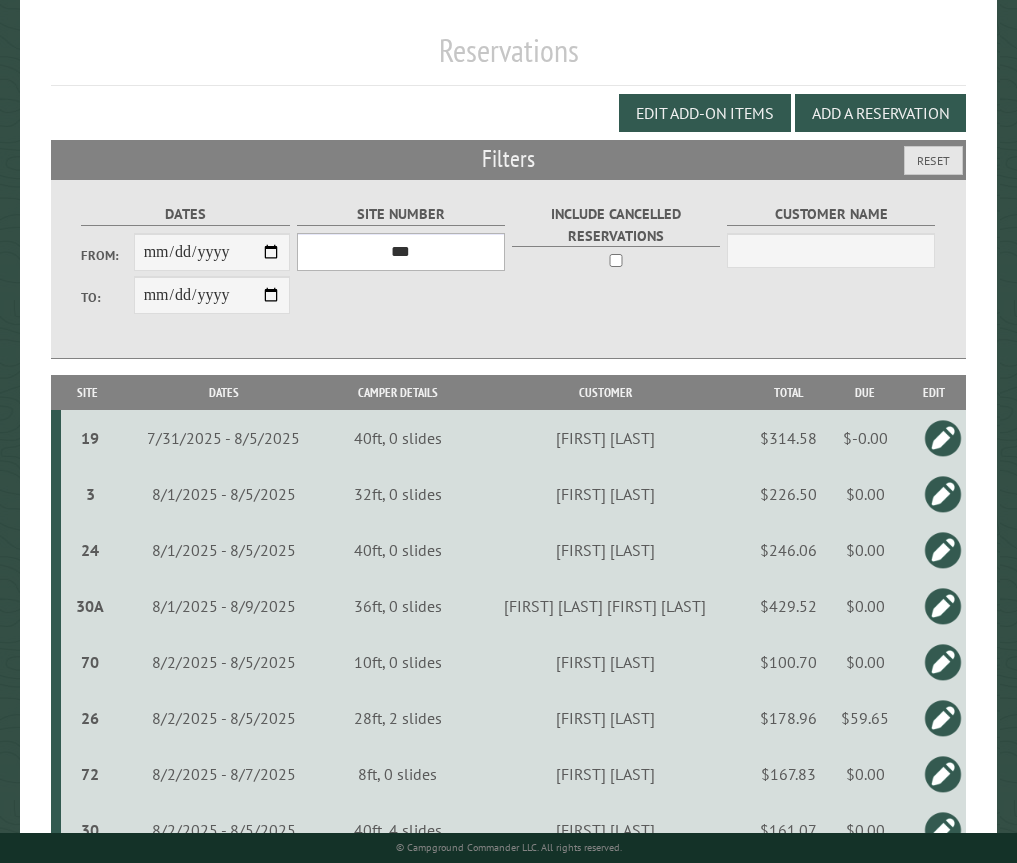 click on "*** * * * * * * * * * ** *** *** ** ** ** ** ** ** ** ** ** ** *** *** ** ** ** ** ** ** ** ** ** ** *** *** ** ** ** ** ** ** ** ** *** *** ** ** ** ** ** ** *** *** ** ** ** ** ** *** ** ** ** ** ** ** ** ** ** ** ** ** ** ** ** ** ** ** ** ** ** ** ** ** **" at bounding box center [401, 252] 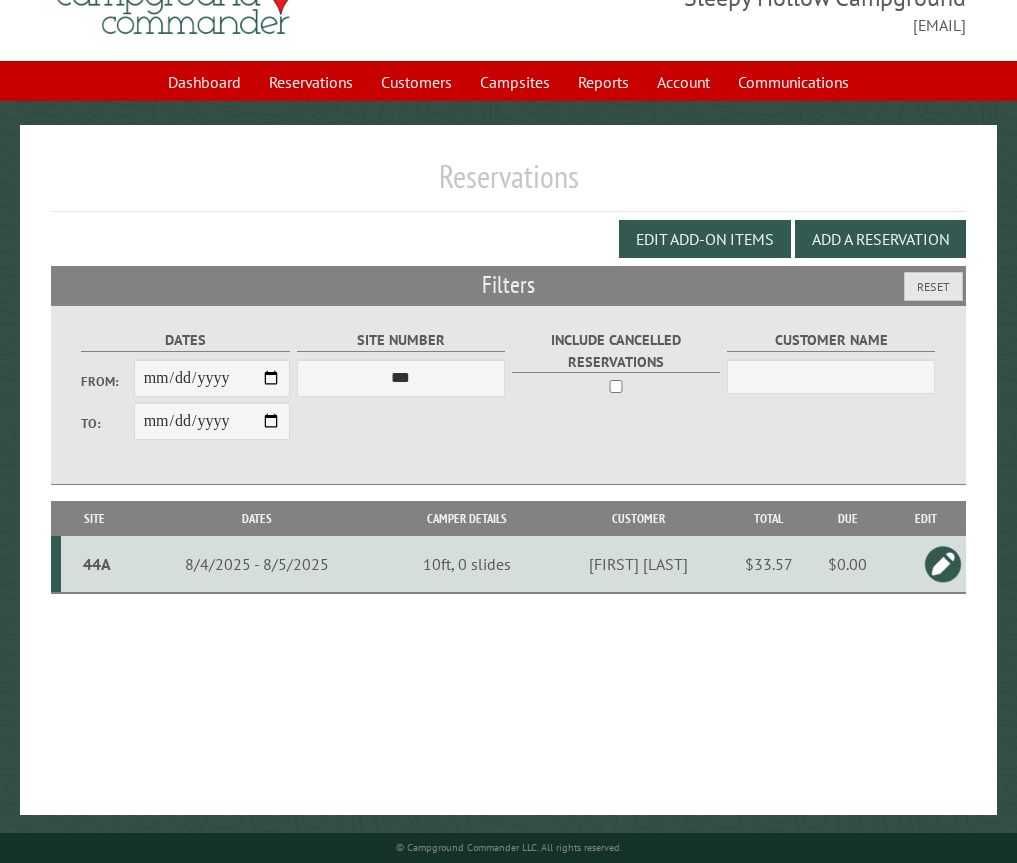 click at bounding box center (943, 564) 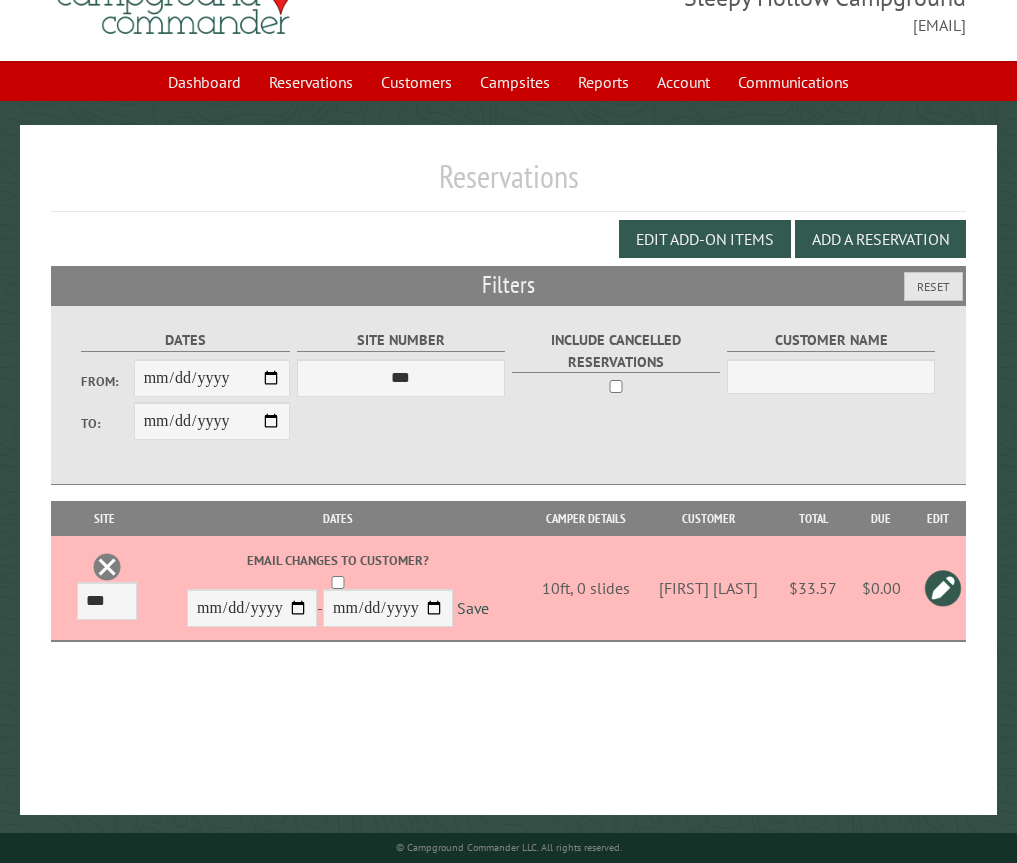 click at bounding box center (943, 588) 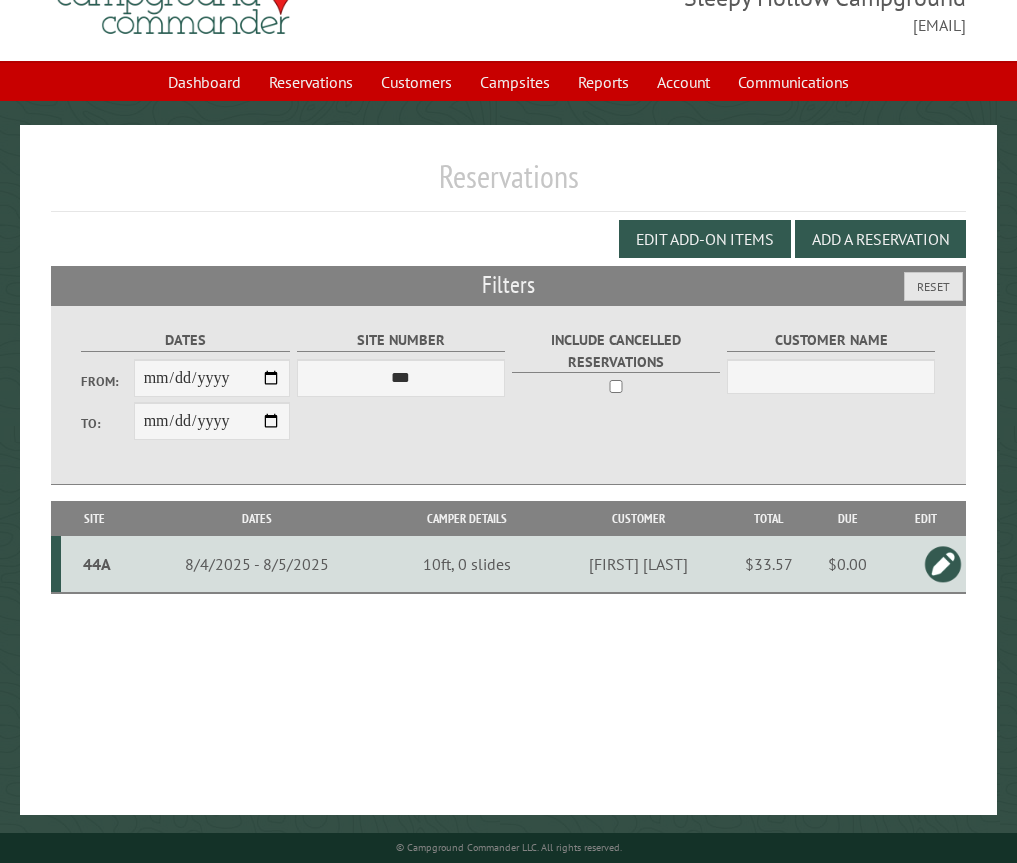 click on "44A" at bounding box center [97, 564] 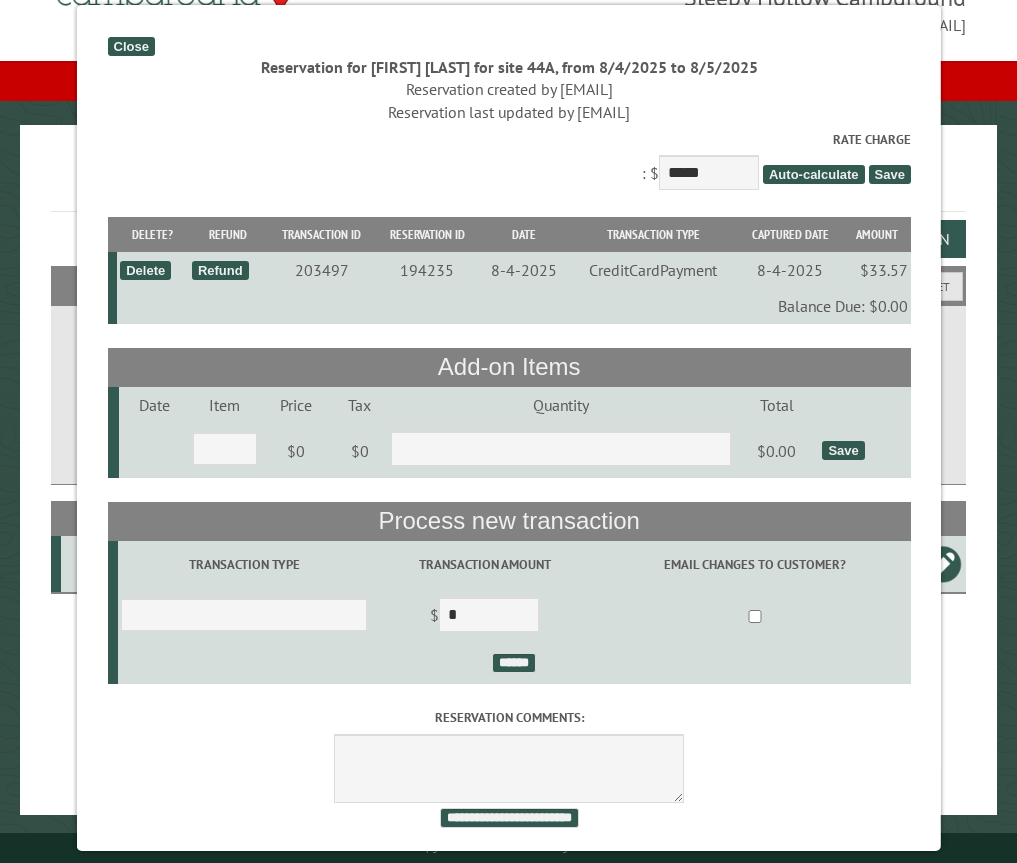 scroll, scrollTop: 24, scrollLeft: 0, axis: vertical 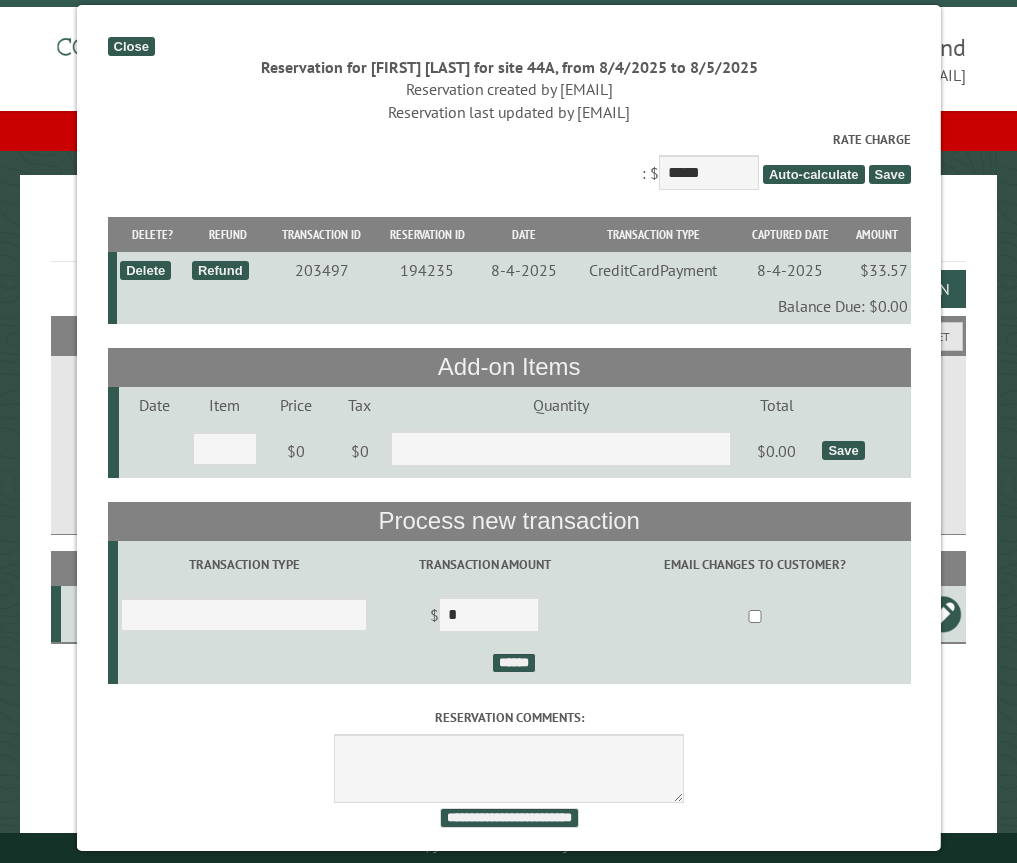 click on "Close" at bounding box center (130, 46) 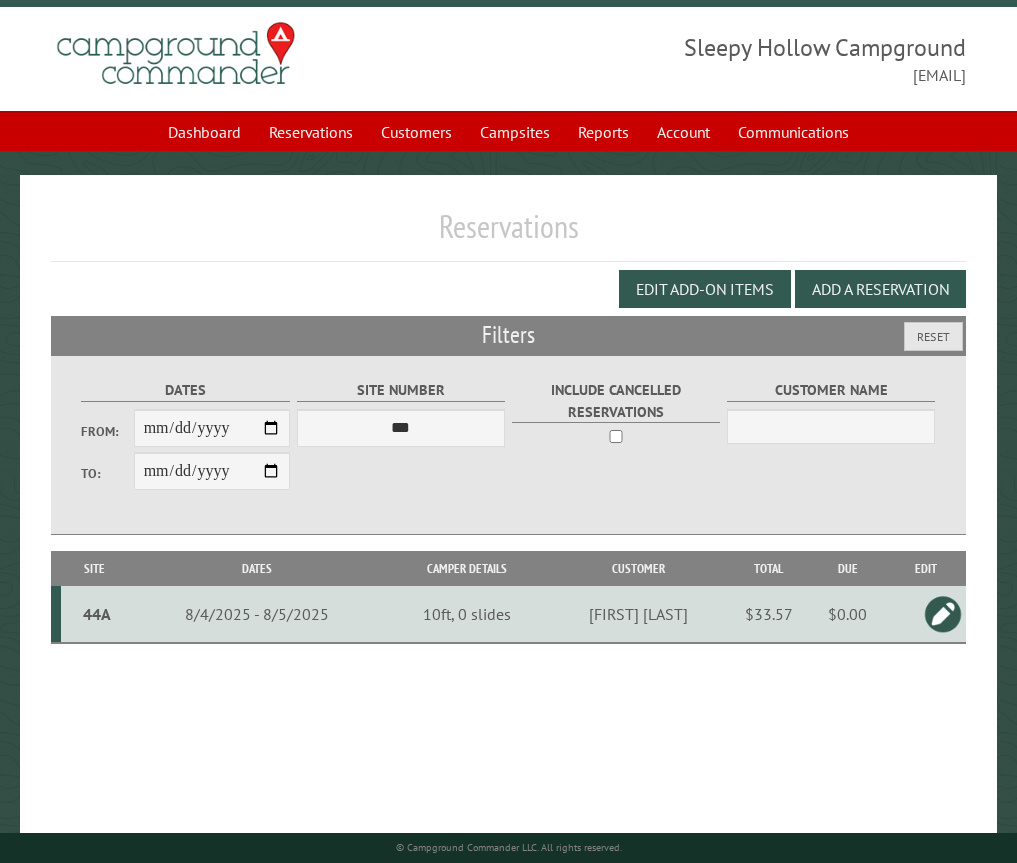 click on "**********" at bounding box center (508, 520) 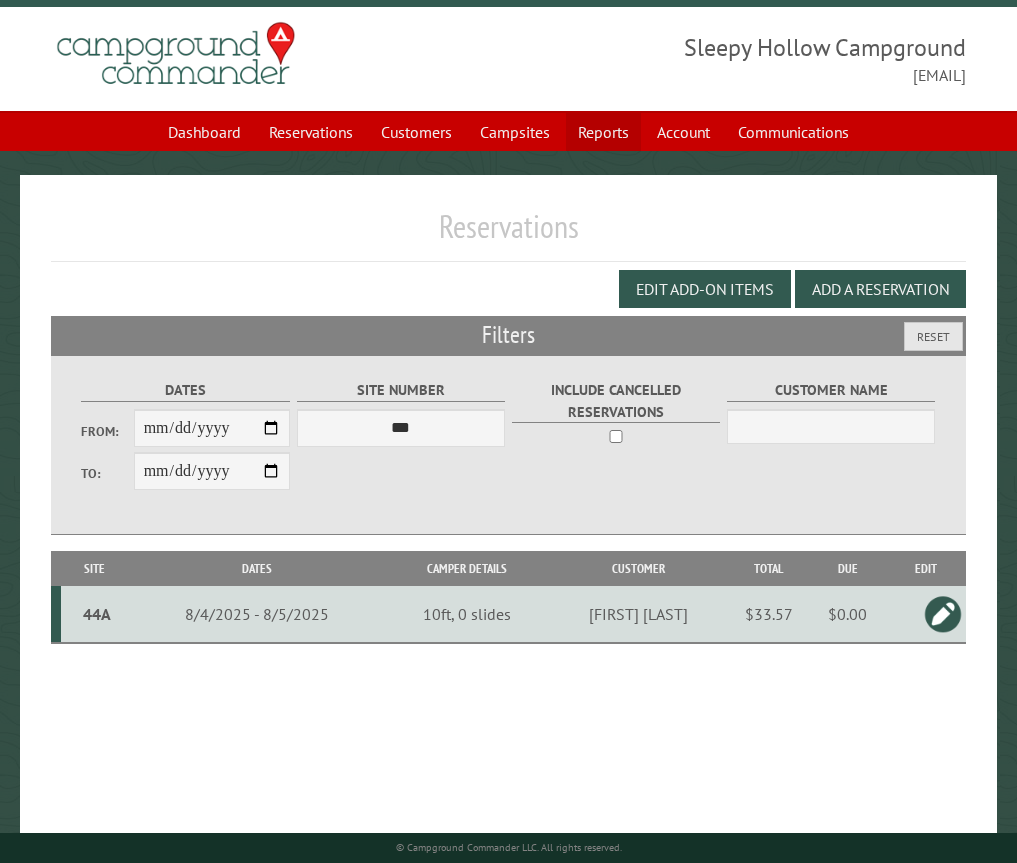 click on "Reports" at bounding box center [603, 132] 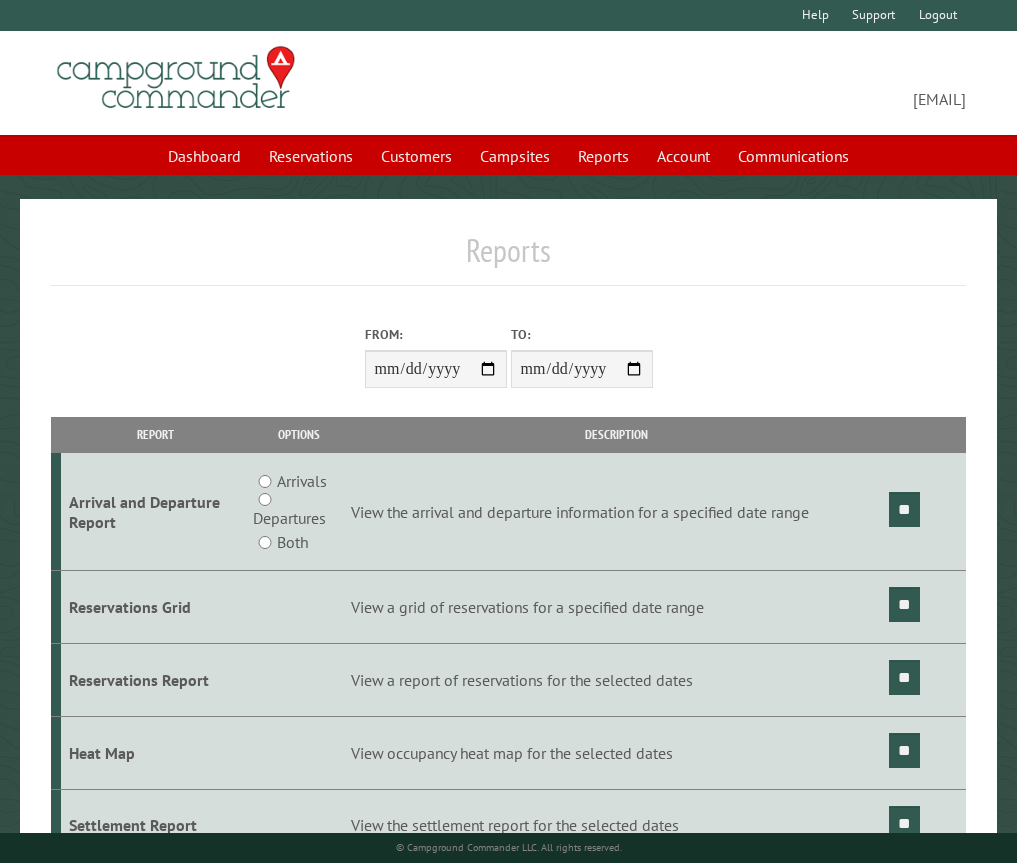 scroll, scrollTop: 0, scrollLeft: 0, axis: both 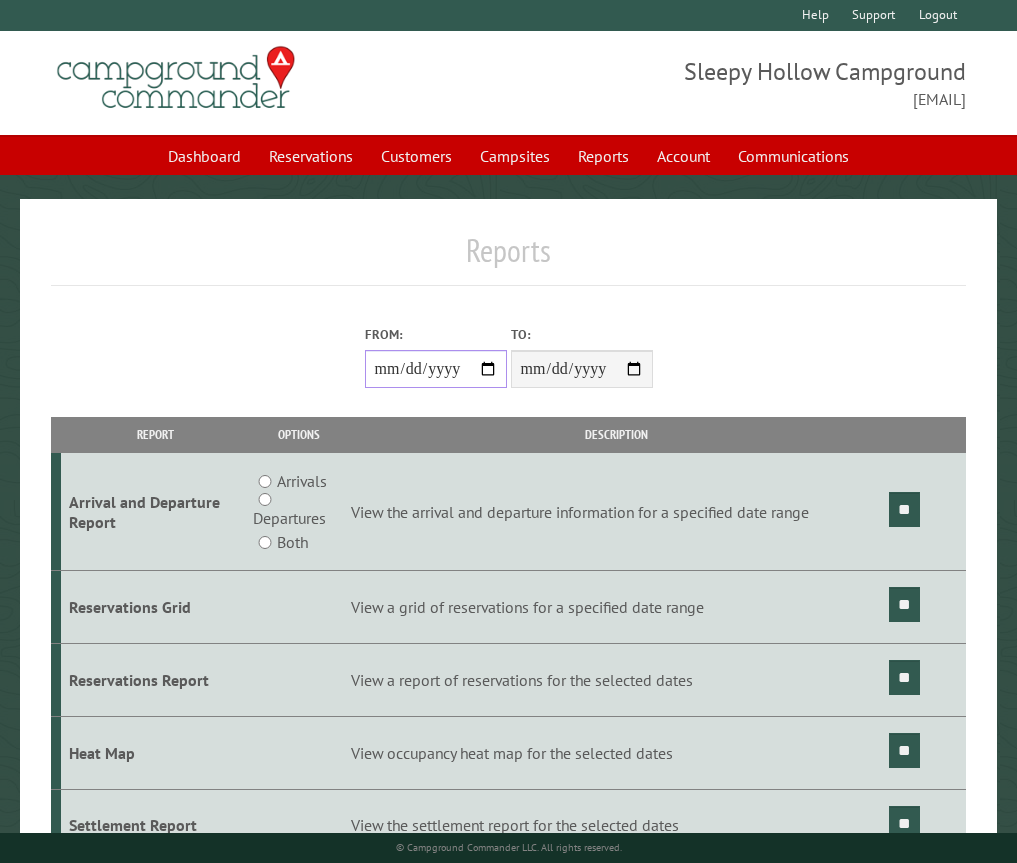 click on "From:" at bounding box center (436, 369) 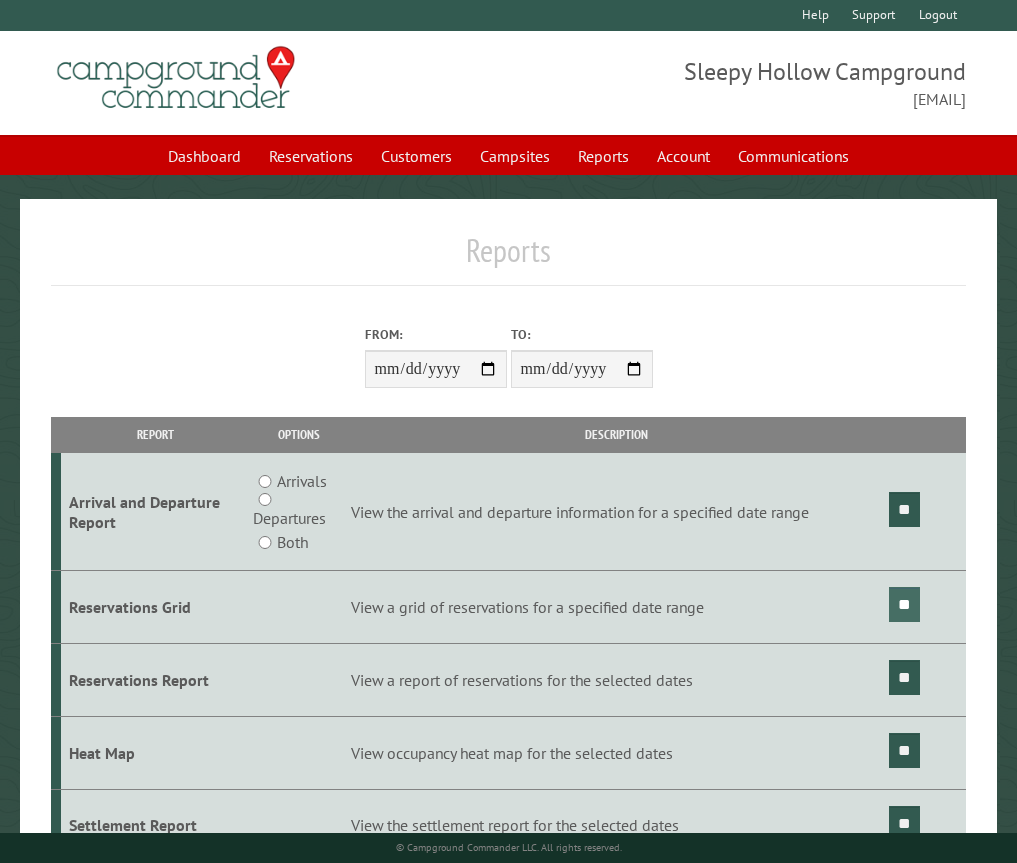 click on "**" at bounding box center (904, 604) 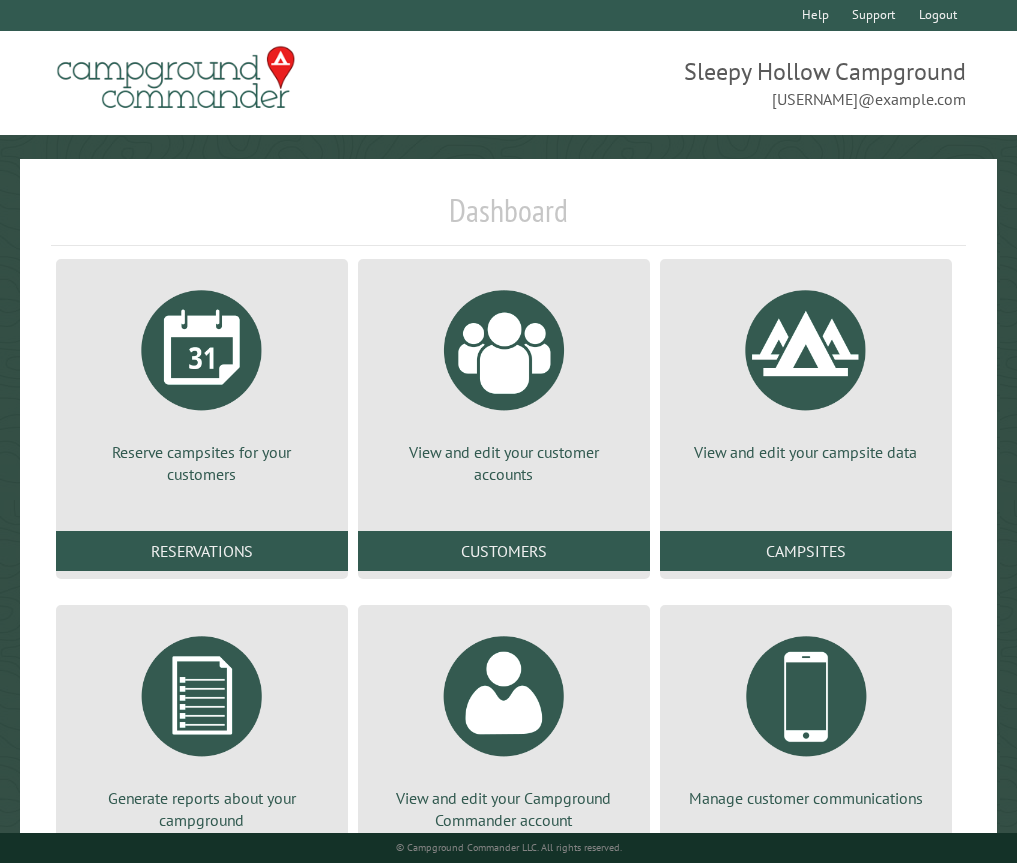 scroll, scrollTop: 0, scrollLeft: 0, axis: both 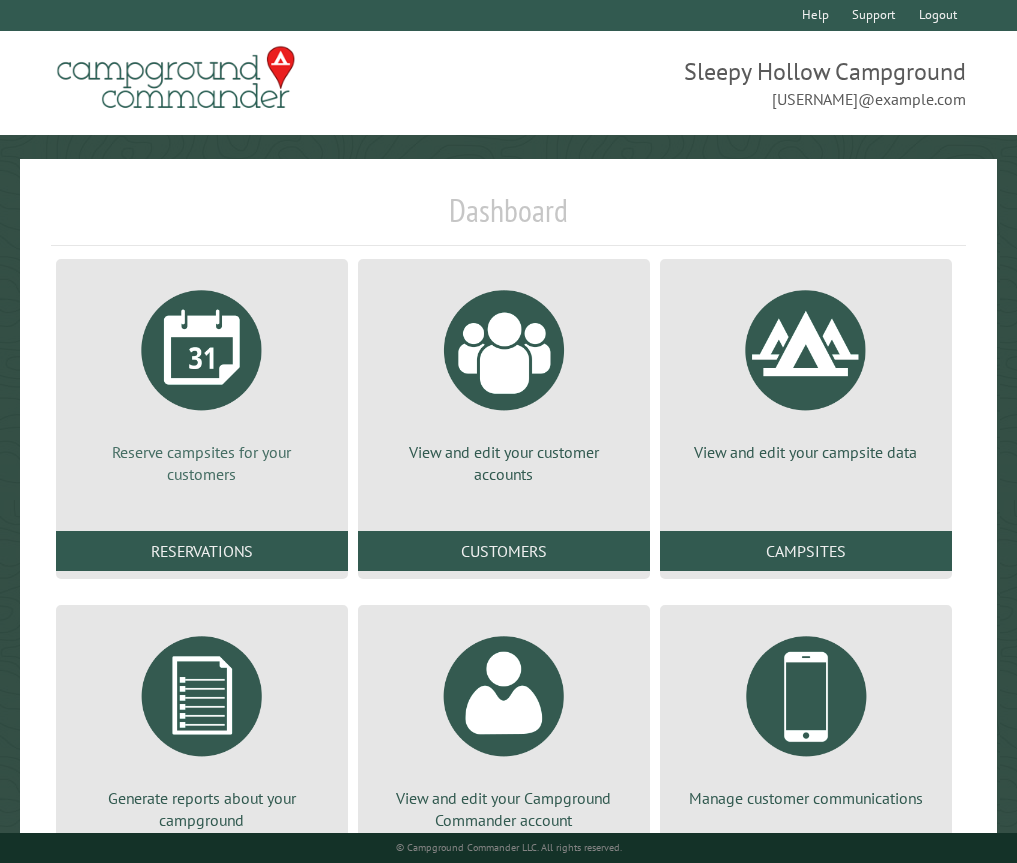 click on "Reserve campsites for your customers" at bounding box center [202, 463] 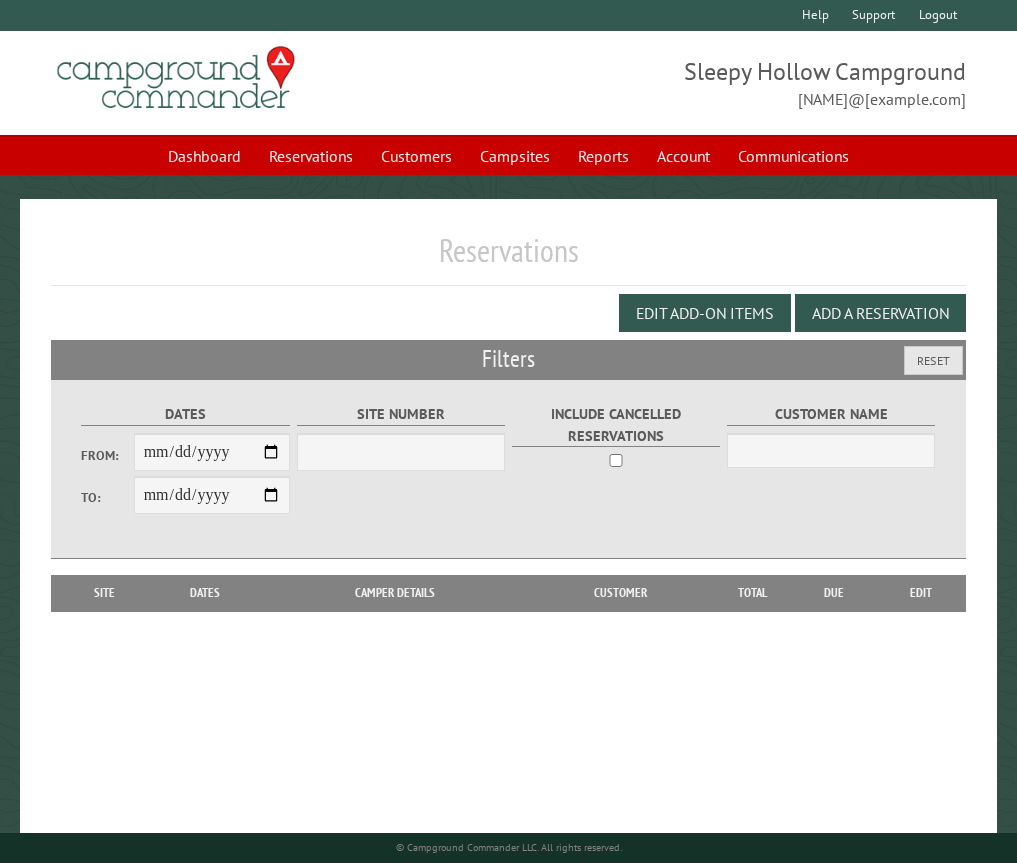 scroll, scrollTop: 0, scrollLeft: 0, axis: both 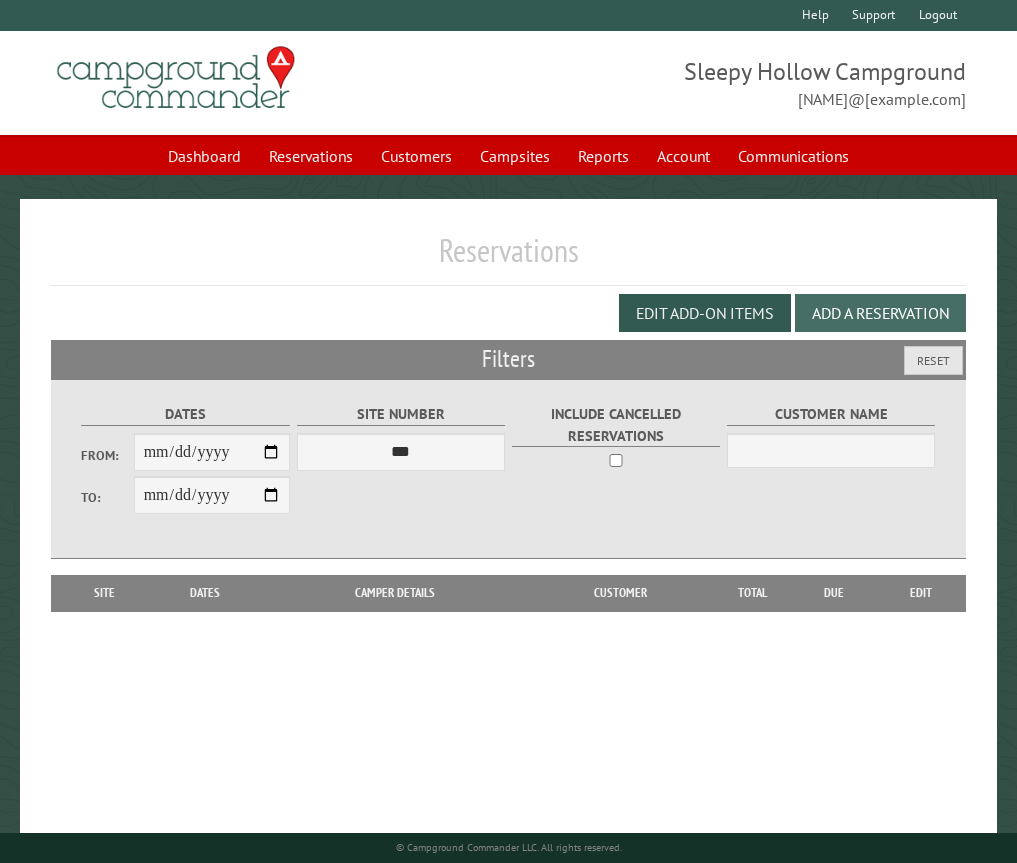 click on "Add a Reservation" at bounding box center [880, 313] 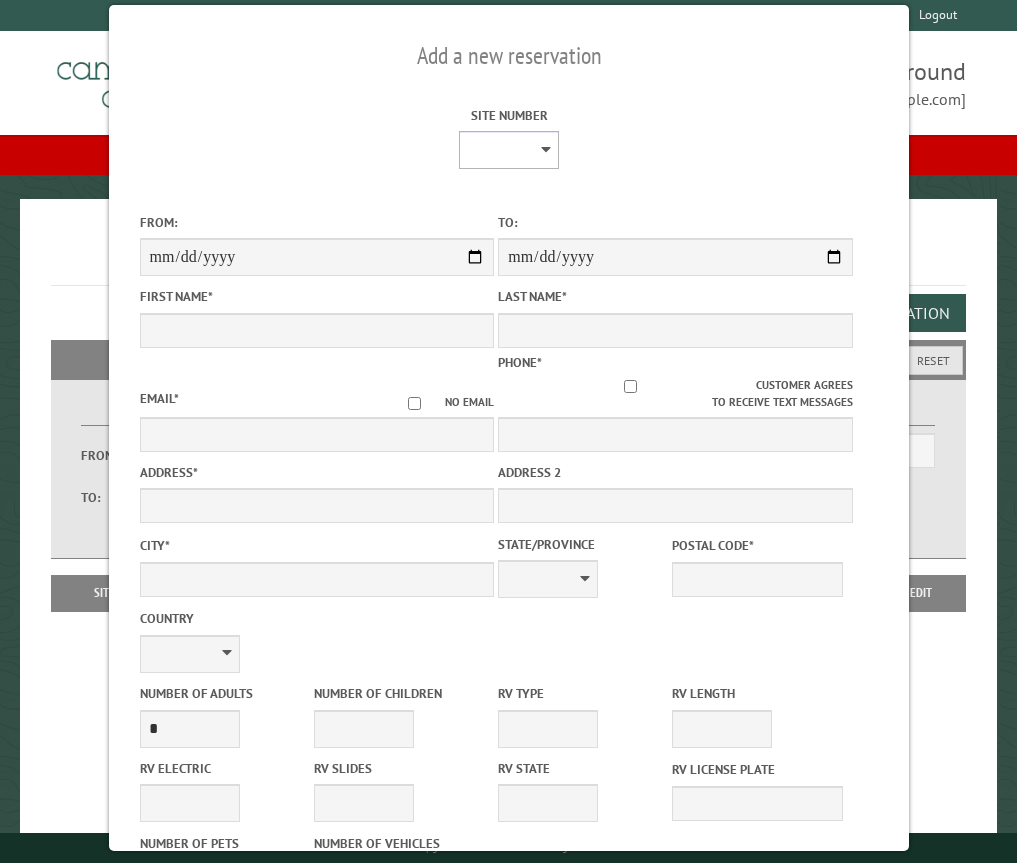 click on "* * * * * * * * * ** *** *** ** ** ** ** ** ** ** ** ** ** *** *** ** ** ** ** ** ** ** ** ** ** *** *** ** ** ** ** ** ** ** ** *** *** ** ** ** ** ** ** *** *** ** ** ** ** ** *** ** ** ** ** ** ** ** ** ** ** ** ** ** ** ** ** ** ** ** ** ** ** ** ** **" at bounding box center (509, 150) 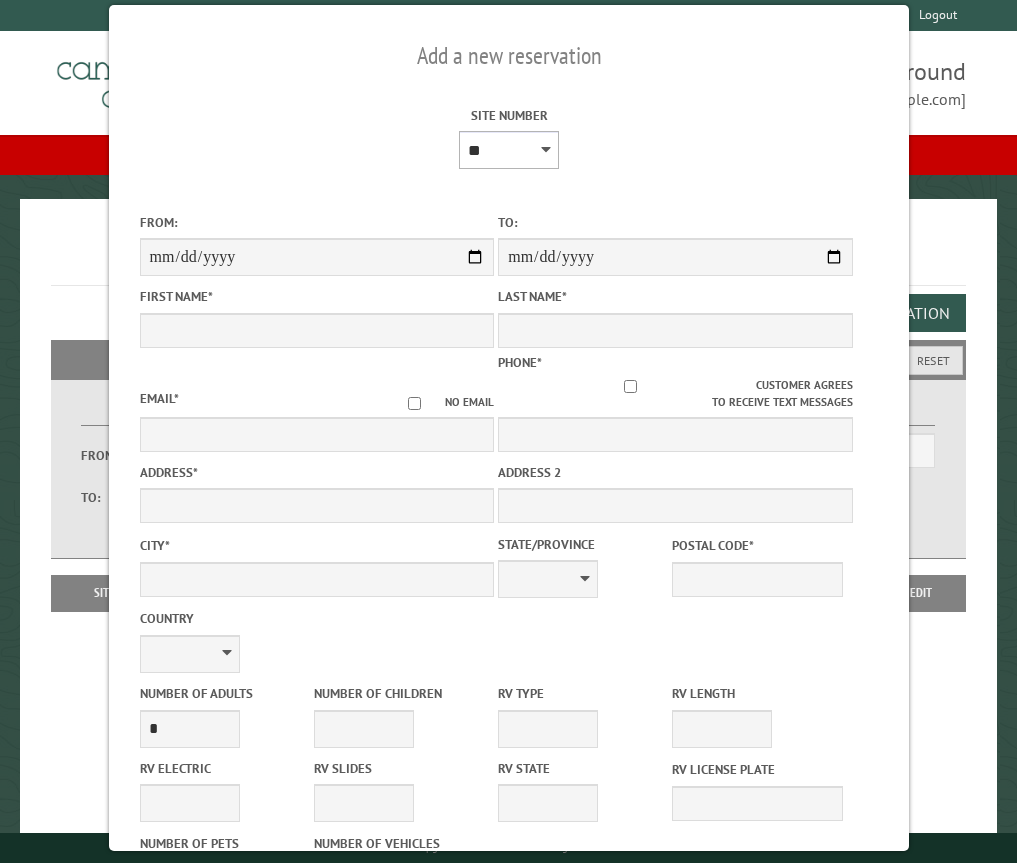 click on "* * * * * * * * * ** *** *** ** ** ** ** ** ** ** ** ** ** *** *** ** ** ** ** ** ** ** ** ** ** *** *** ** ** ** ** ** ** ** ** *** *** ** ** ** ** ** ** *** *** ** ** ** ** ** *** ** ** ** ** ** ** ** ** ** ** ** ** ** ** ** ** ** ** ** ** ** ** ** ** **" at bounding box center (509, 150) 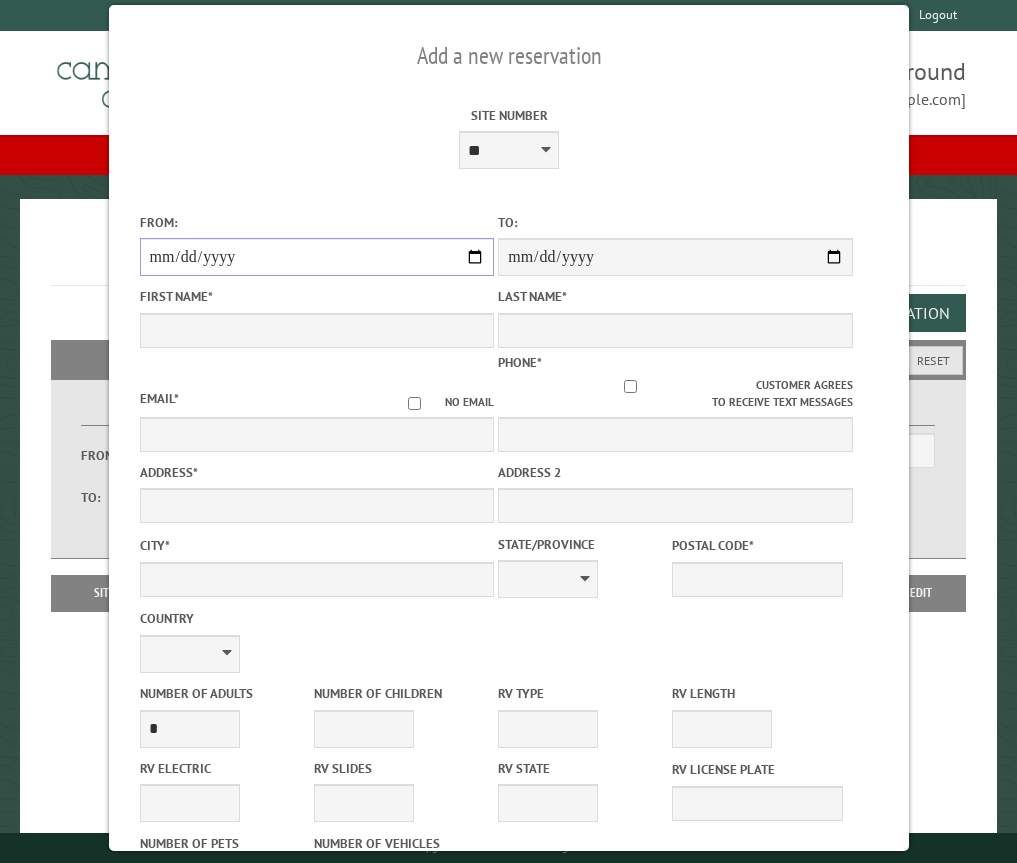 click on "From:" at bounding box center [316, 257] 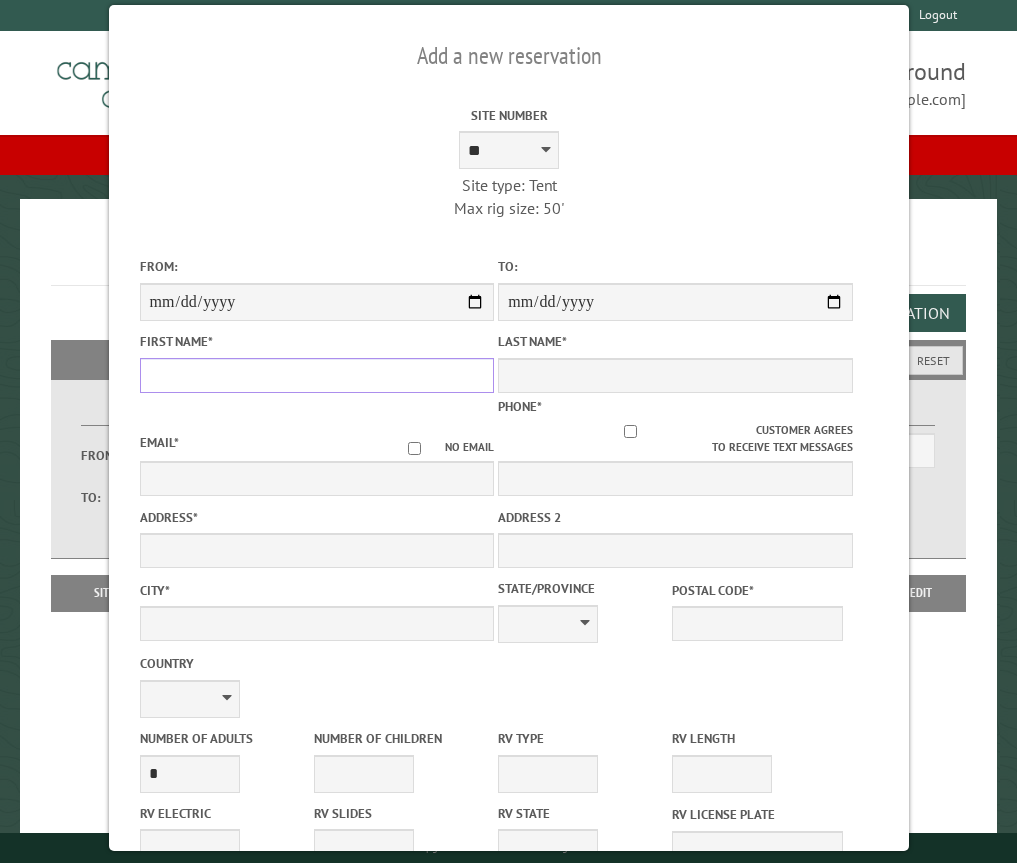 click on "First Name *" at bounding box center [316, 375] 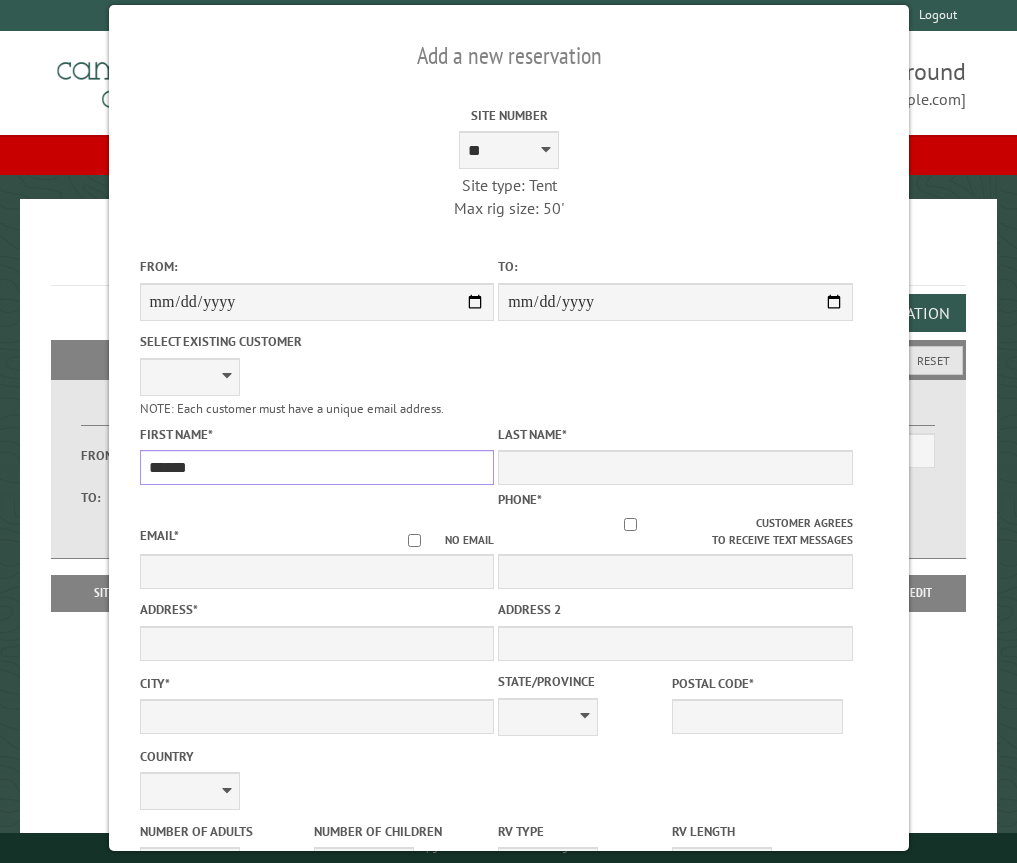type on "******" 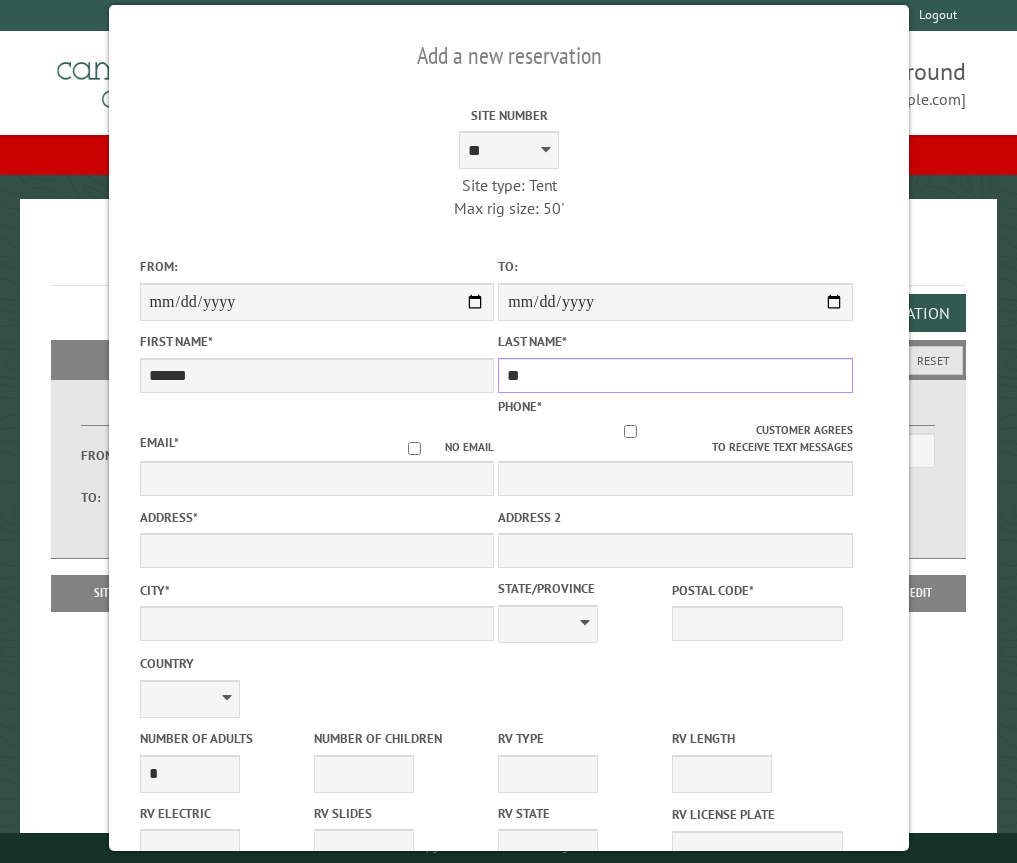 type on "*" 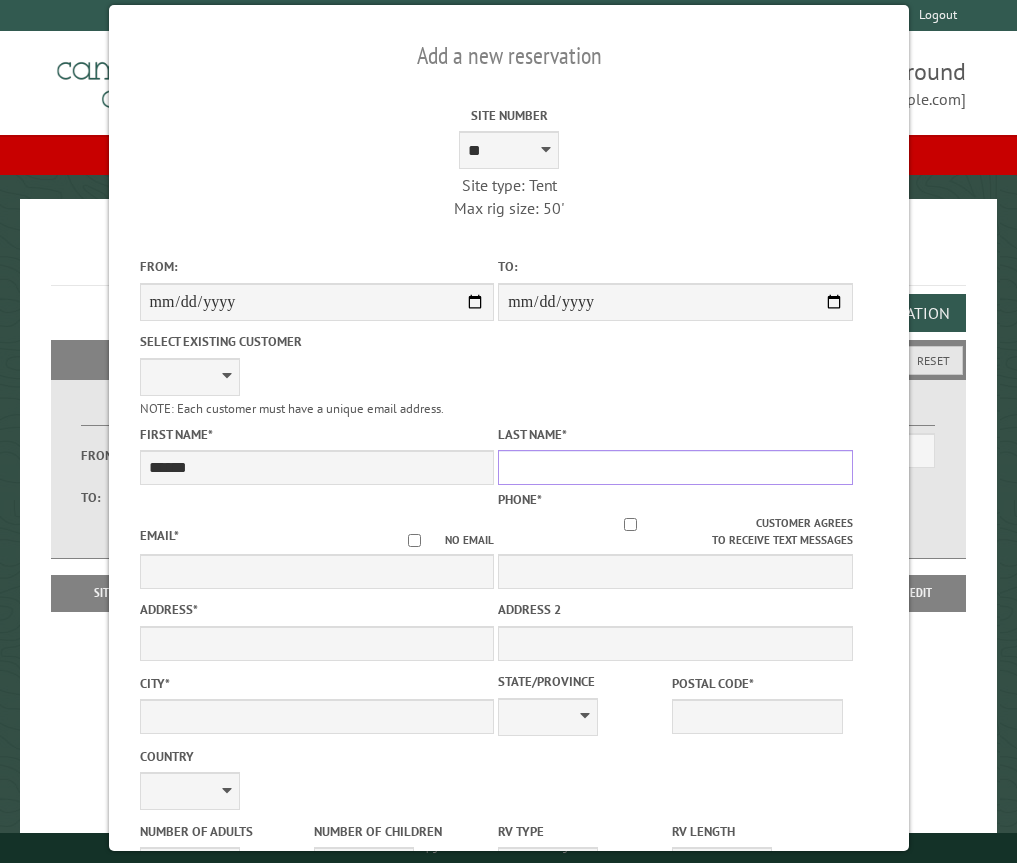type on "*" 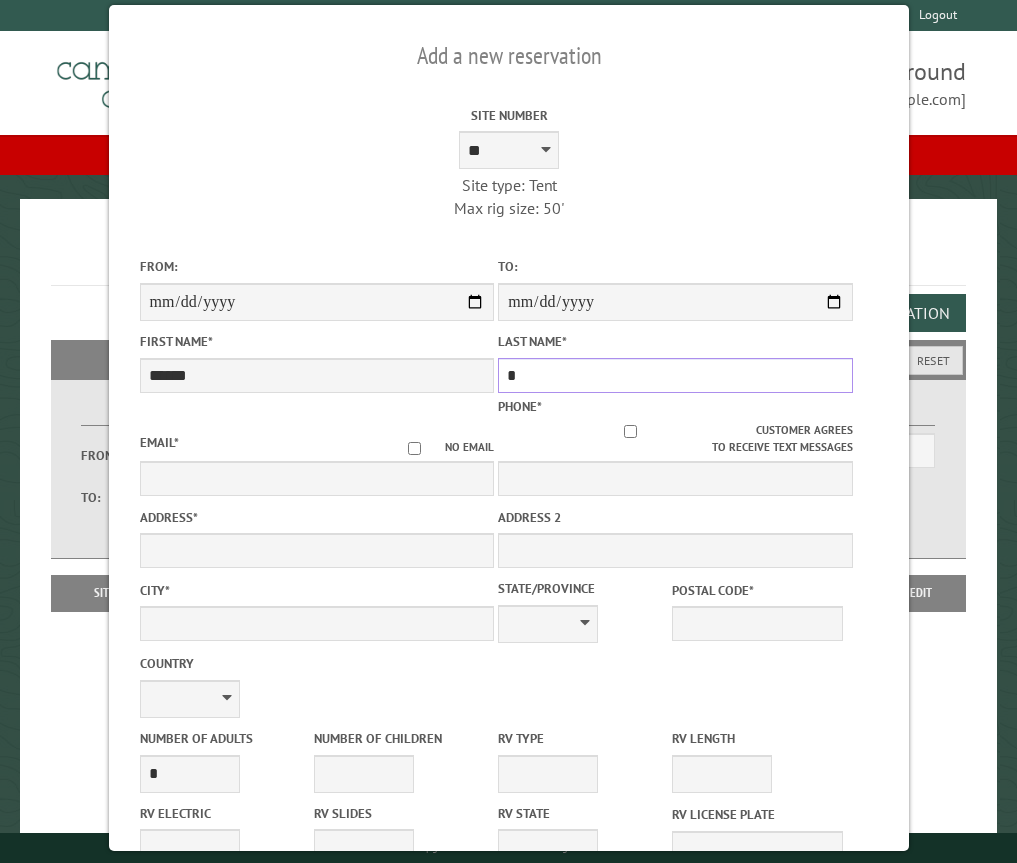 type 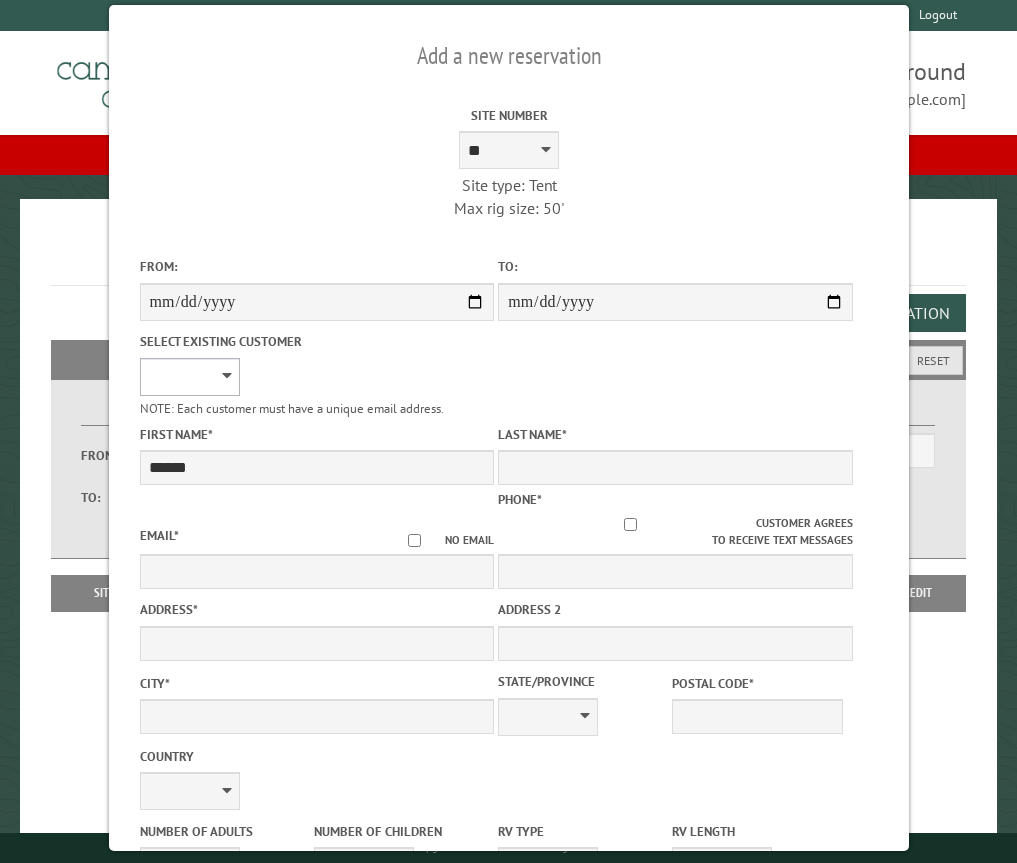 click on "**********" at bounding box center [189, 377] 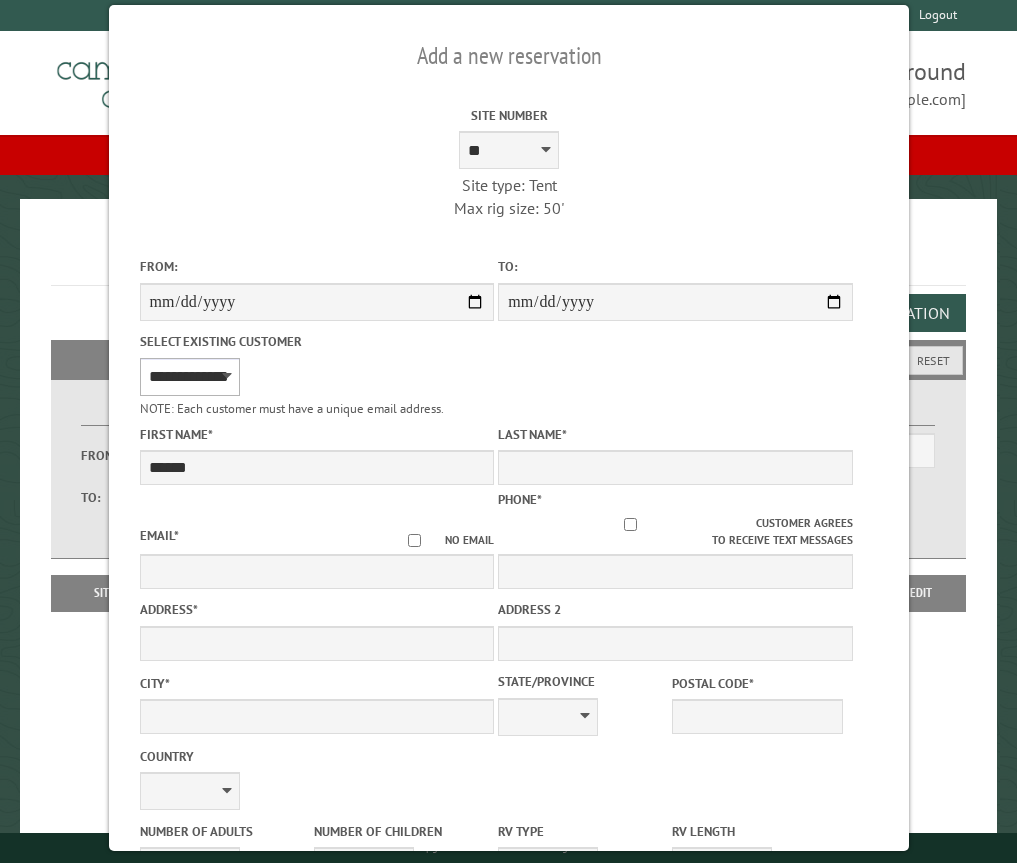 click on "**********" at bounding box center [189, 377] 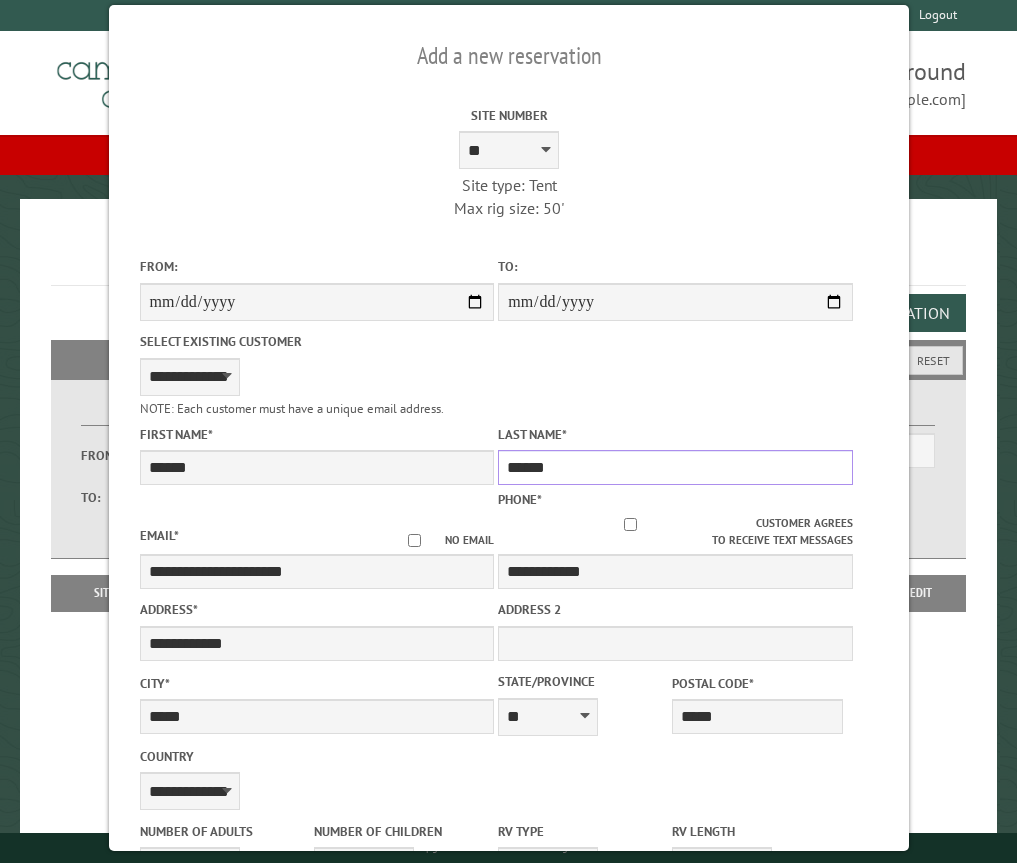 click on "******" at bounding box center (675, 467) 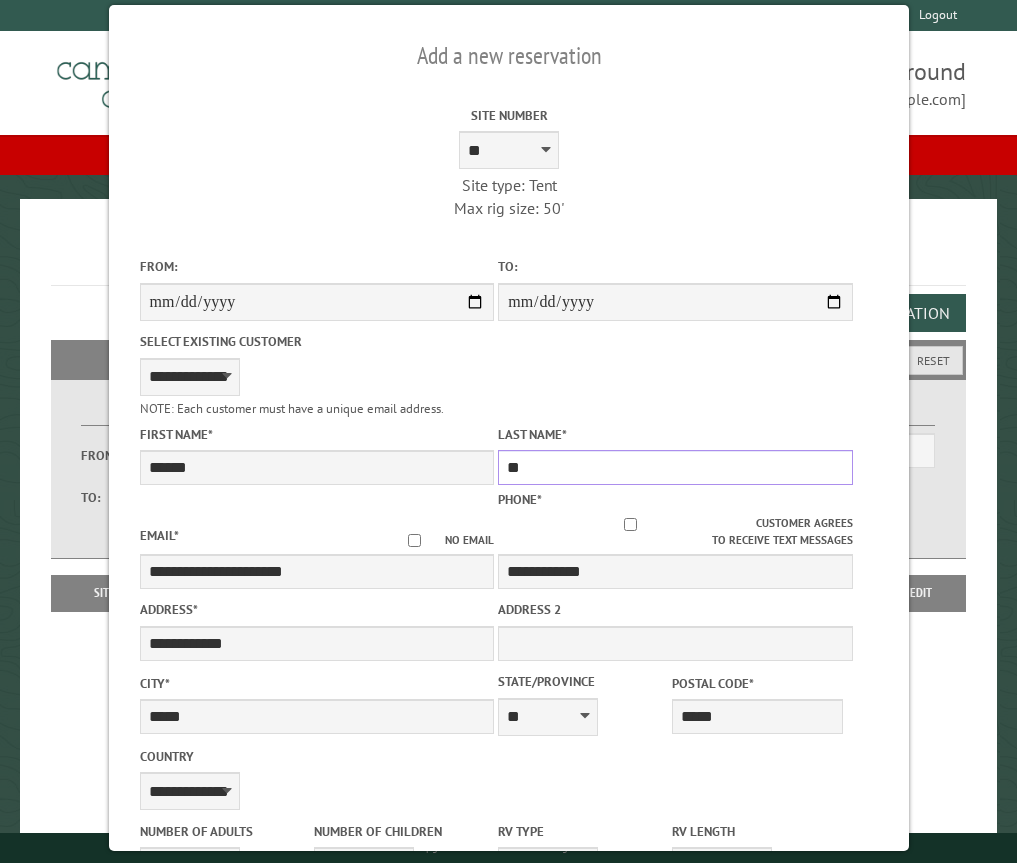 type on "*" 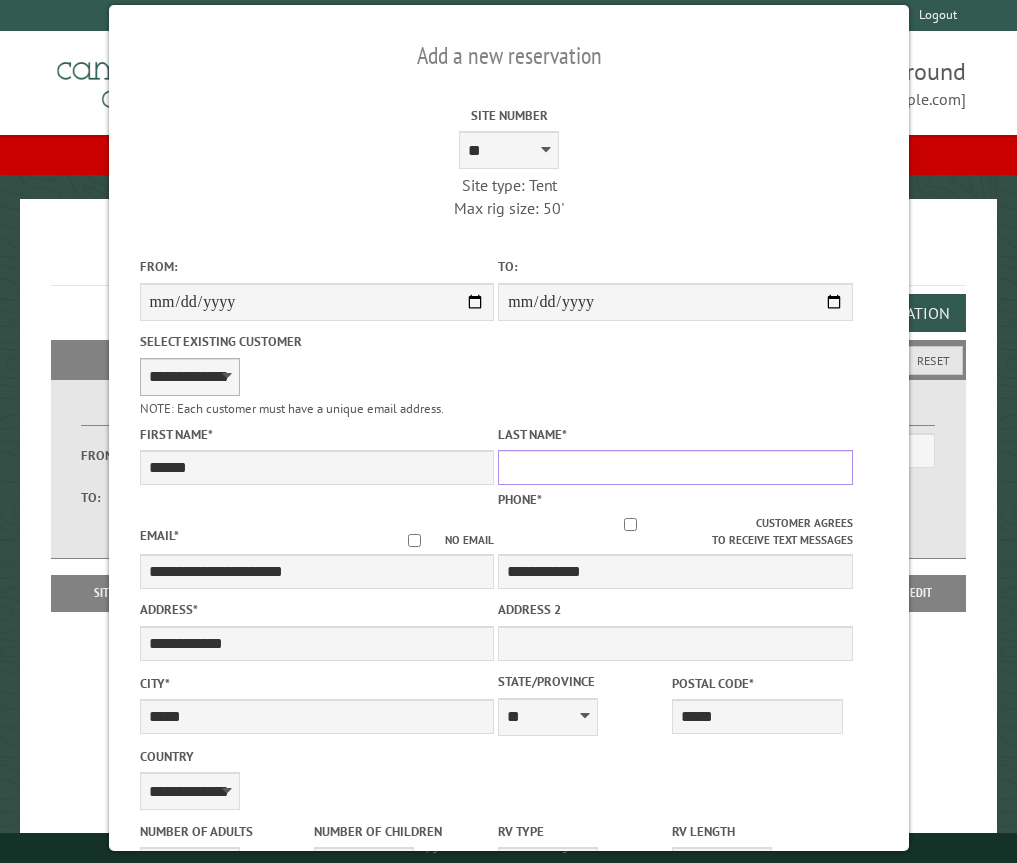 type 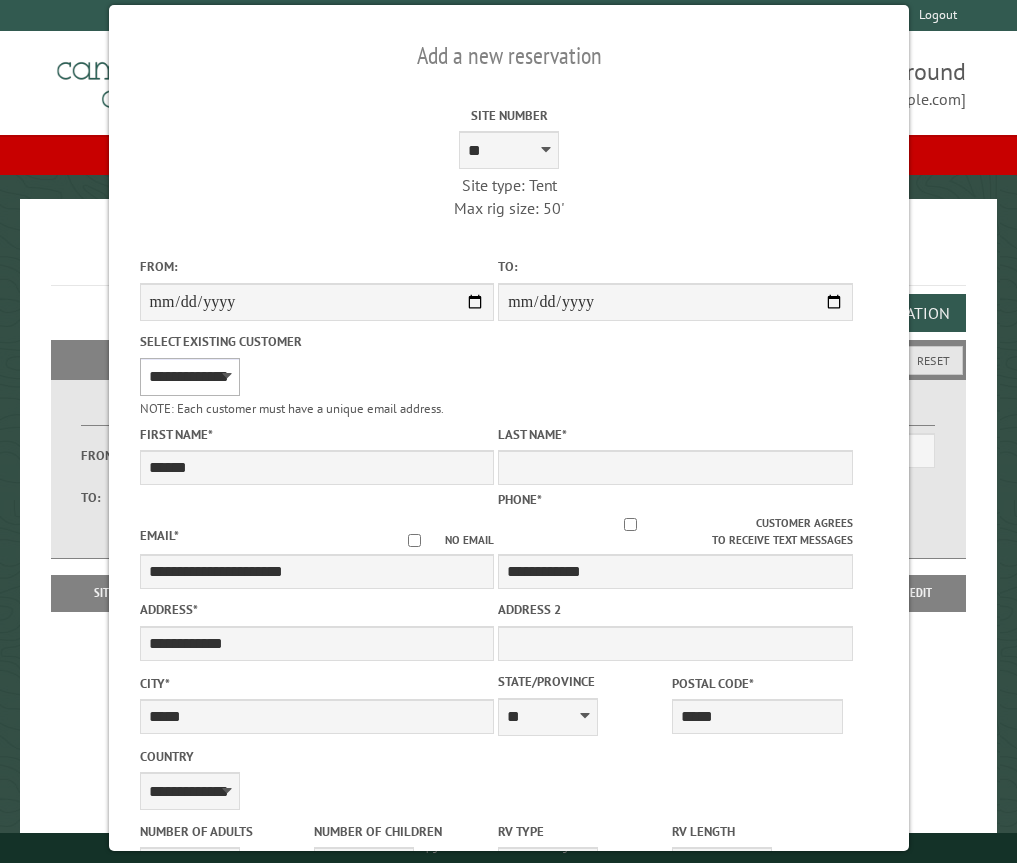 click on "**********" at bounding box center [189, 377] 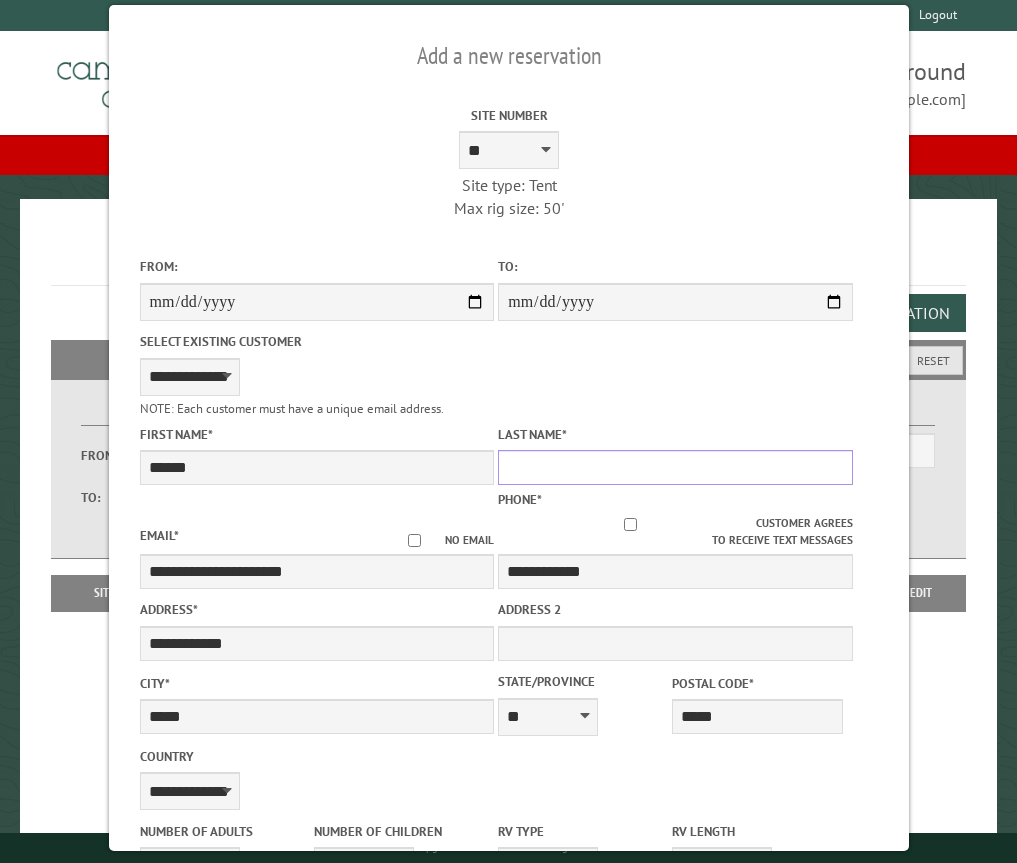 click on "Last Name *" at bounding box center [675, 467] 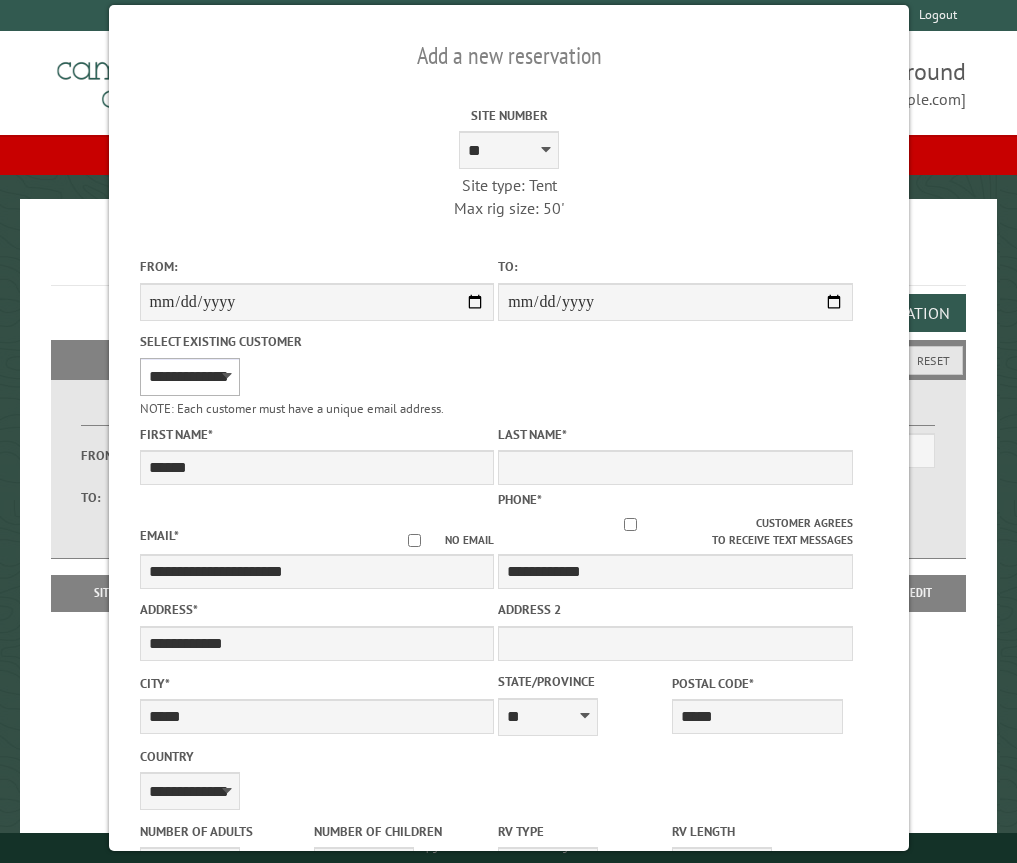 click on "**********" at bounding box center [189, 377] 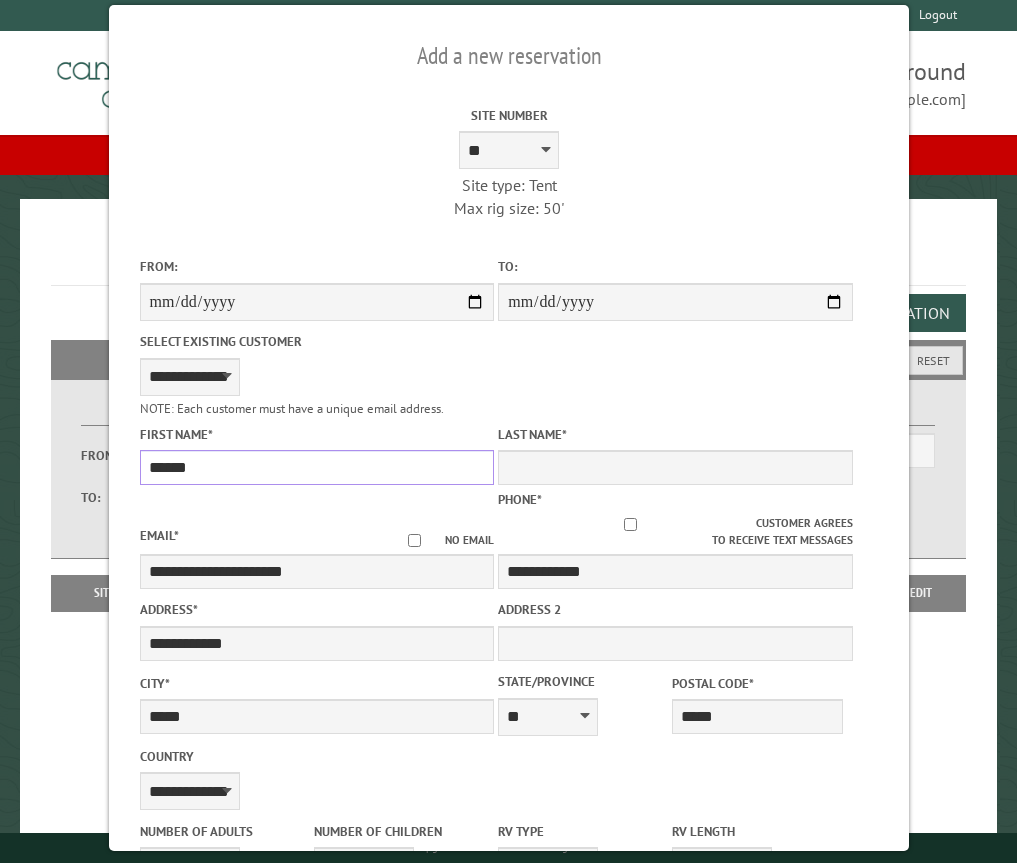 drag, startPoint x: 230, startPoint y: 471, endPoint x: 249, endPoint y: 468, distance: 19.235384 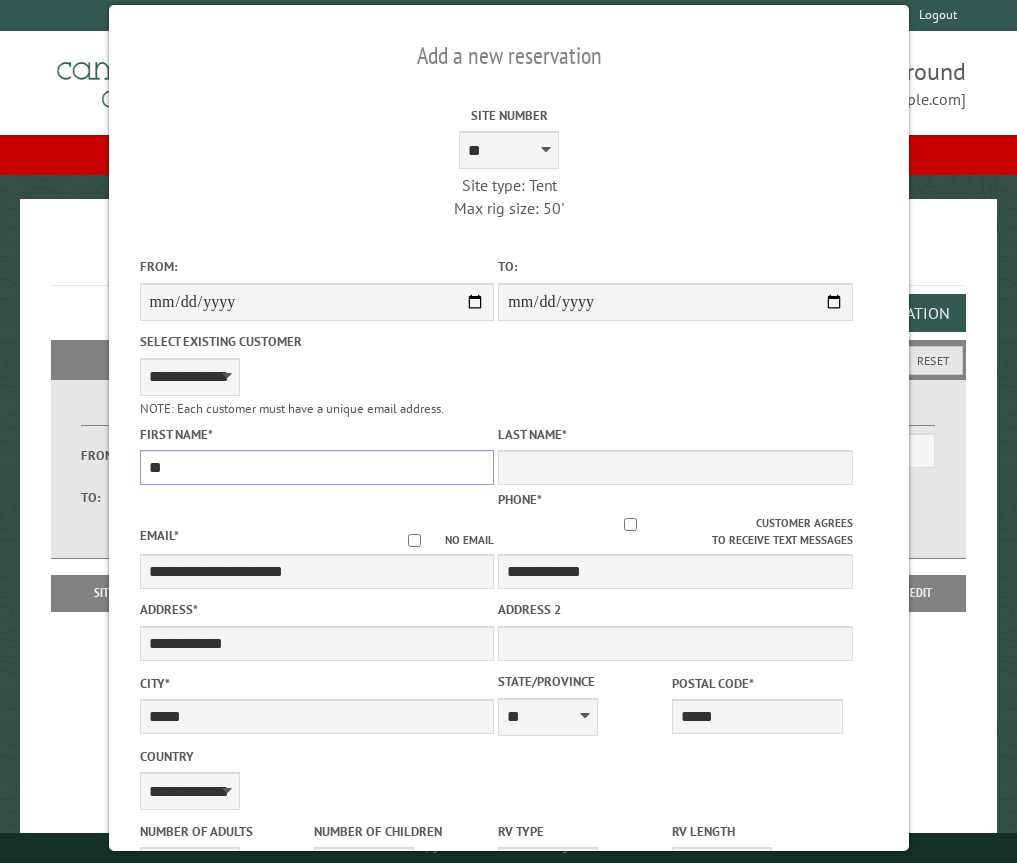 type on "*" 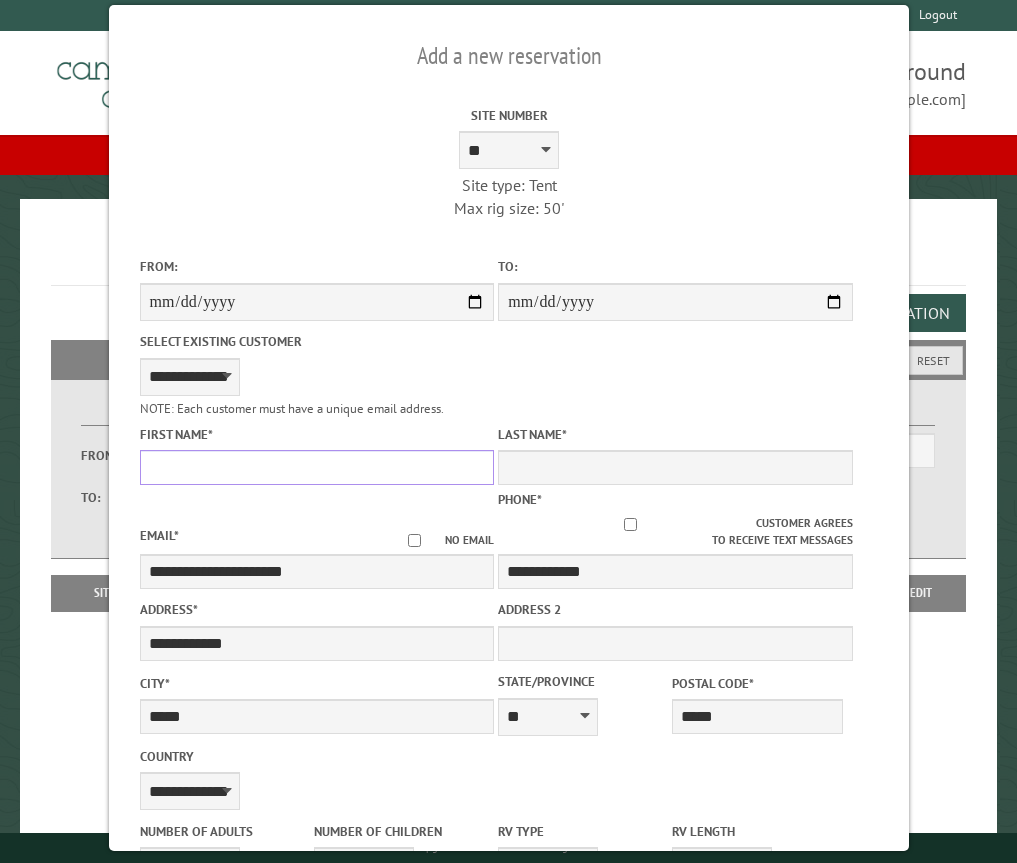 type 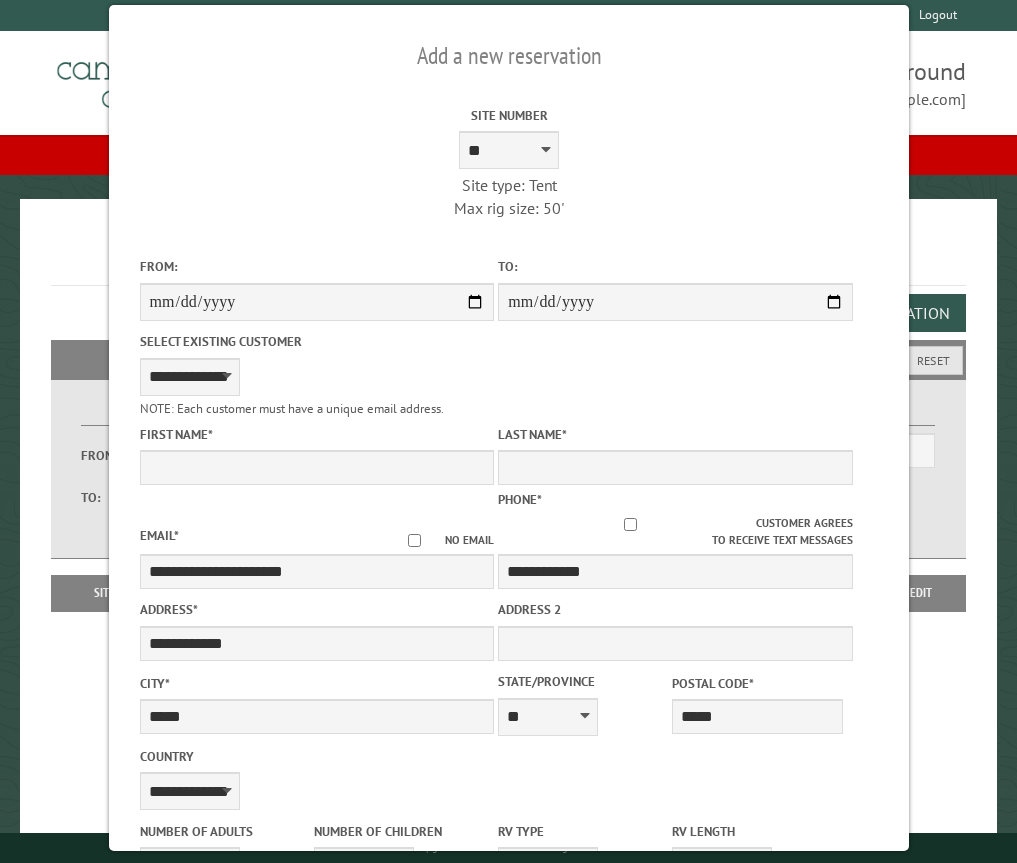 drag, startPoint x: 355, startPoint y: 23, endPoint x: 250, endPoint y: 33, distance: 105.47511 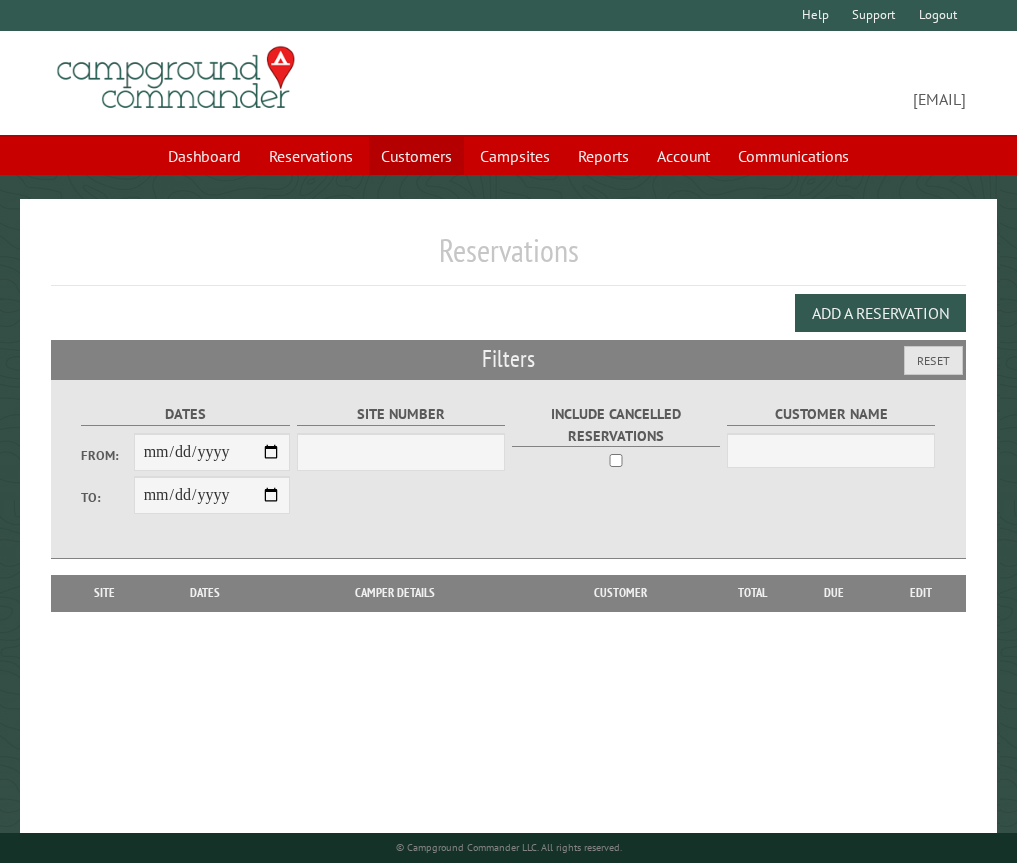 scroll, scrollTop: 0, scrollLeft: 0, axis: both 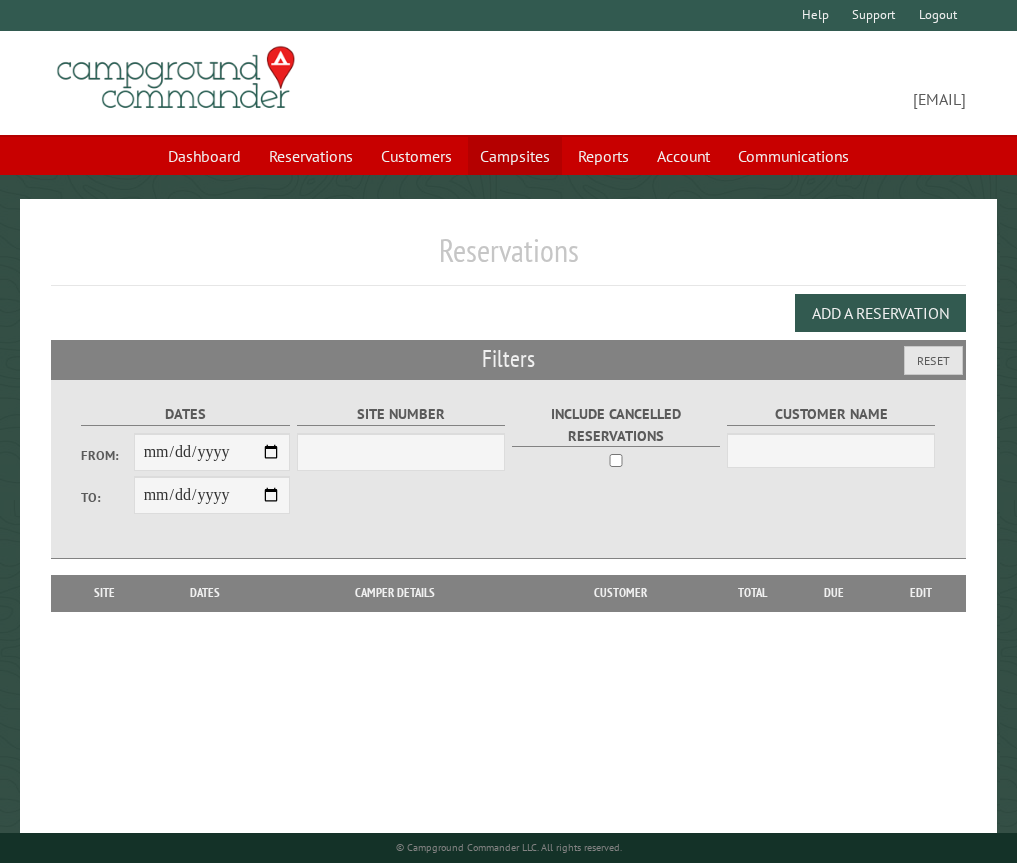 select on "***" 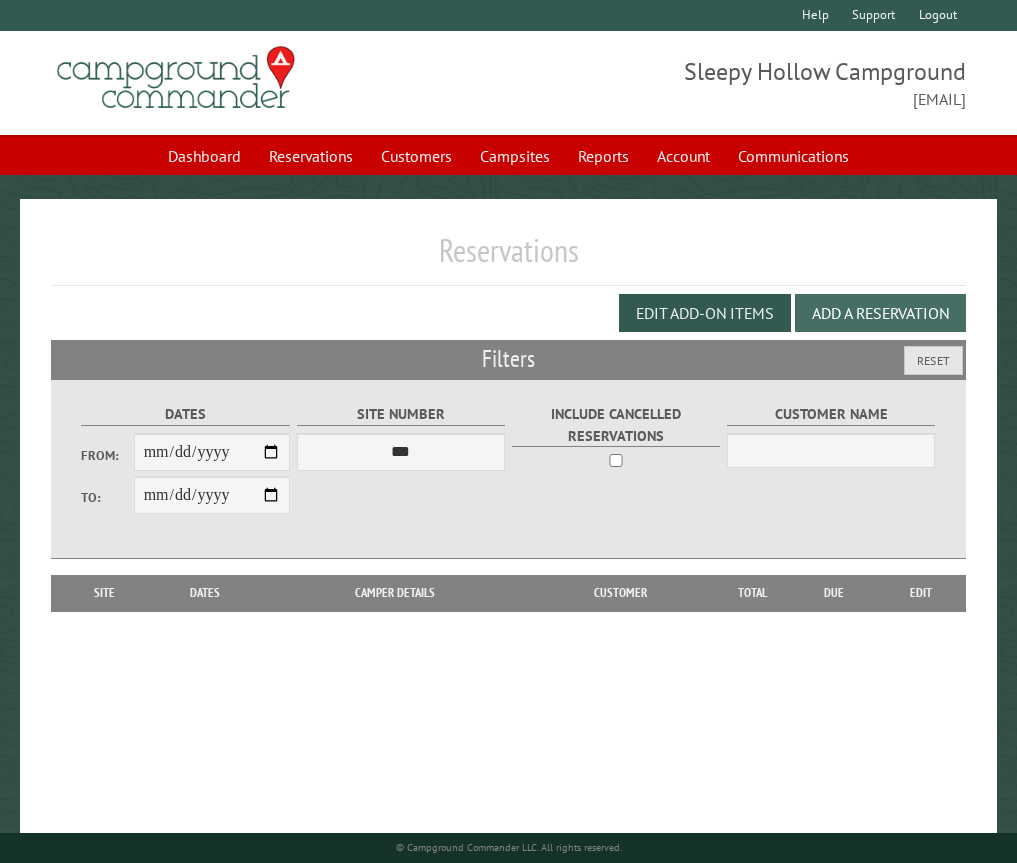 click on "Add a Reservation" at bounding box center [880, 313] 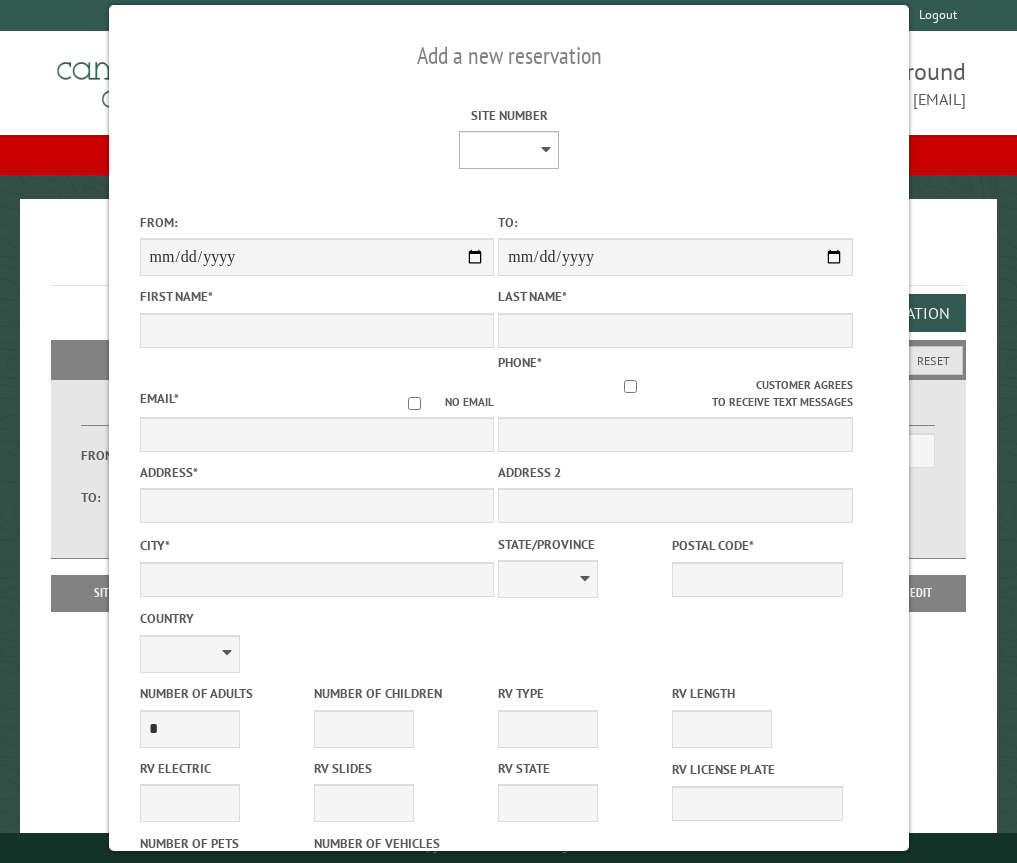 click on "* * * * * * * * * ** *** *** ** ** ** ** ** ** ** ** ** ** *** *** ** ** ** ** ** ** ** ** ** ** *** *** ** ** ** ** ** ** ** ** *** *** ** ** ** ** ** ** *** *** ** ** ** ** ** *** ** ** ** ** ** ** ** ** ** ** ** ** ** ** ** ** ** ** ** ** ** ** ** ** **" at bounding box center [509, 150] 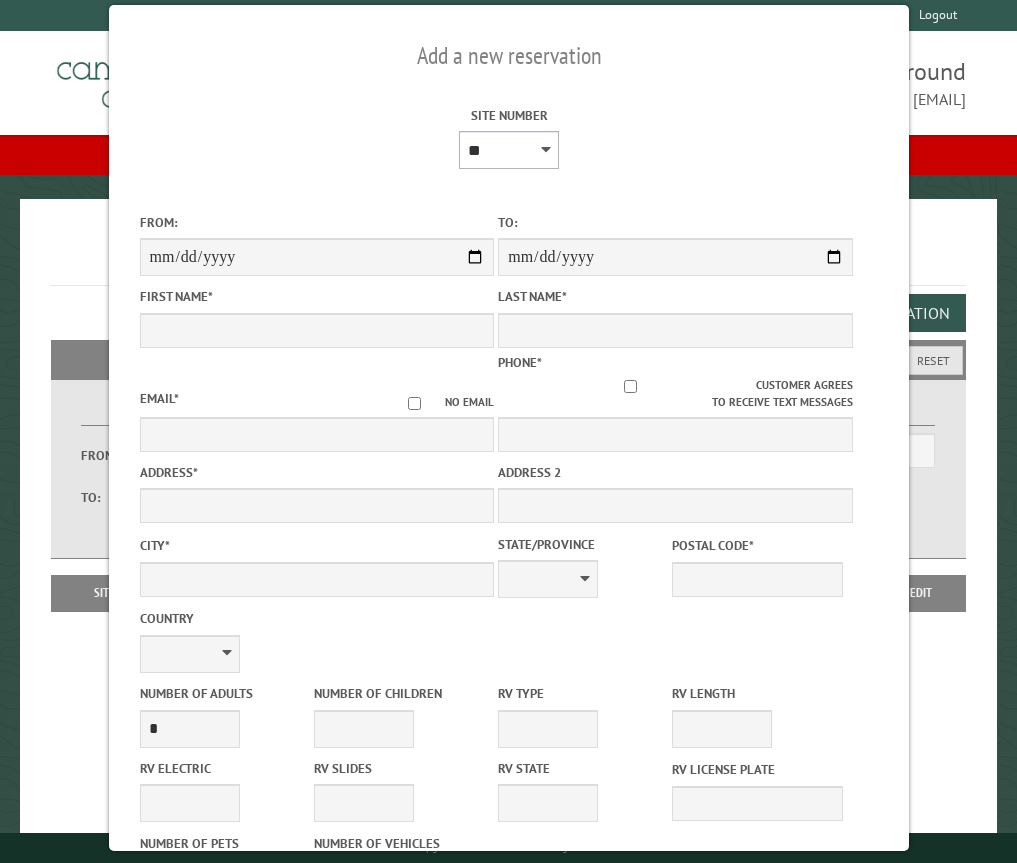 click on "* * * * * * * * * ** *** *** ** ** ** ** ** ** ** ** ** ** *** *** ** ** ** ** ** ** ** ** ** ** *** *** ** ** ** ** ** ** ** ** *** *** ** ** ** ** ** ** *** *** ** ** ** ** ** *** ** ** ** ** ** ** ** ** ** ** ** ** ** ** ** ** ** ** ** ** ** ** ** ** **" at bounding box center (509, 150) 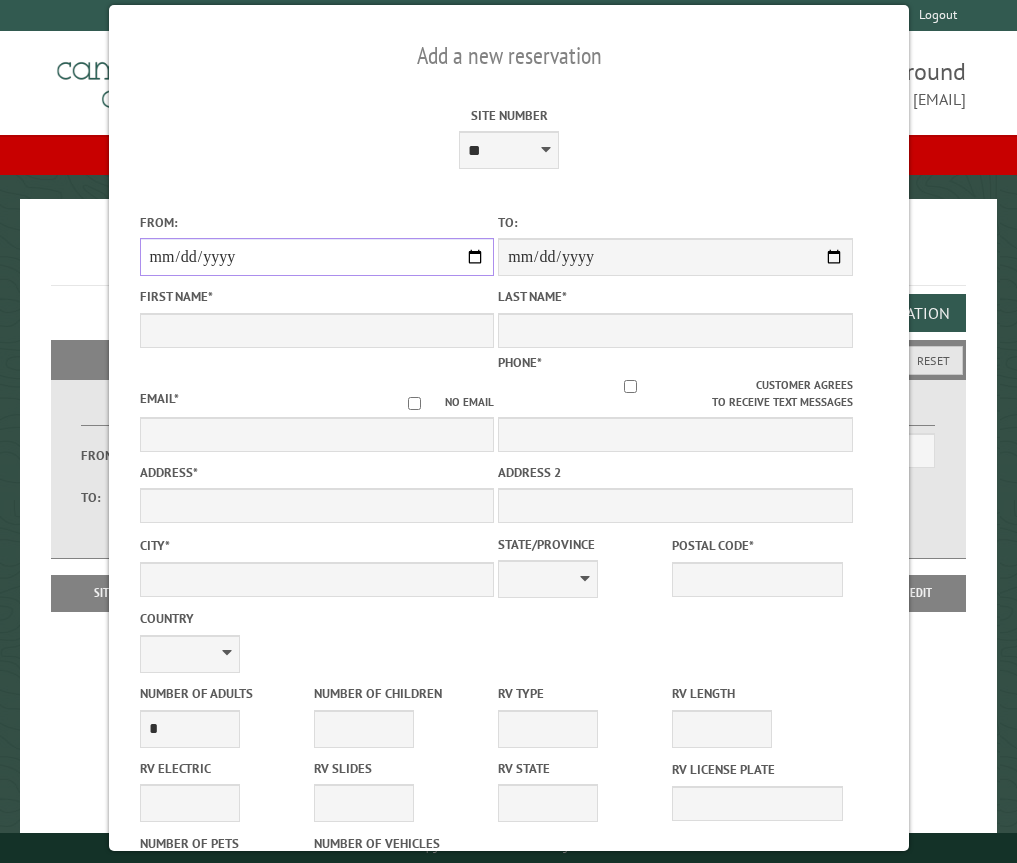 click on "From:" at bounding box center [316, 257] 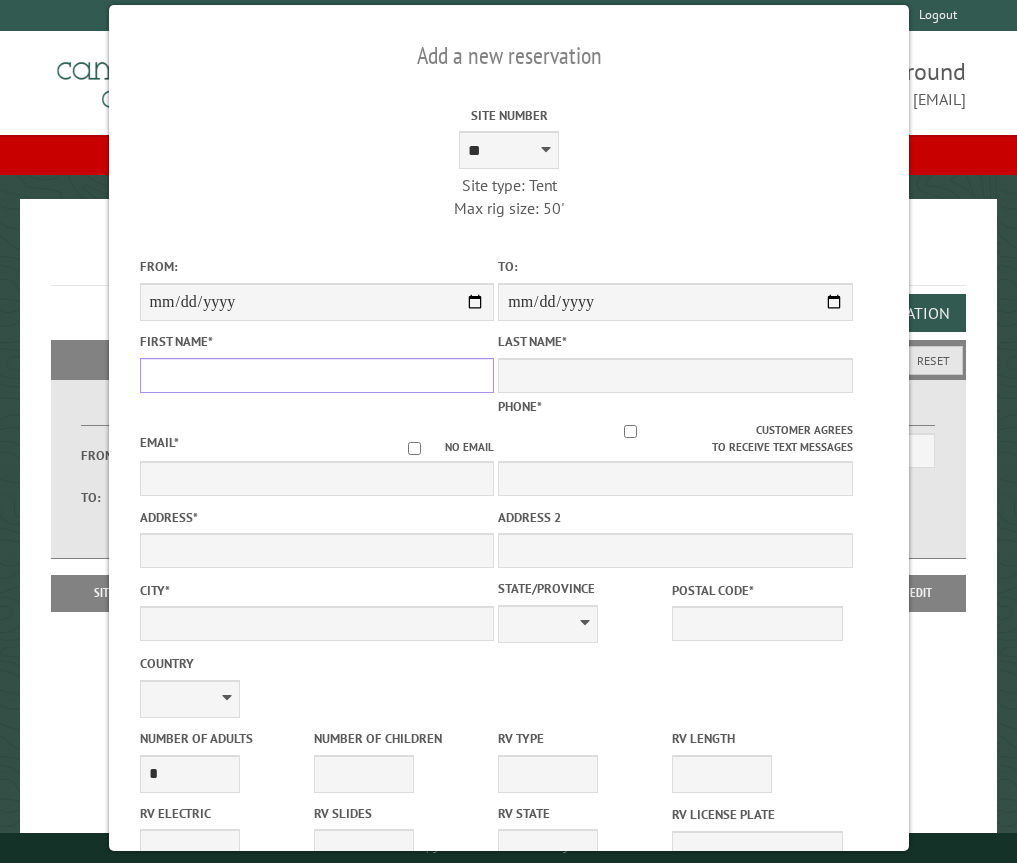 click on "First Name *" at bounding box center [316, 375] 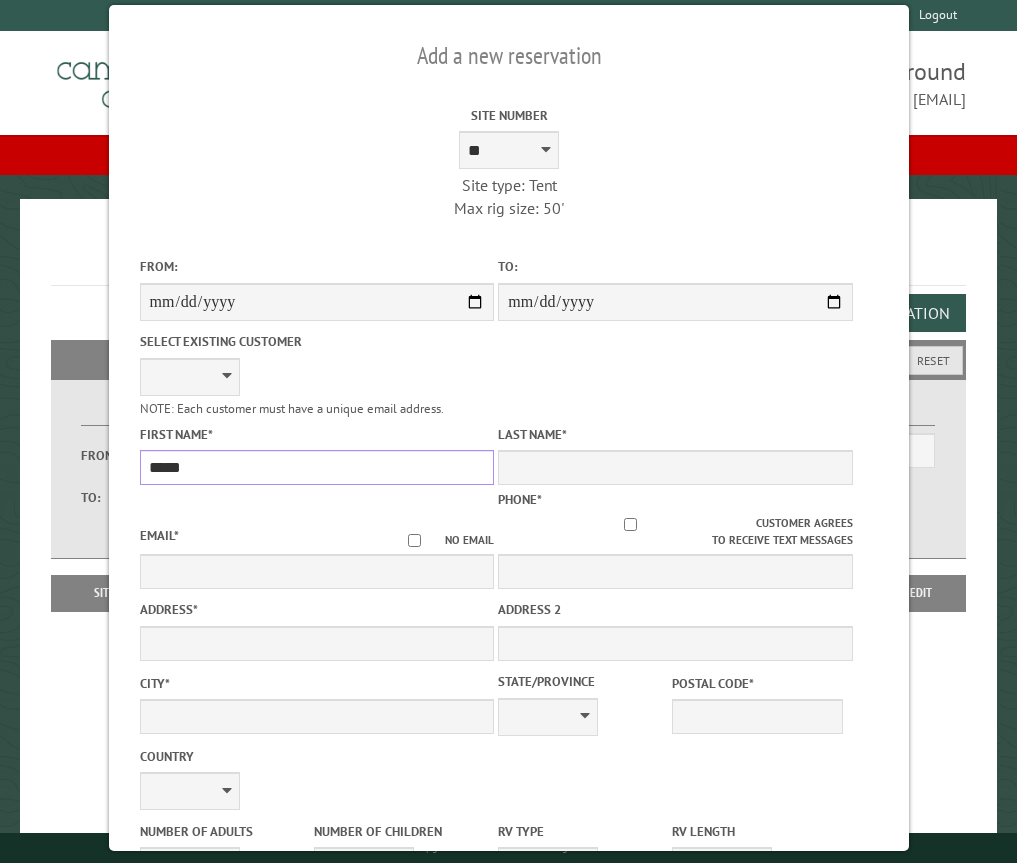 type on "*****" 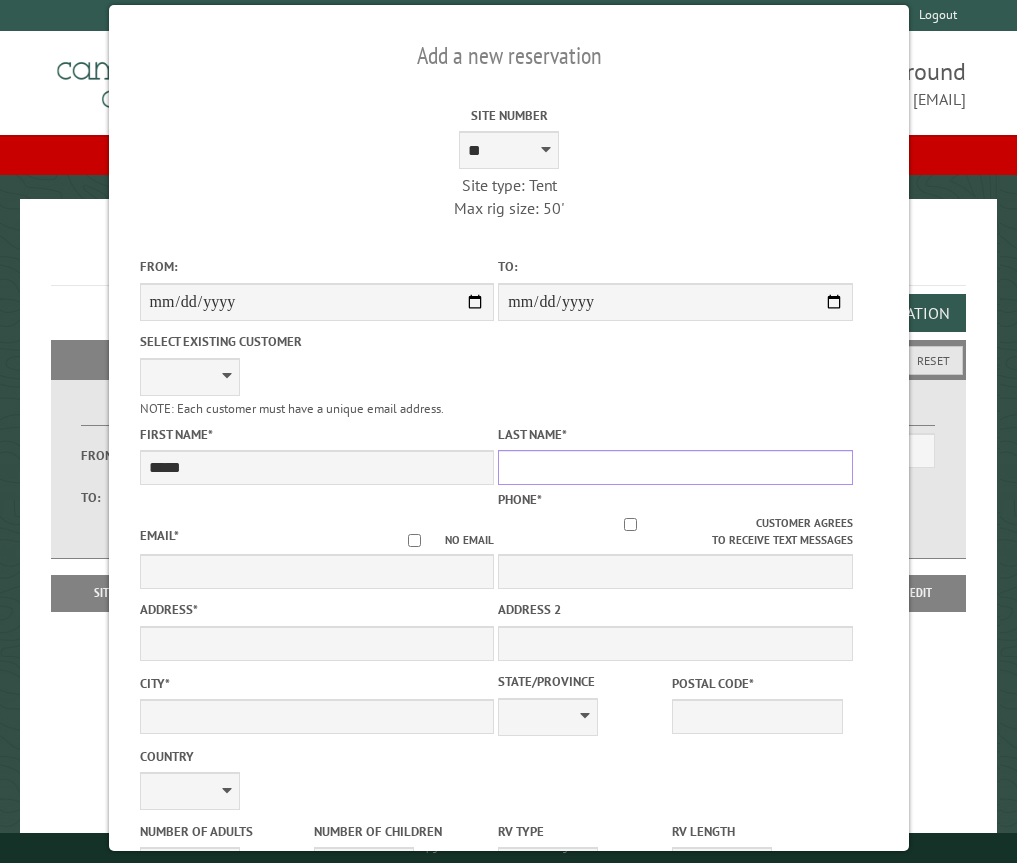 click on "Last Name *" at bounding box center (675, 467) 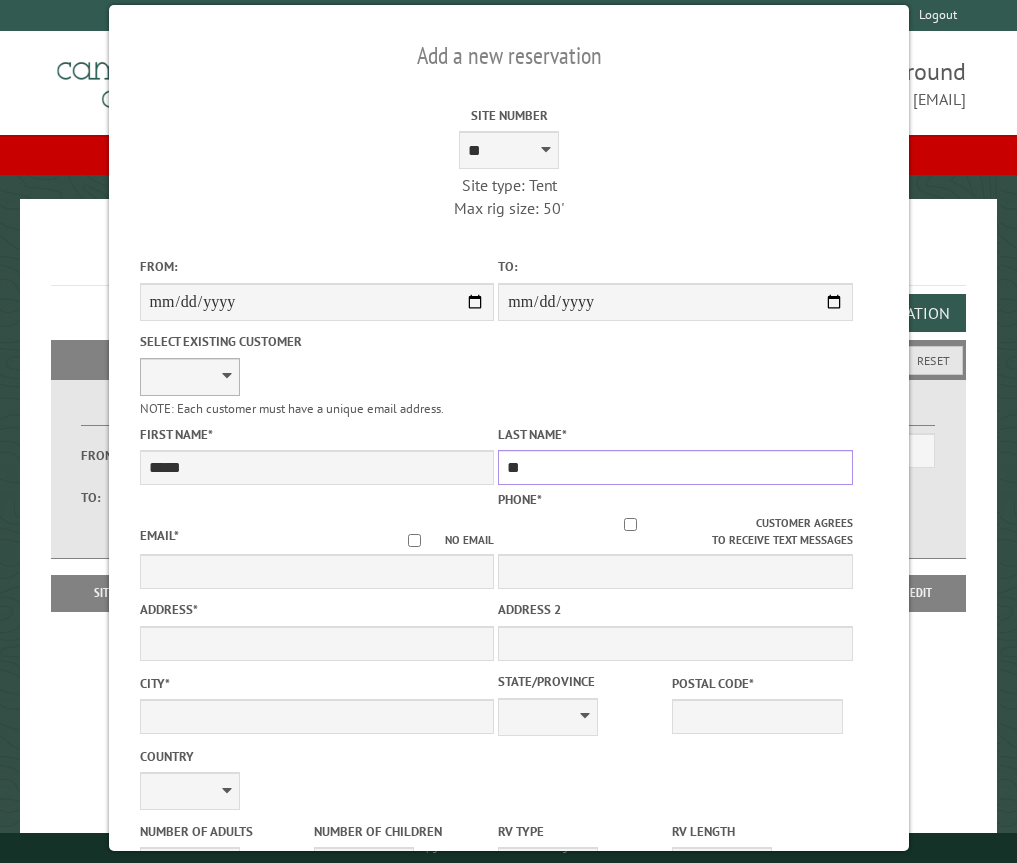type on "**" 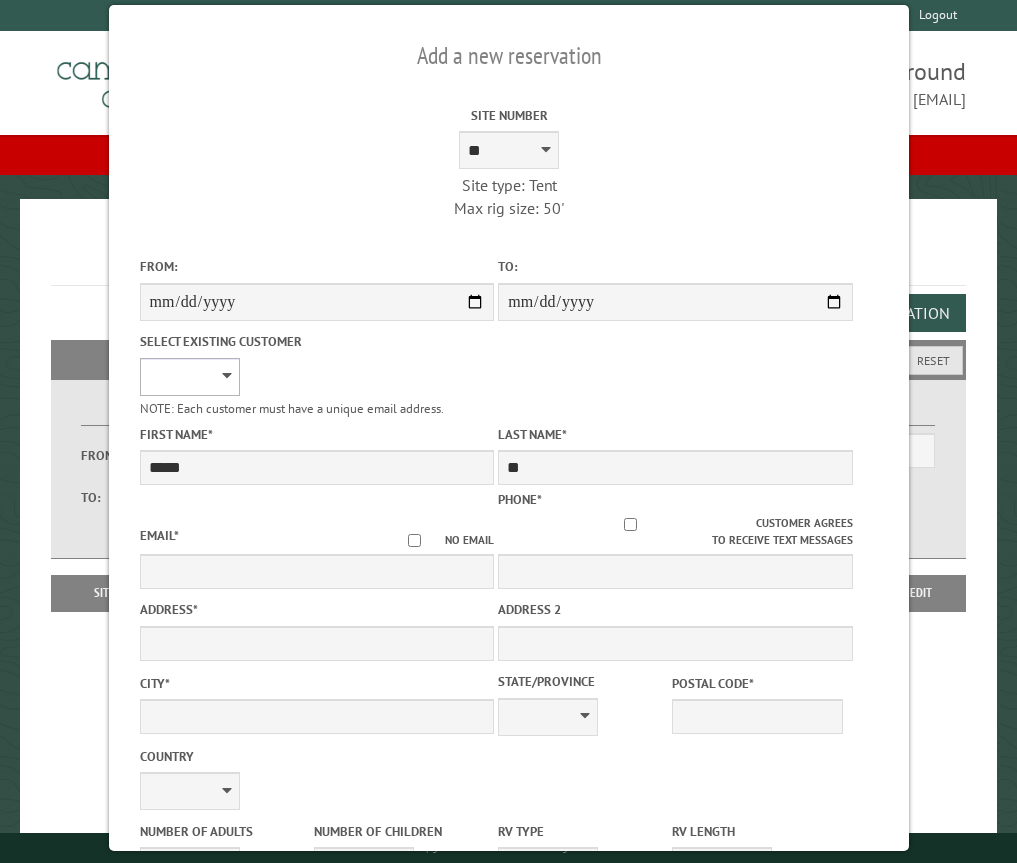 click on "**********" at bounding box center (189, 377) 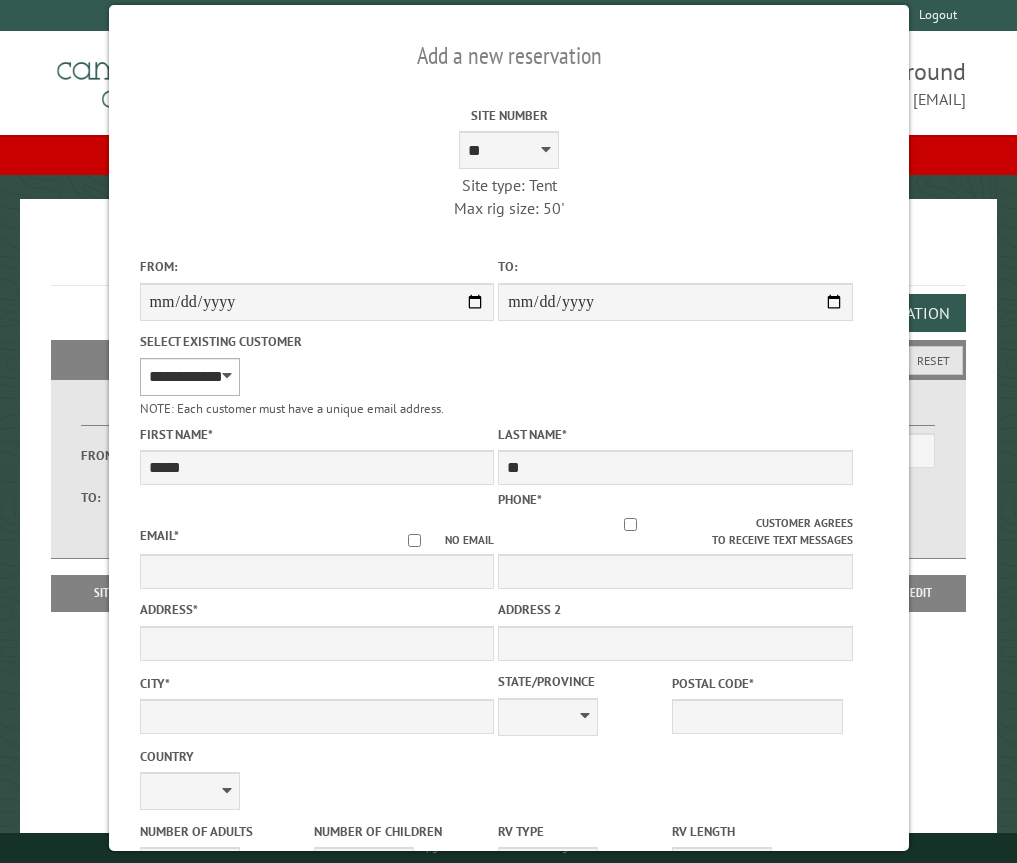 click on "**********" at bounding box center (189, 377) 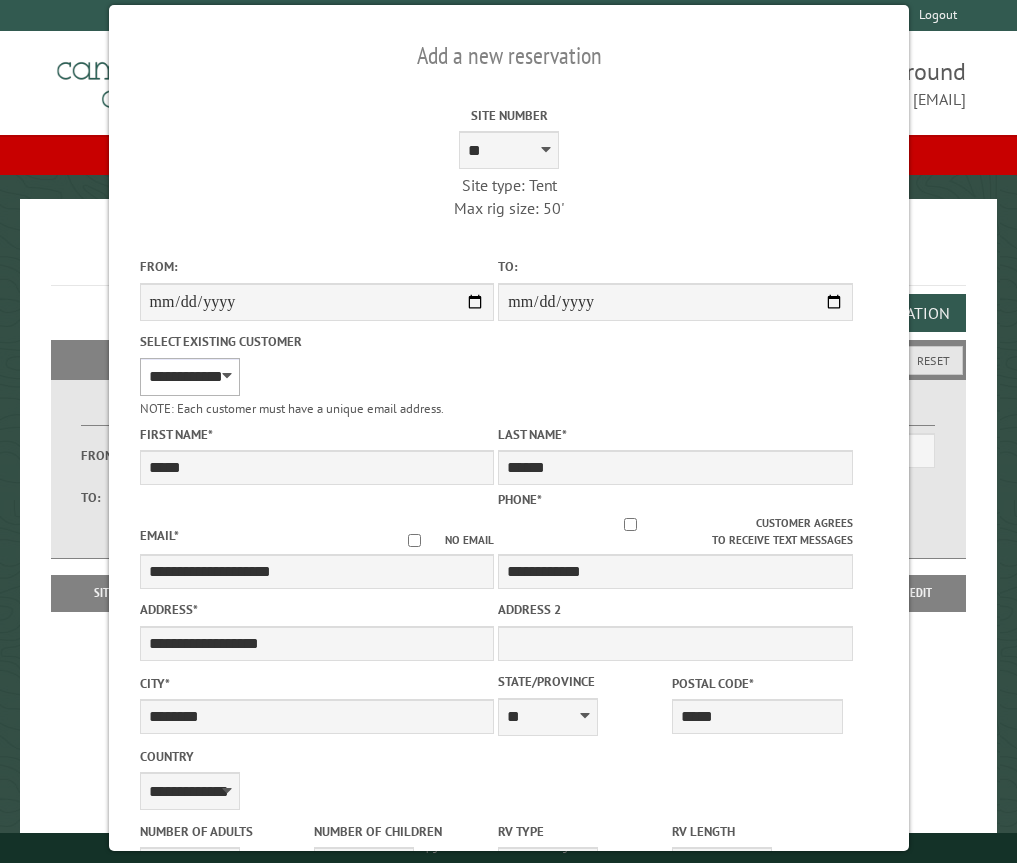 select on "*" 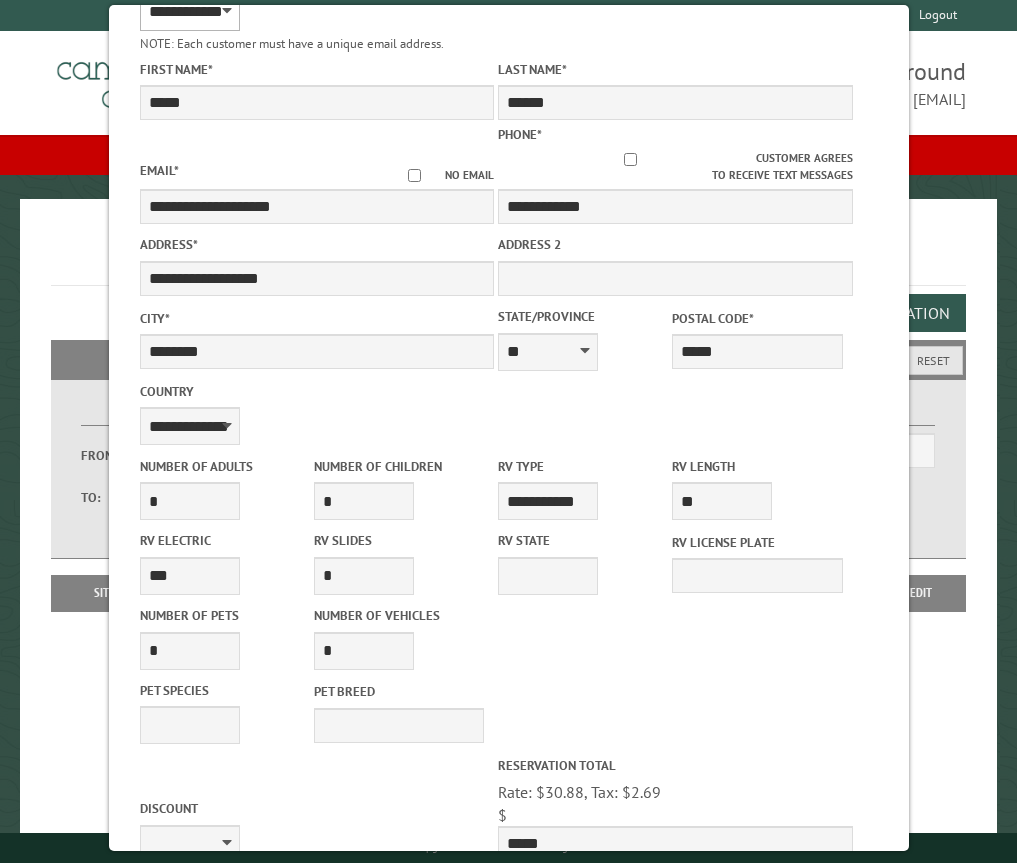 scroll, scrollTop: 400, scrollLeft: 0, axis: vertical 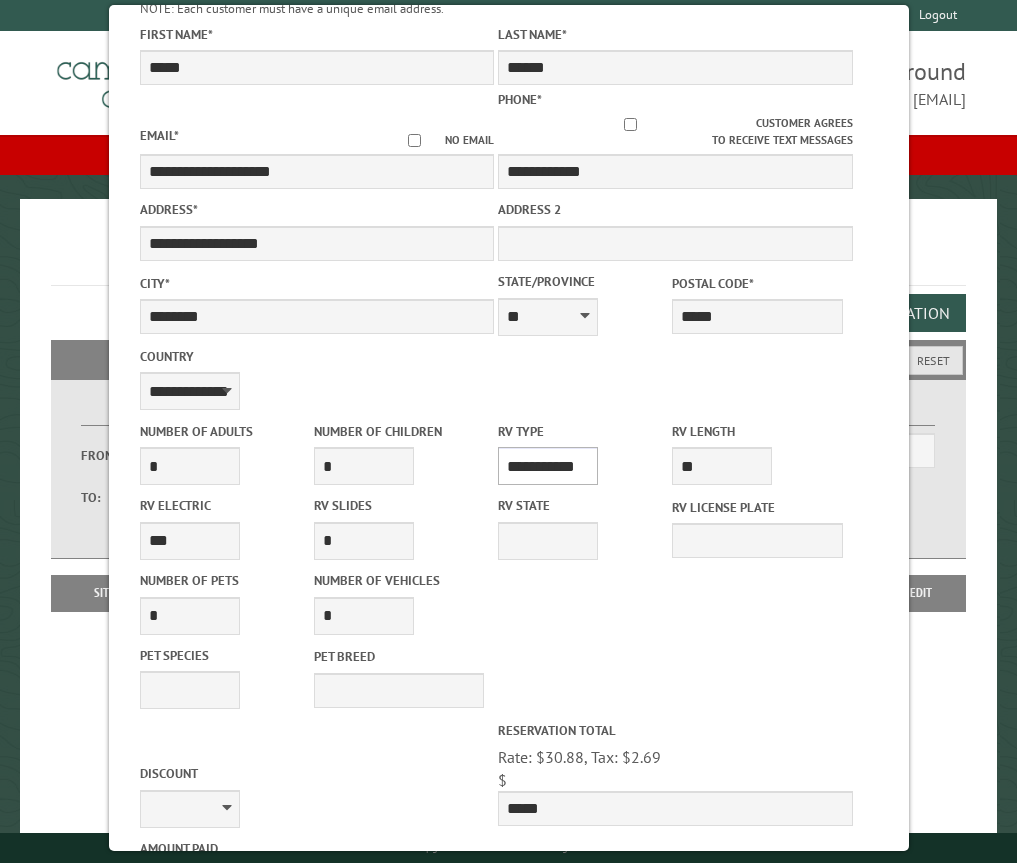 click on "**********" at bounding box center (548, 466) 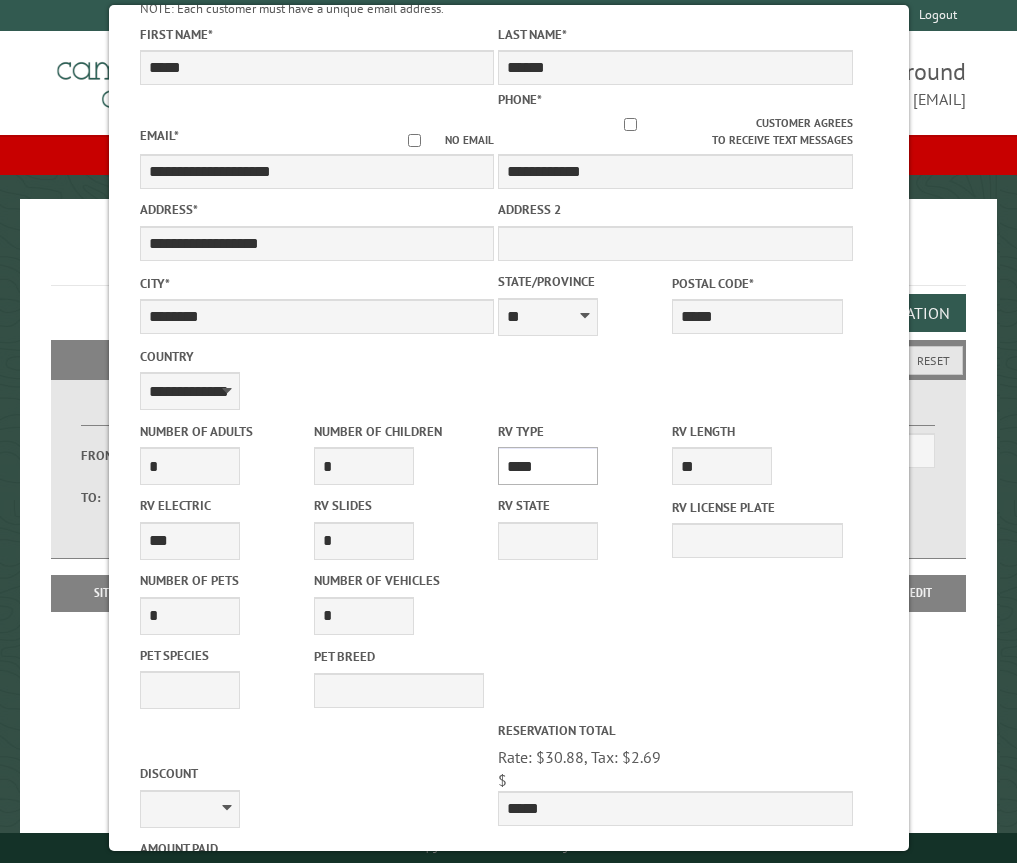 click on "**********" at bounding box center (548, 466) 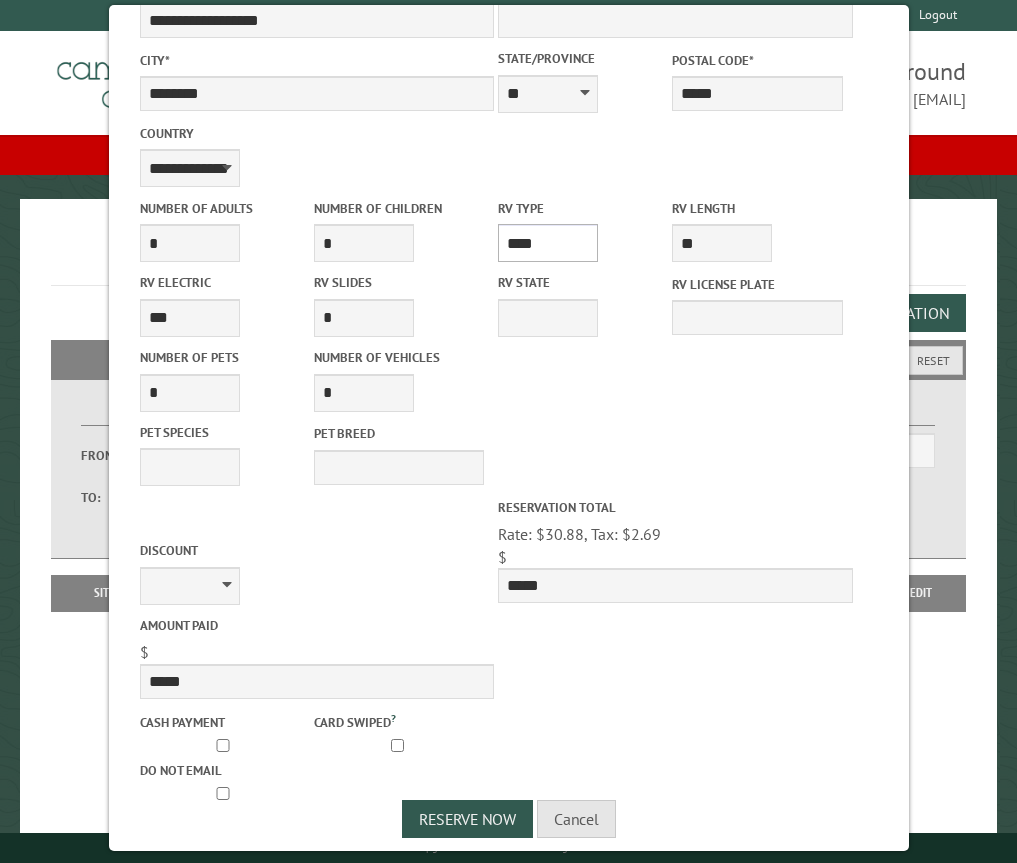 scroll, scrollTop: 634, scrollLeft: 0, axis: vertical 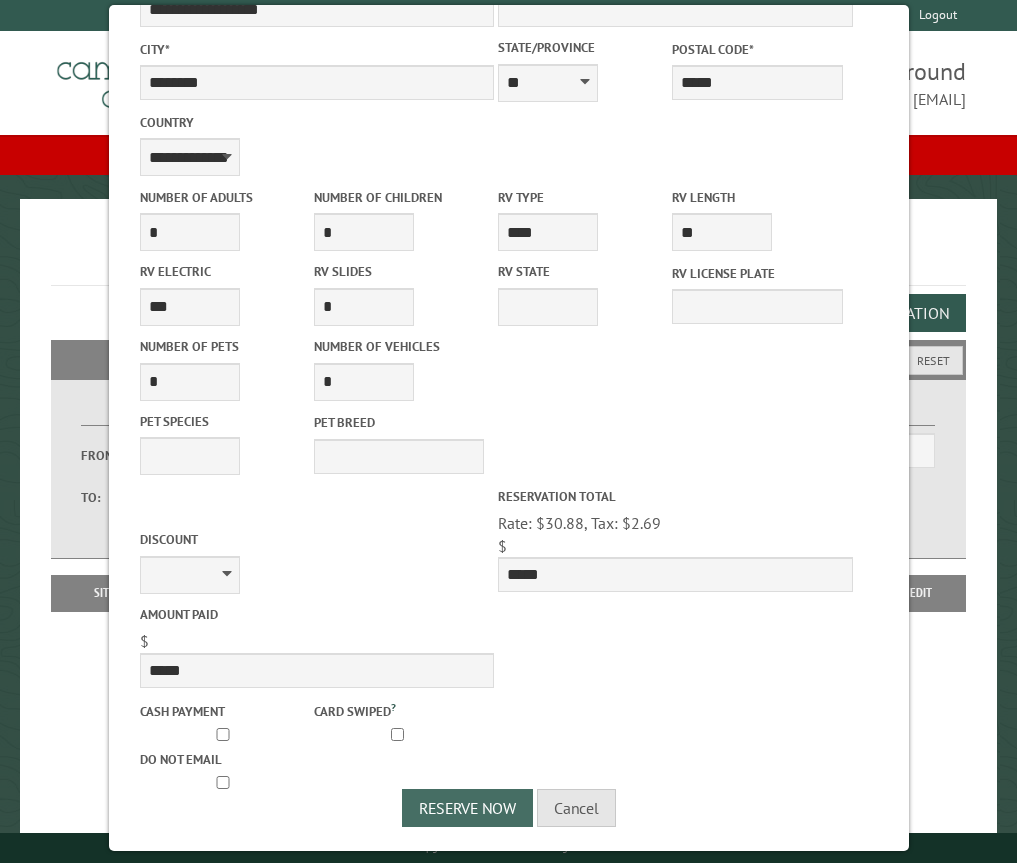 click on "Reserve Now" at bounding box center (467, 808) 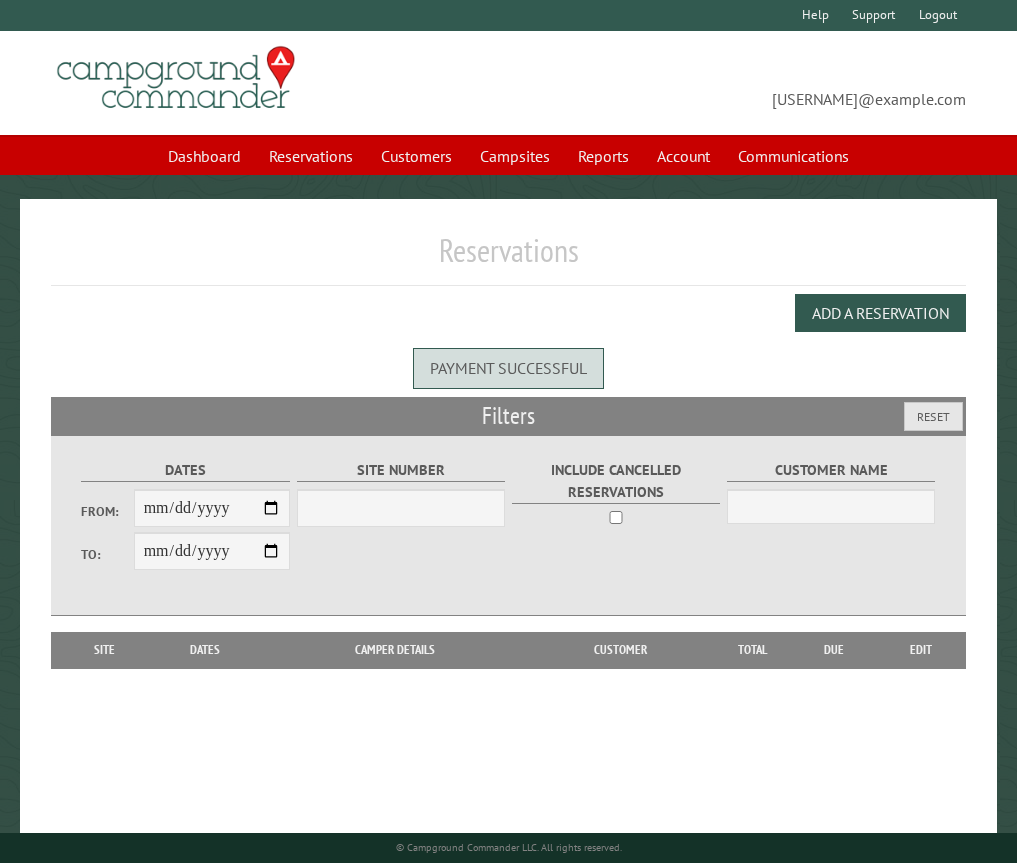 scroll, scrollTop: 0, scrollLeft: 0, axis: both 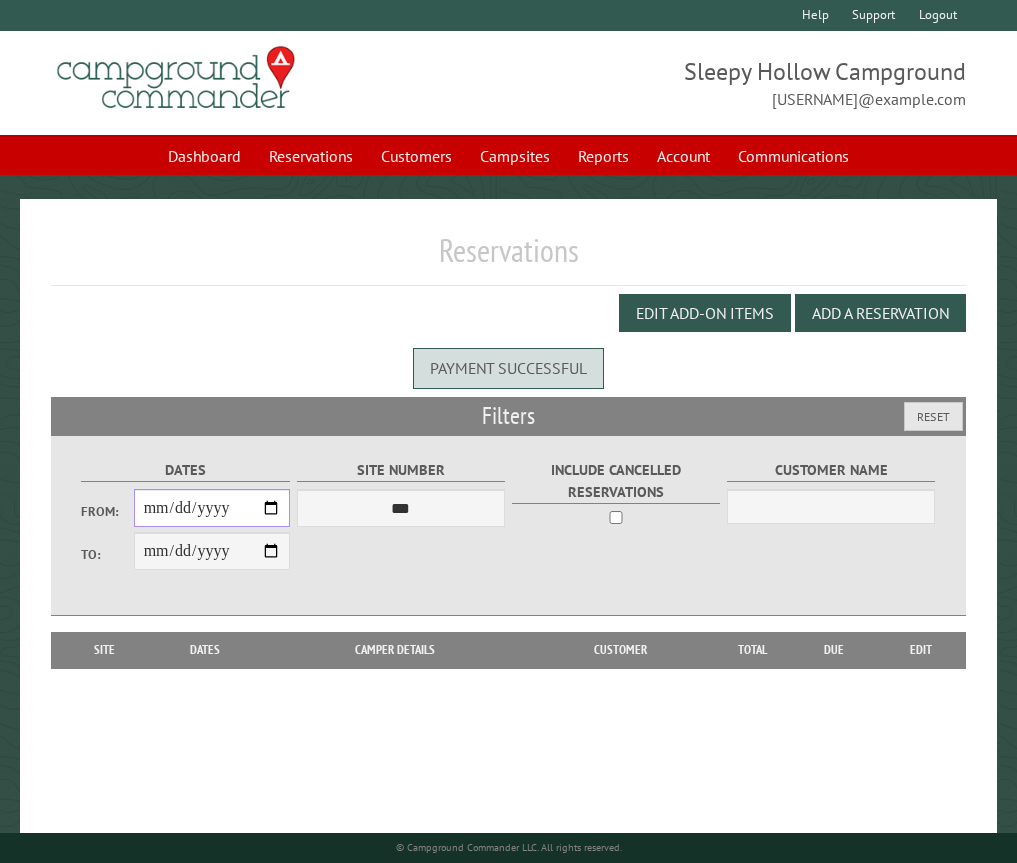 click on "From:" at bounding box center [212, 508] 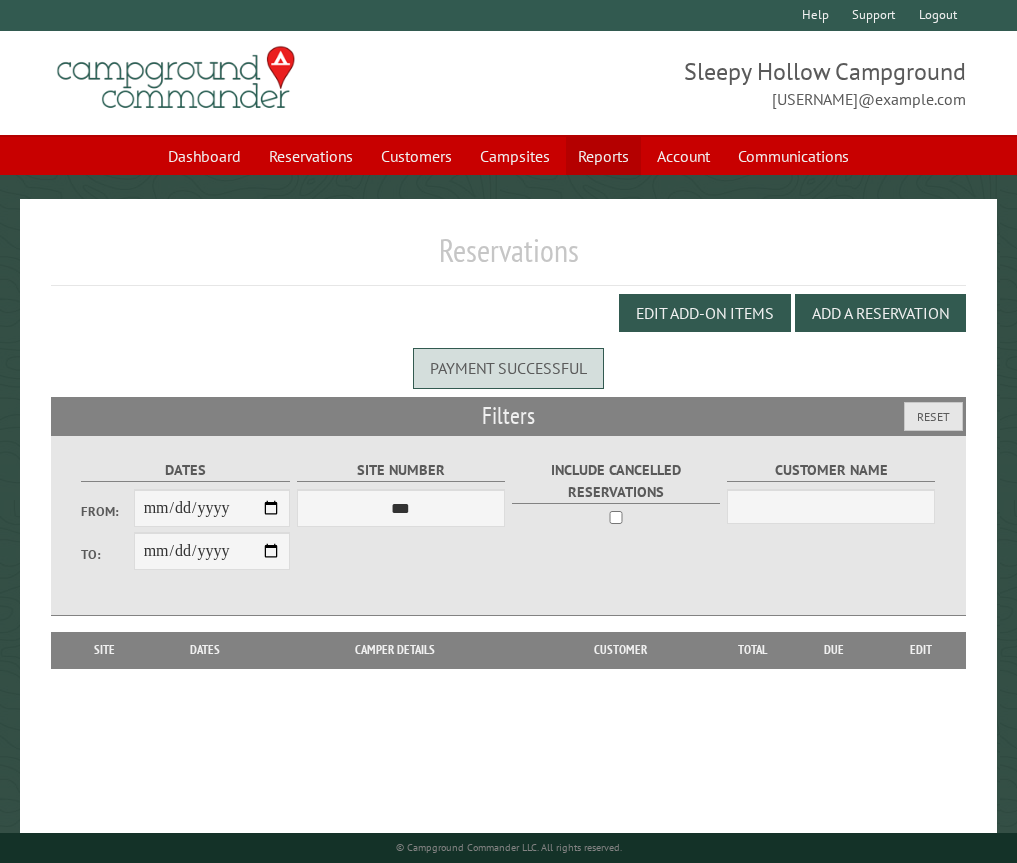 drag, startPoint x: 353, startPoint y: 218, endPoint x: 610, endPoint y: 159, distance: 263.68542 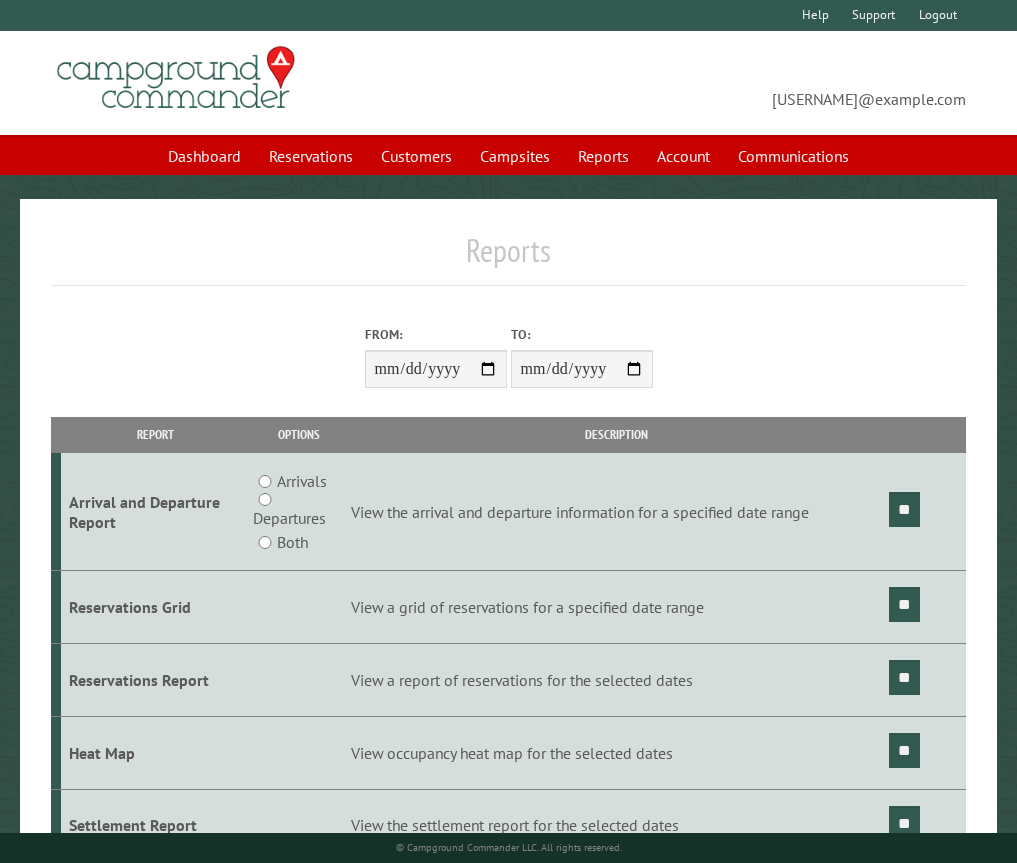 scroll, scrollTop: 0, scrollLeft: 0, axis: both 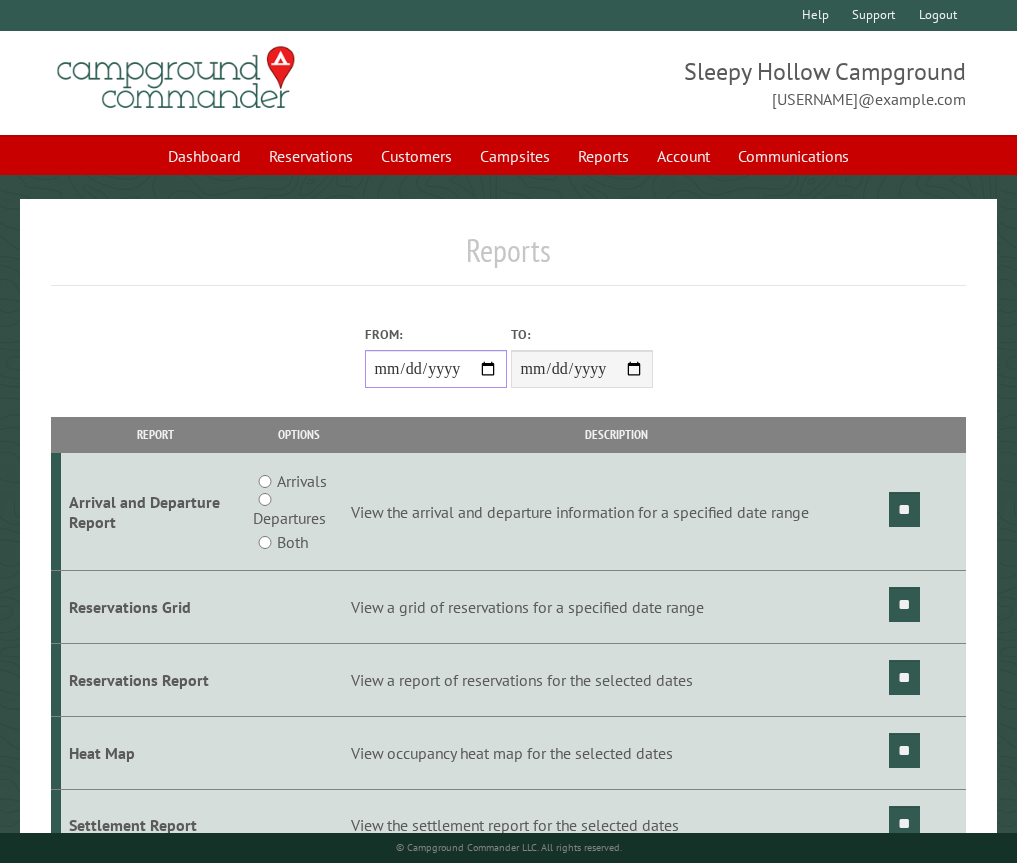 click on "From:" at bounding box center (436, 369) 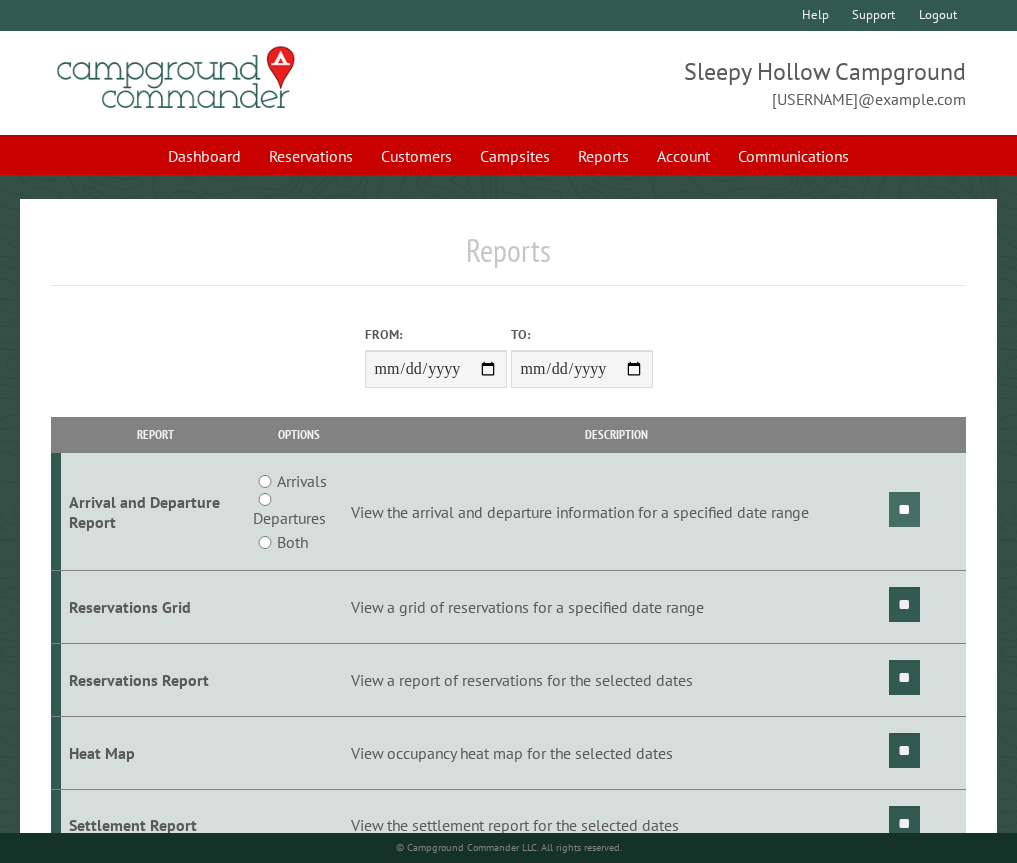 click on "**" at bounding box center (904, 509) 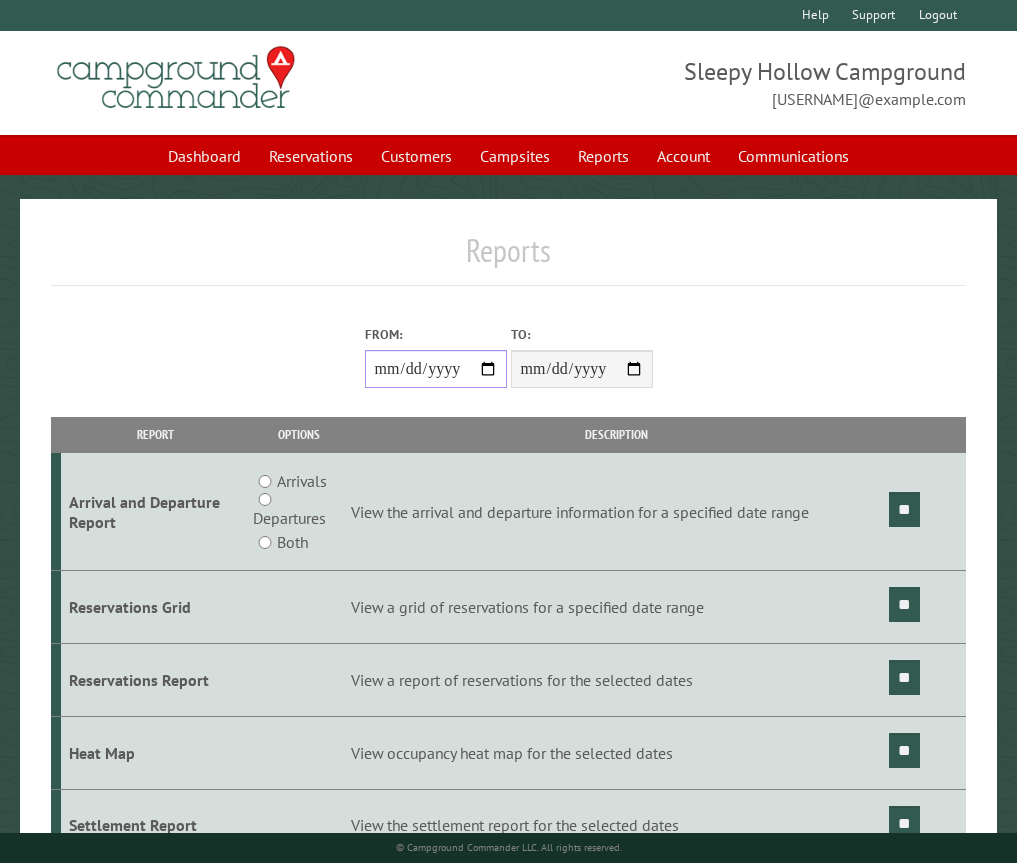 click on "**********" at bounding box center (436, 369) 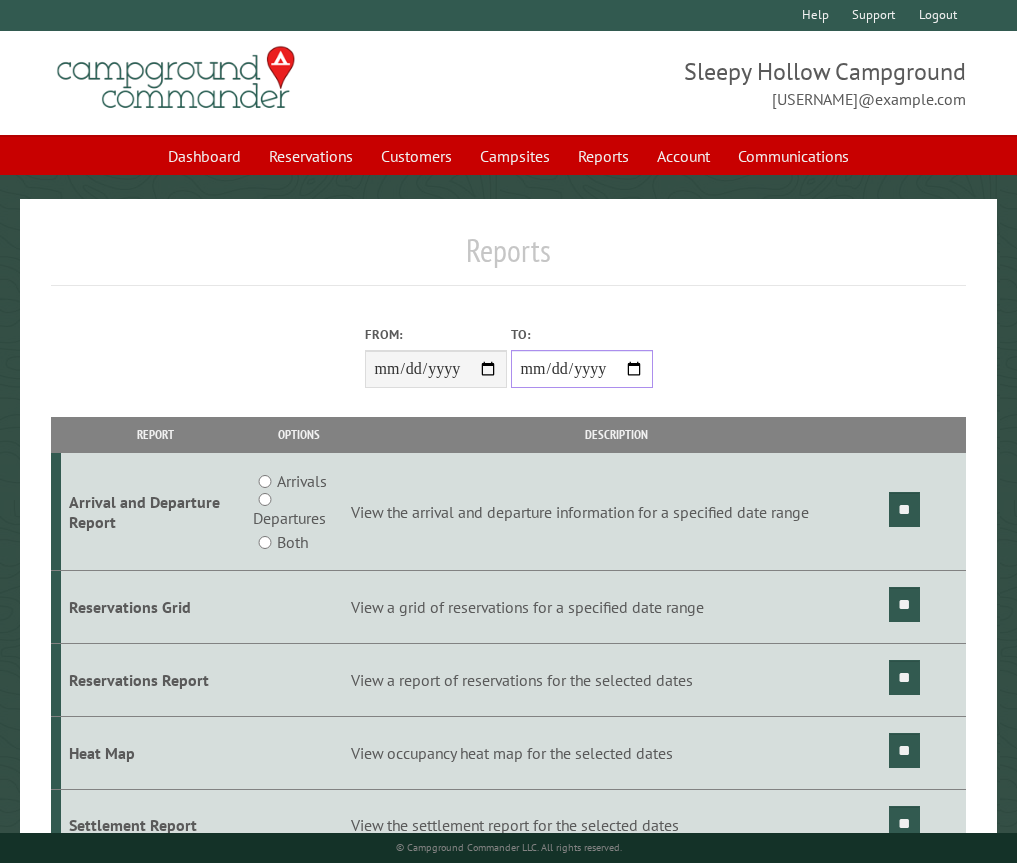 click on "**********" at bounding box center (582, 369) 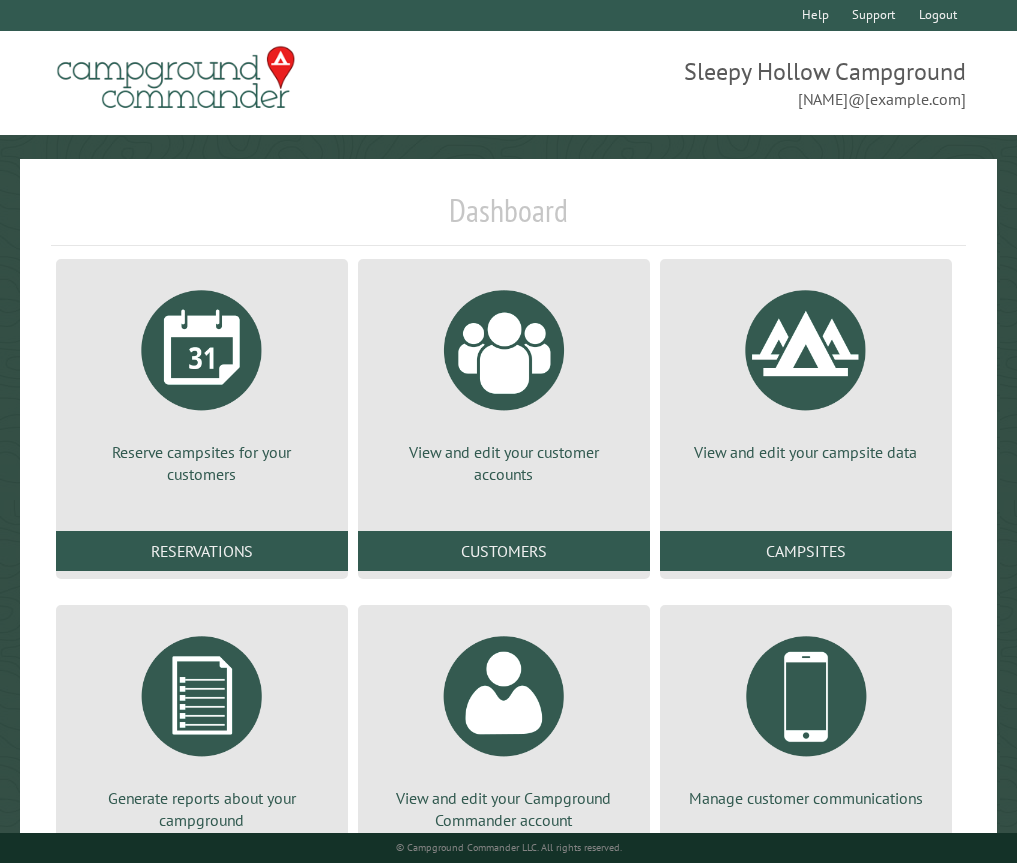scroll, scrollTop: 0, scrollLeft: 0, axis: both 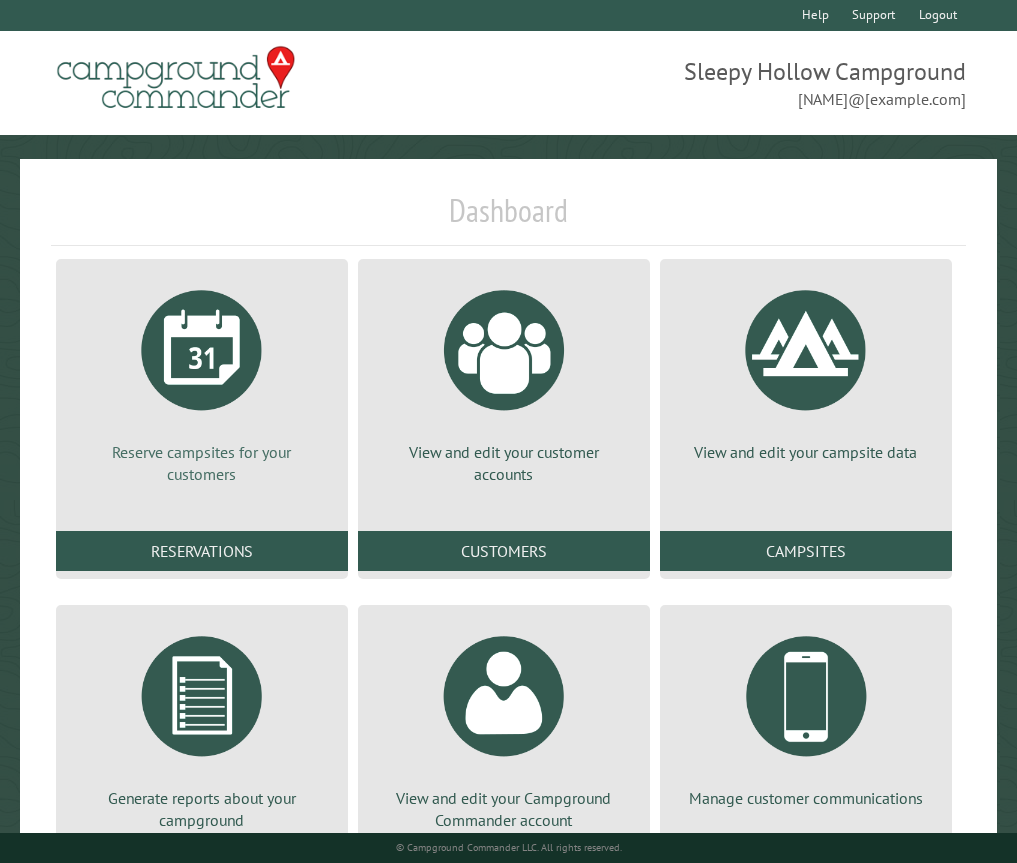 click at bounding box center [202, 350] 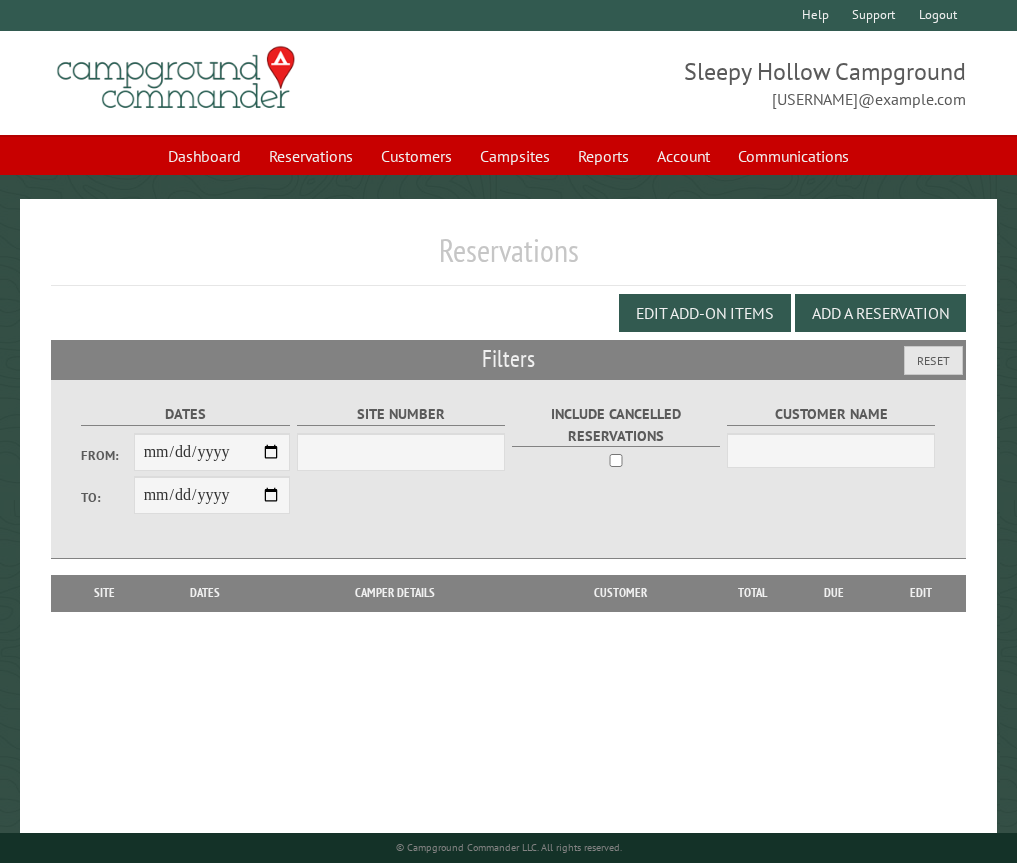 scroll, scrollTop: 0, scrollLeft: 0, axis: both 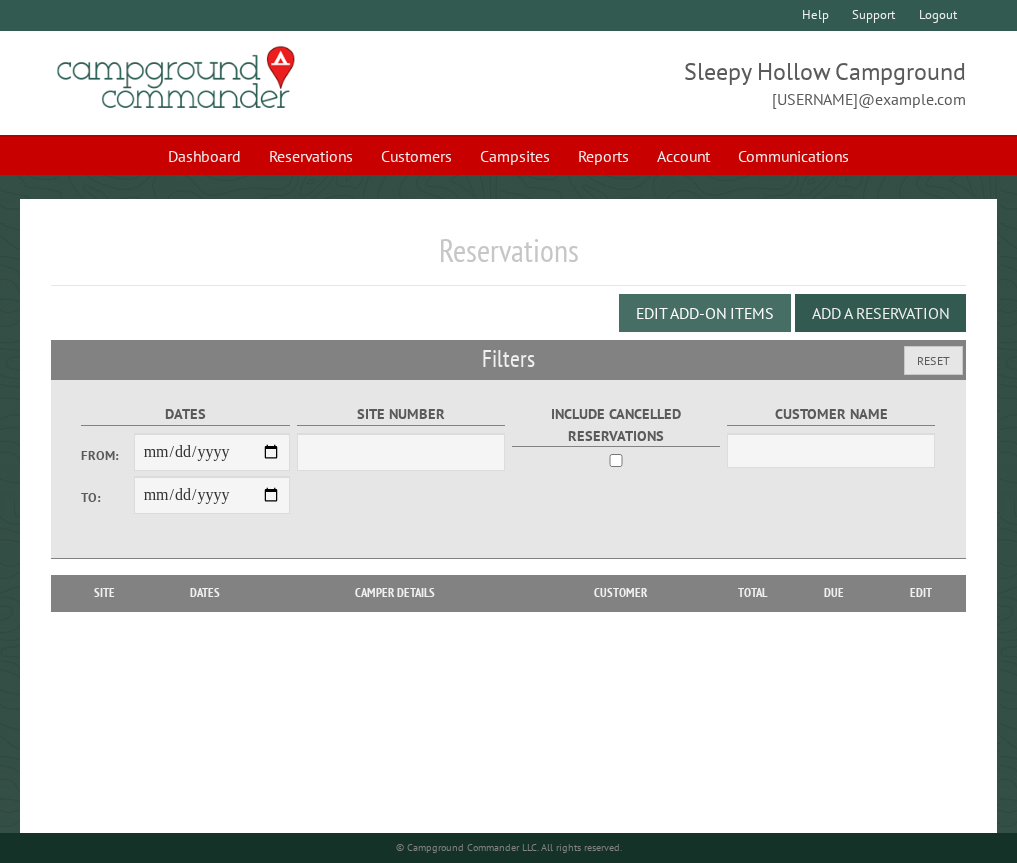 select on "***" 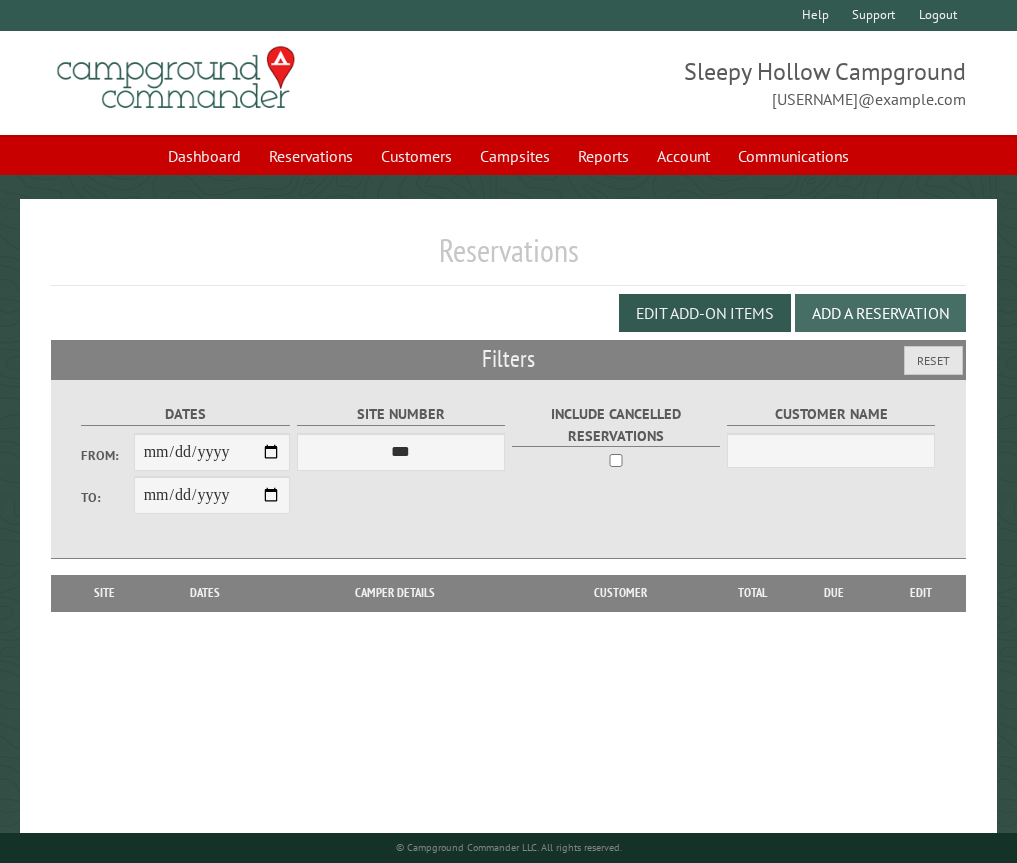 click on "Add a Reservation" at bounding box center [880, 313] 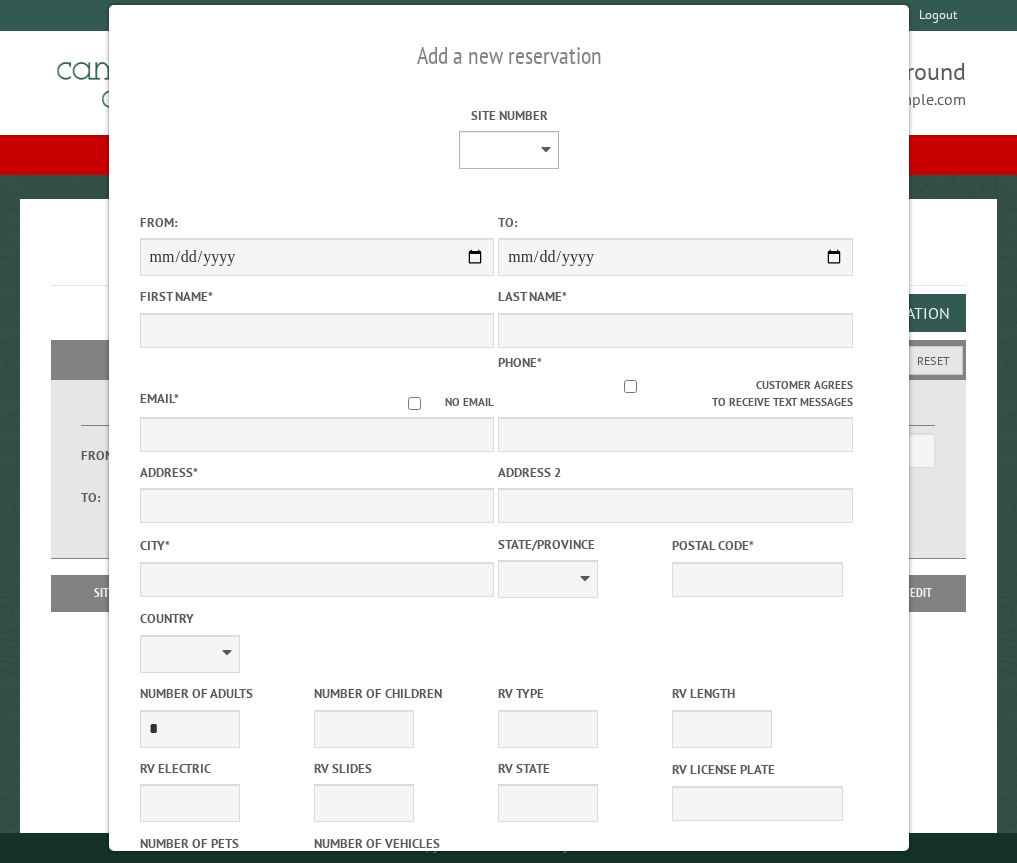 click on "* * * * * * * * * ** *** *** ** ** ** ** ** ** ** ** ** ** *** *** ** ** ** ** ** ** ** ** ** ** *** *** ** ** ** ** ** ** ** ** *** *** ** ** ** ** ** ** *** *** ** ** ** ** ** *** ** ** ** ** ** ** ** ** ** ** ** ** ** ** ** ** ** ** ** ** ** ** ** ** **" at bounding box center [509, 150] 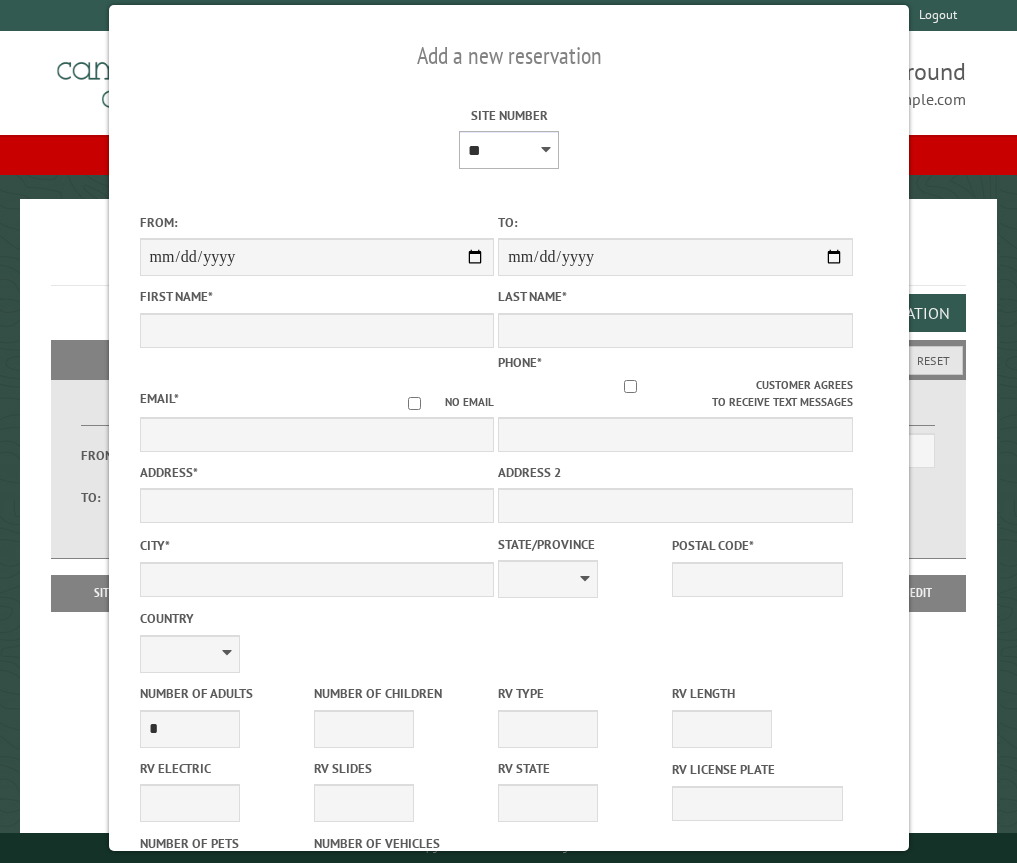 click on "* * * * * * * * * ** *** *** ** ** ** ** ** ** ** ** ** ** *** *** ** ** ** ** ** ** ** ** ** ** *** *** ** ** ** ** ** ** ** ** *** *** ** ** ** ** ** ** *** *** ** ** ** ** ** *** ** ** ** ** ** ** ** ** ** ** ** ** ** ** ** ** ** ** ** ** ** ** ** ** **" at bounding box center [509, 150] 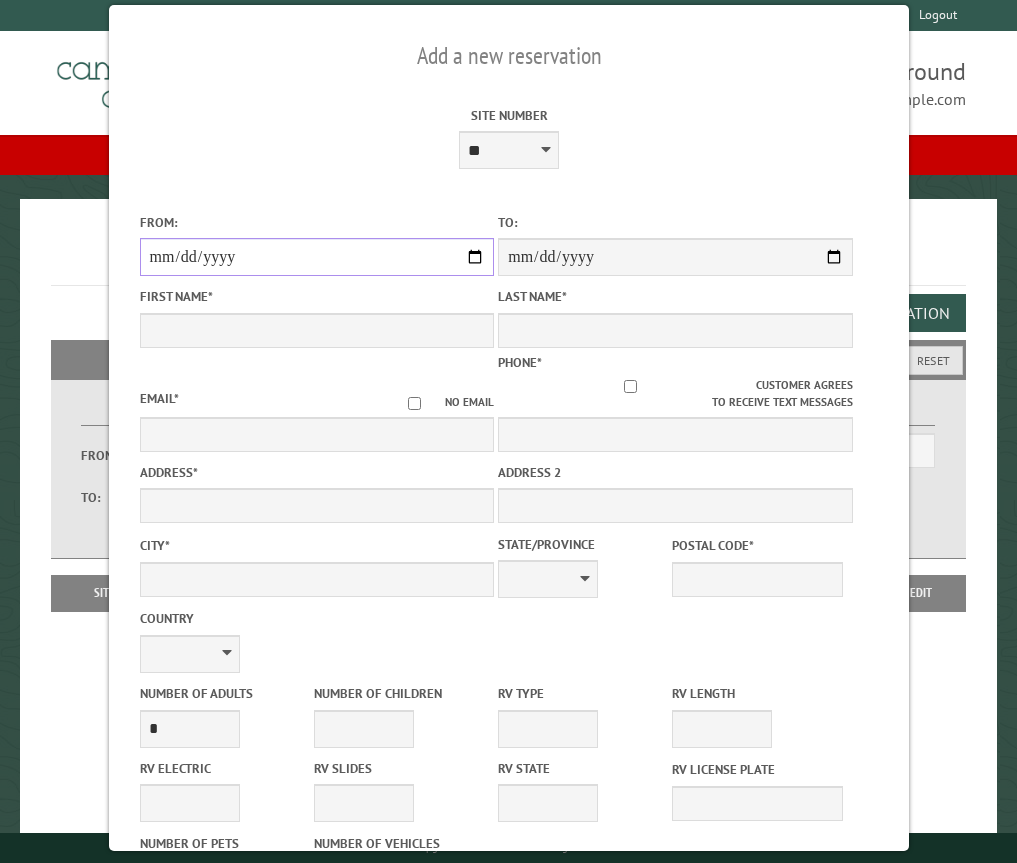 click on "From:" at bounding box center [316, 257] 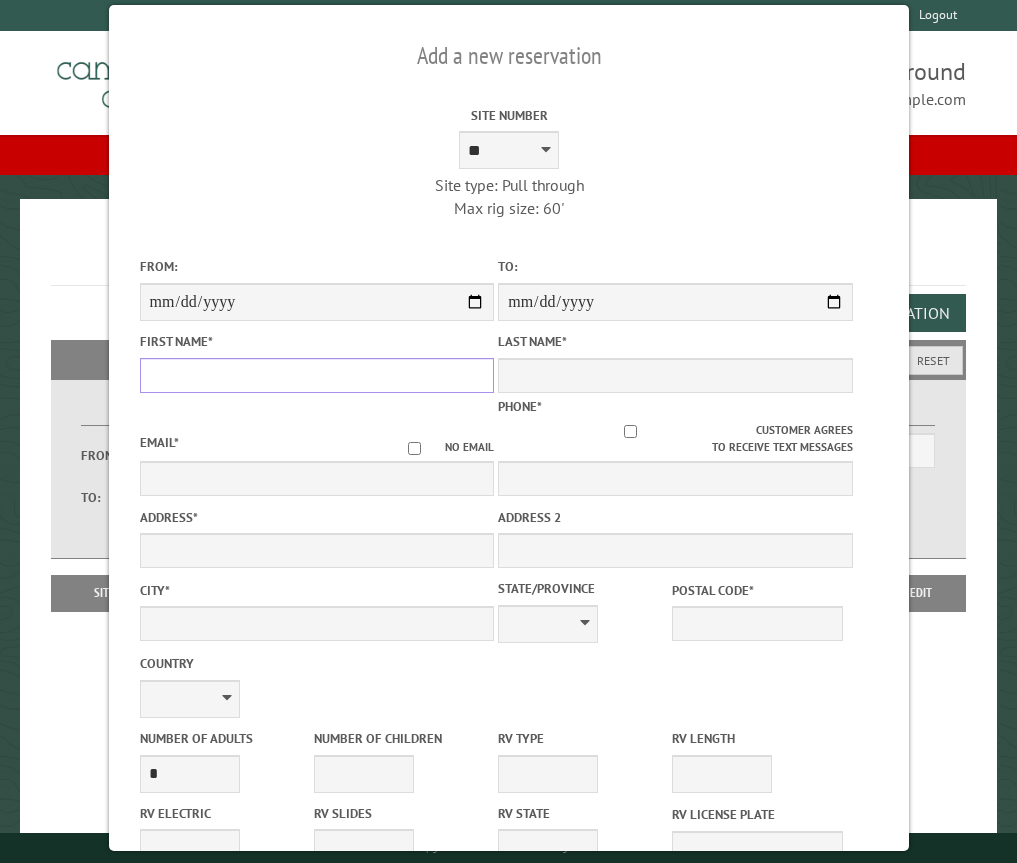click on "First Name *" at bounding box center [316, 375] 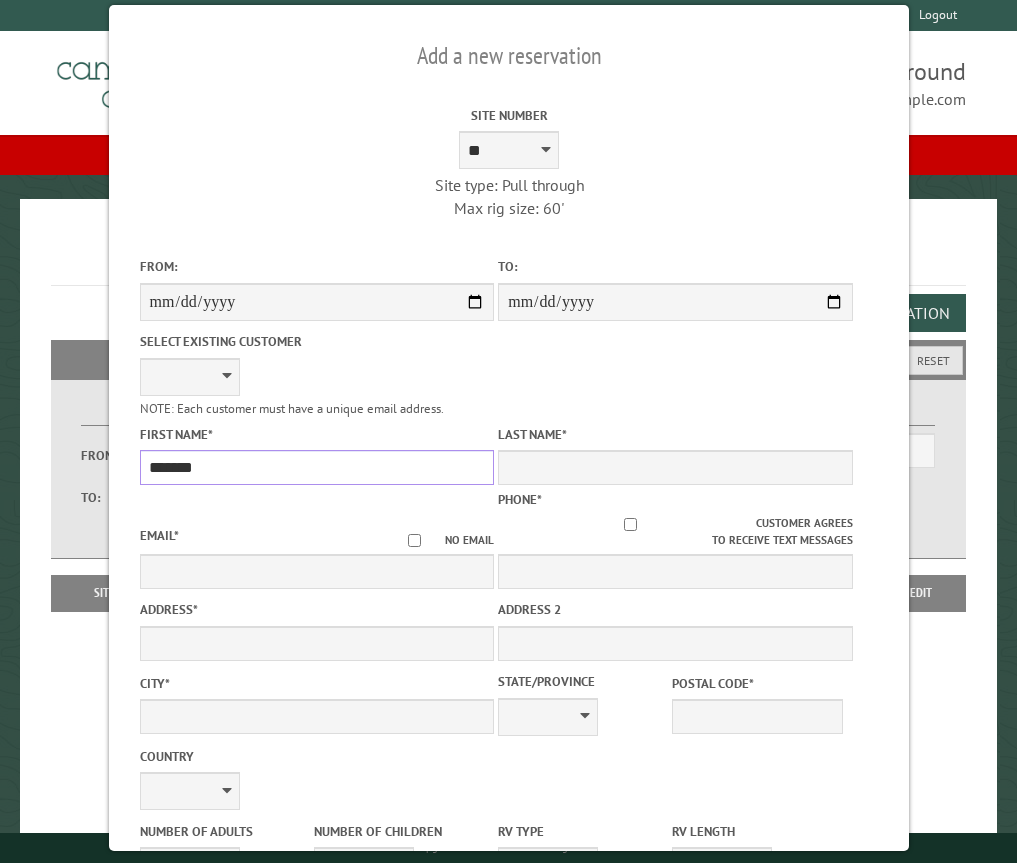 type on "*******" 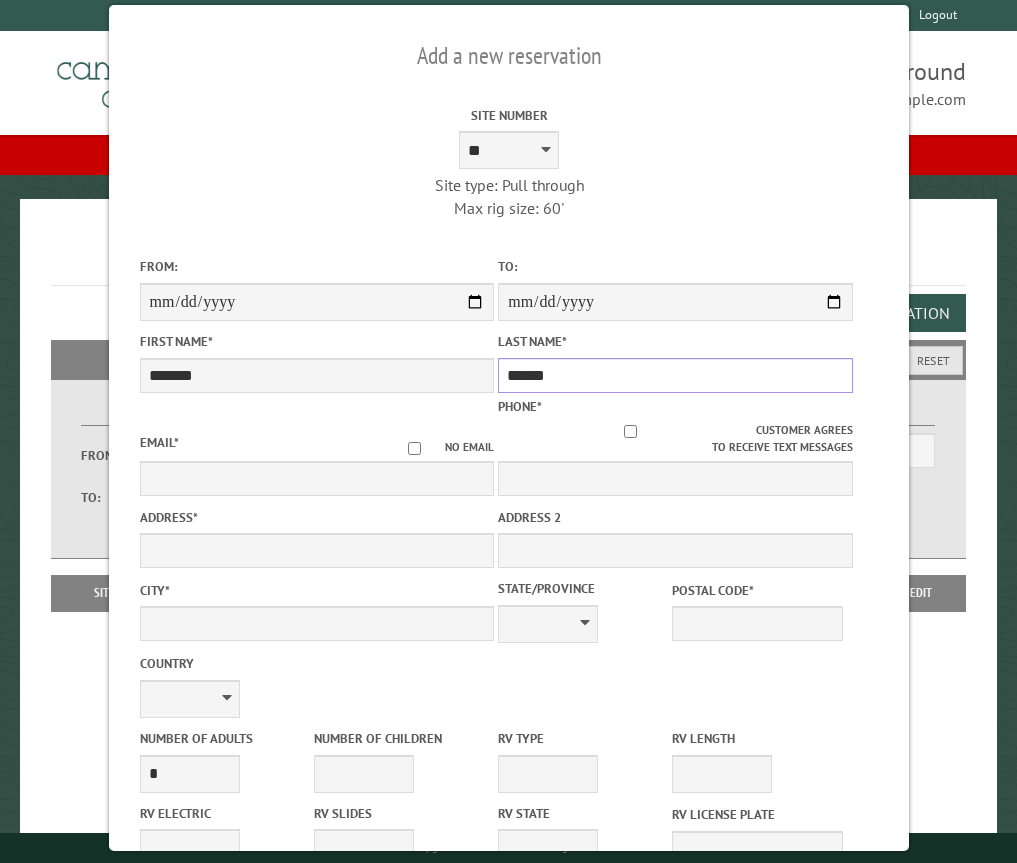 type on "******" 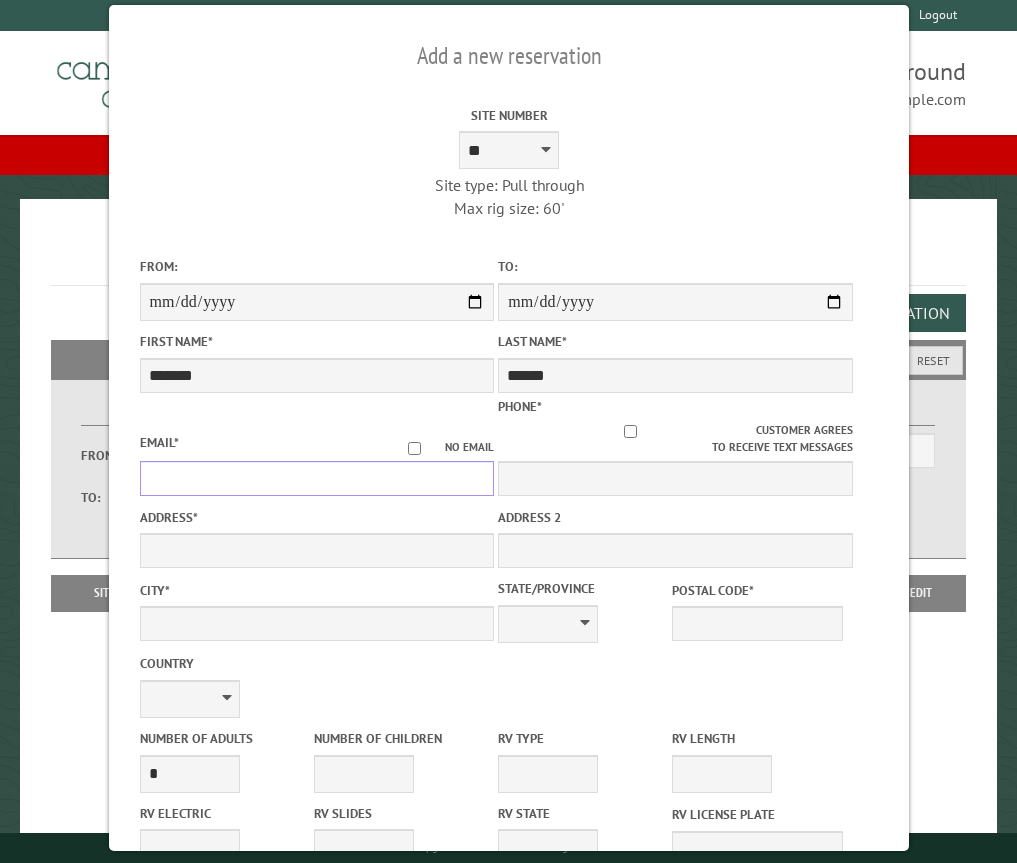 click on "Email *" at bounding box center [316, 478] 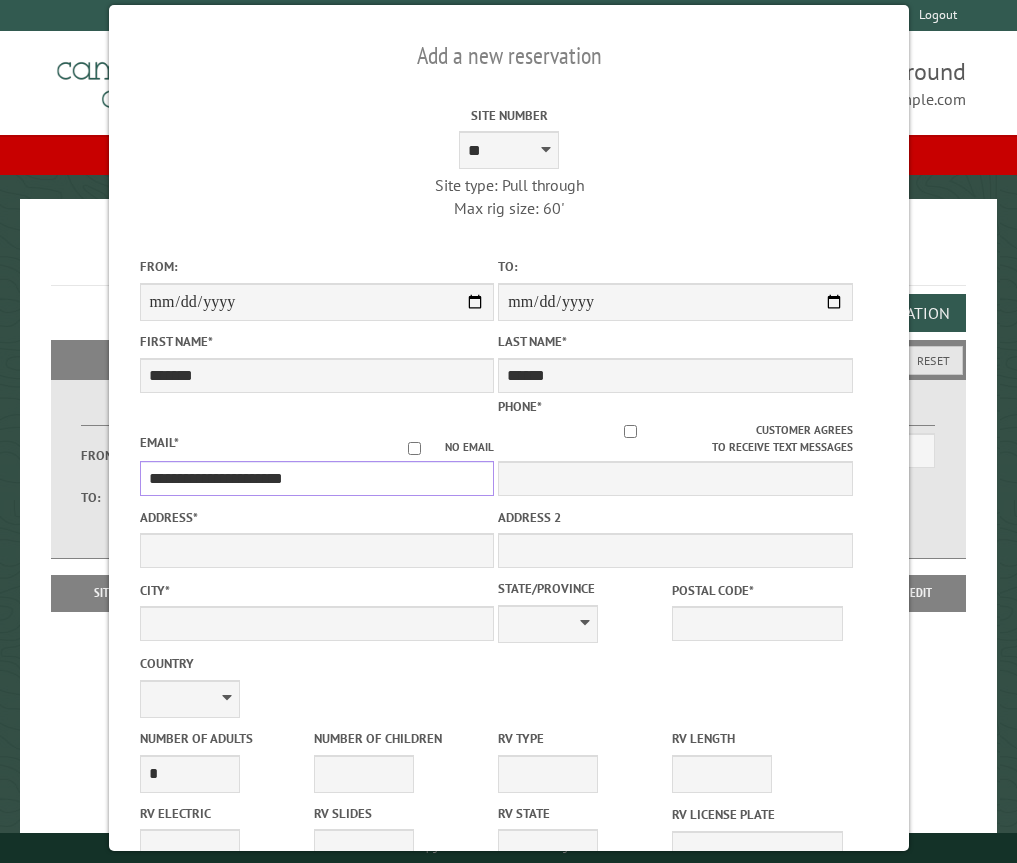 type on "**********" 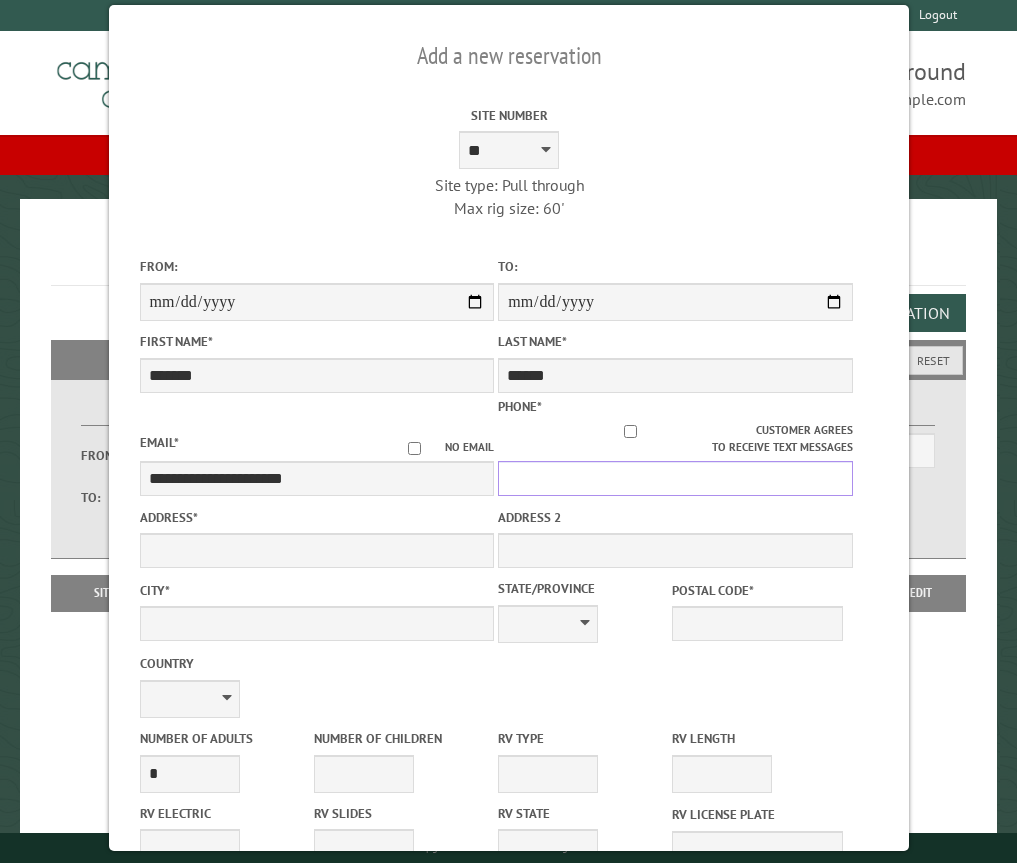 click on "Phone *" at bounding box center (675, 478) 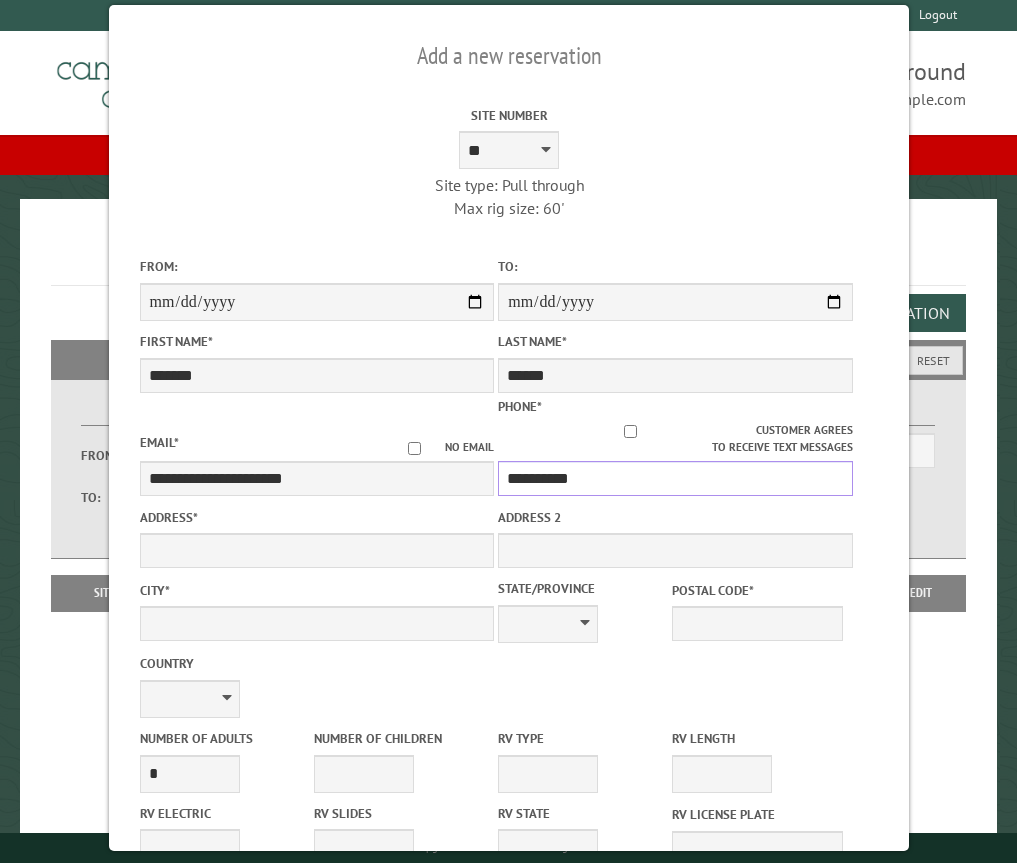 type on "**********" 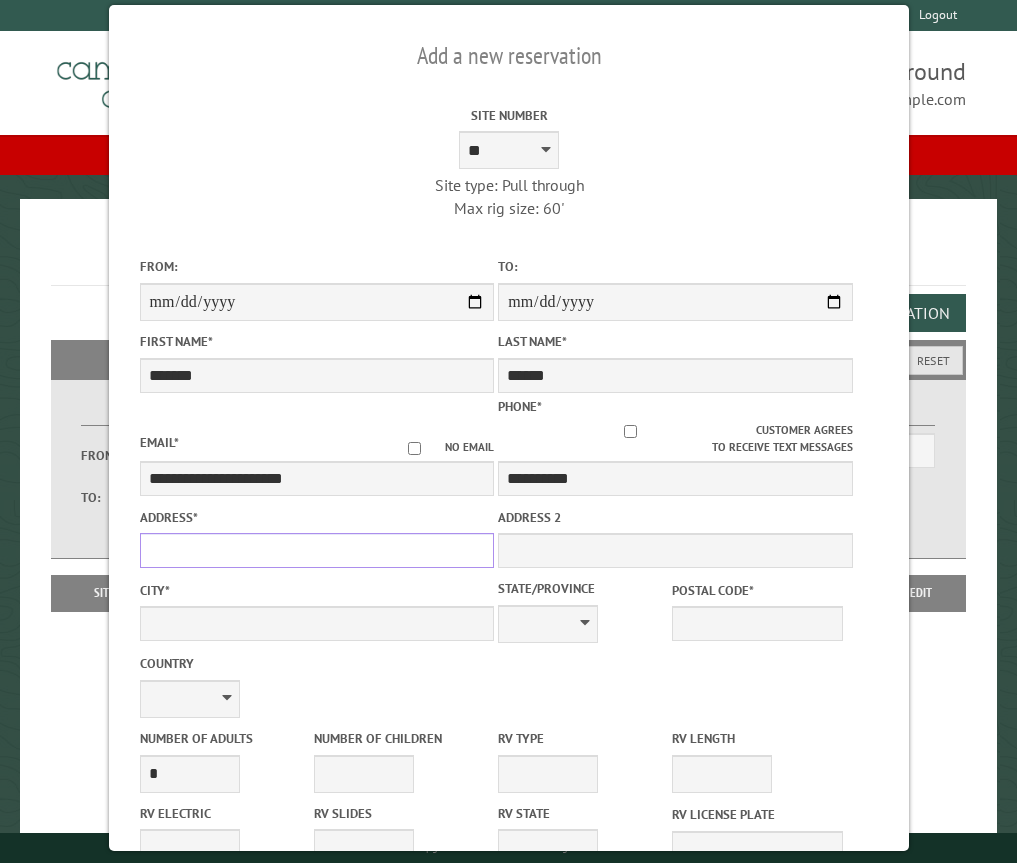click on "Address *" at bounding box center (316, 550) 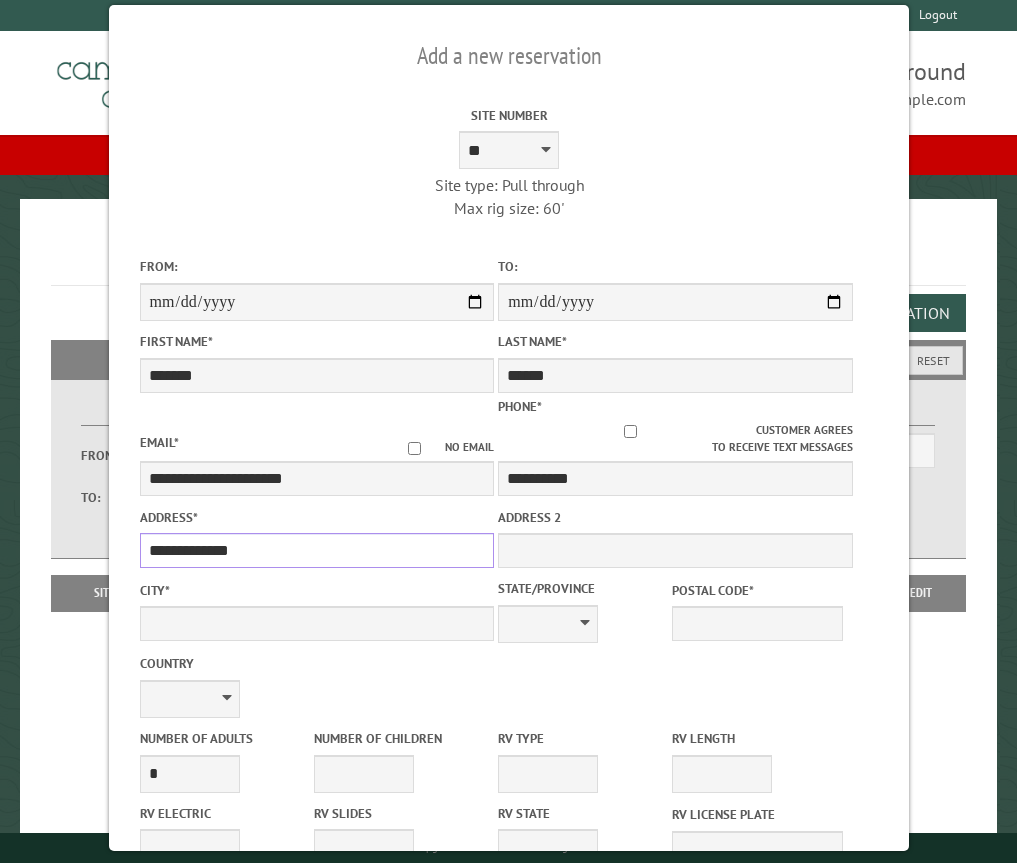 type on "**********" 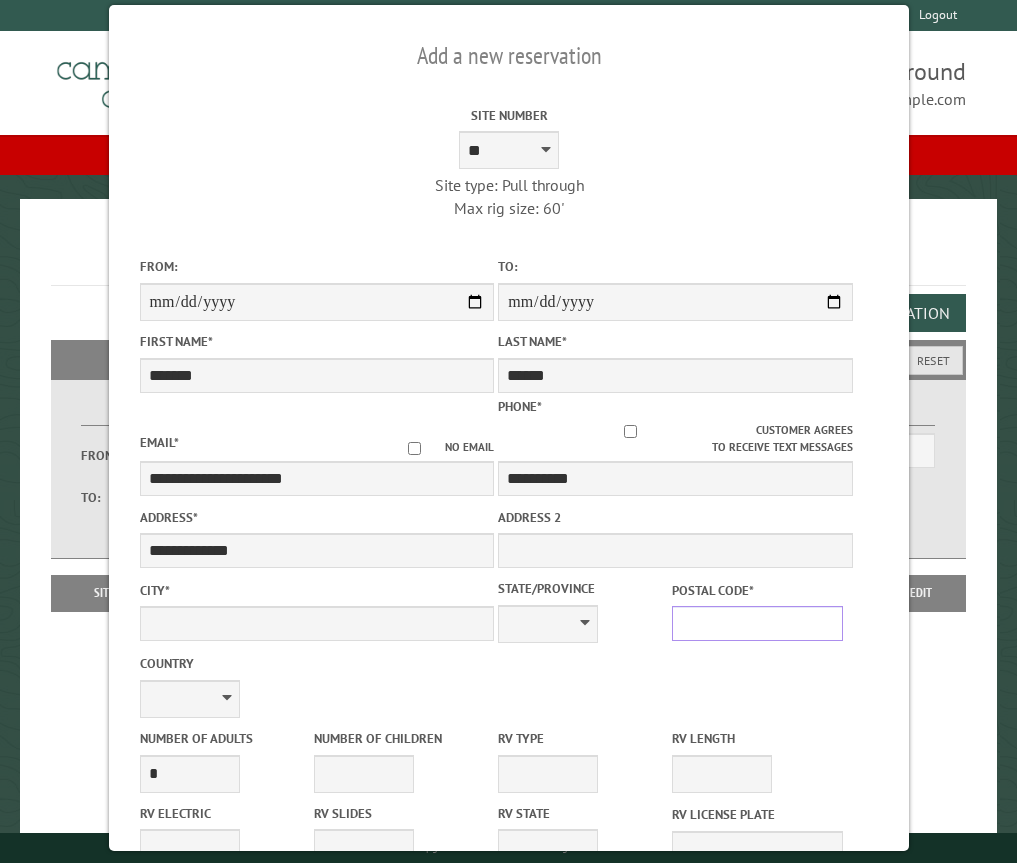 drag, startPoint x: 711, startPoint y: 613, endPoint x: 715, endPoint y: 600, distance: 13.601471 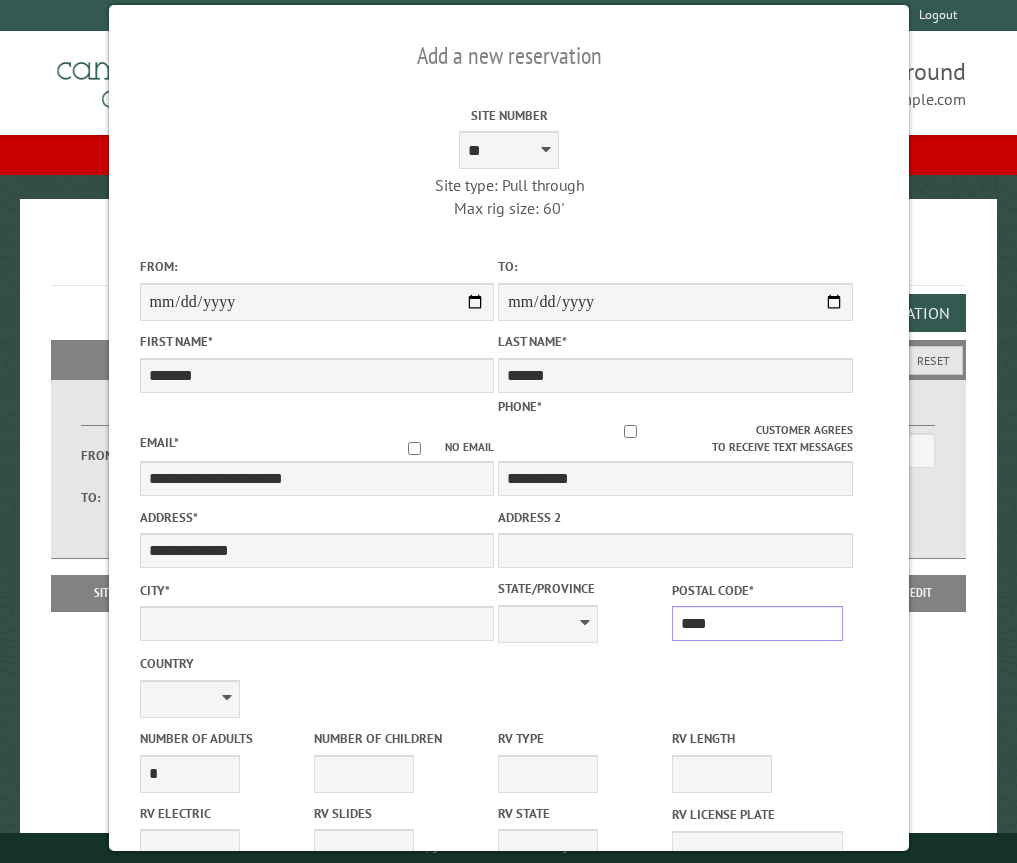 type on "*****" 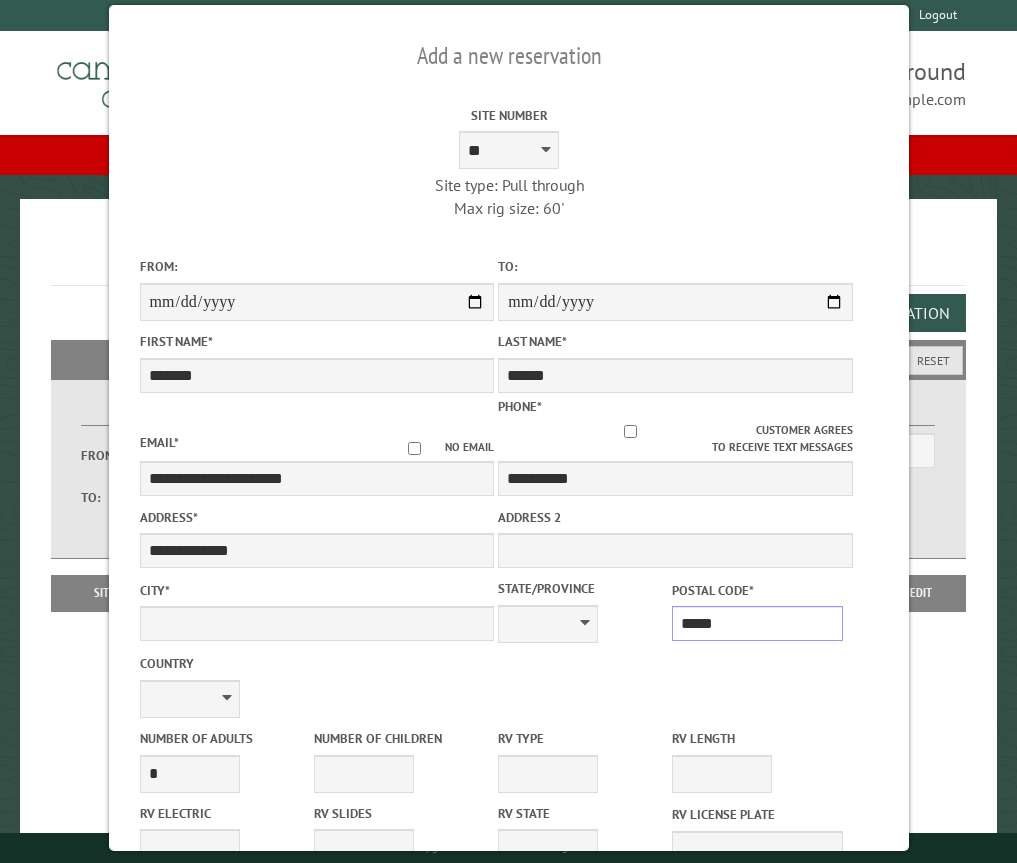 type on "**********" 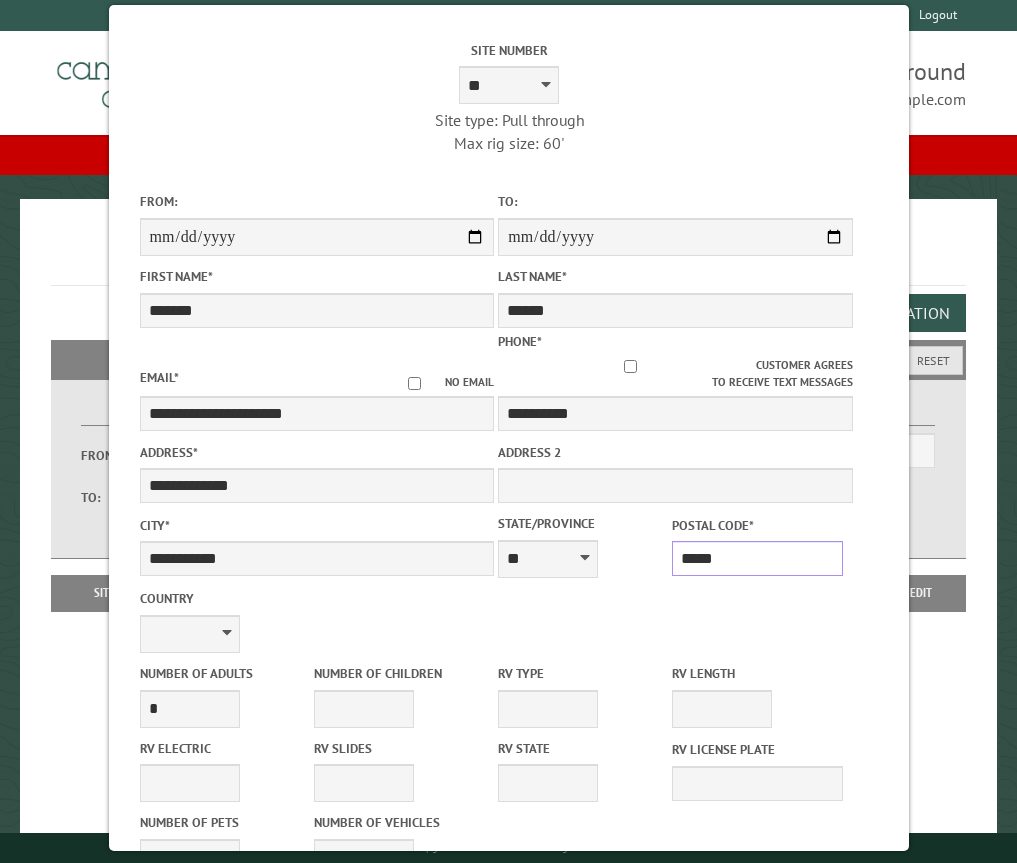 scroll, scrollTop: 100, scrollLeft: 0, axis: vertical 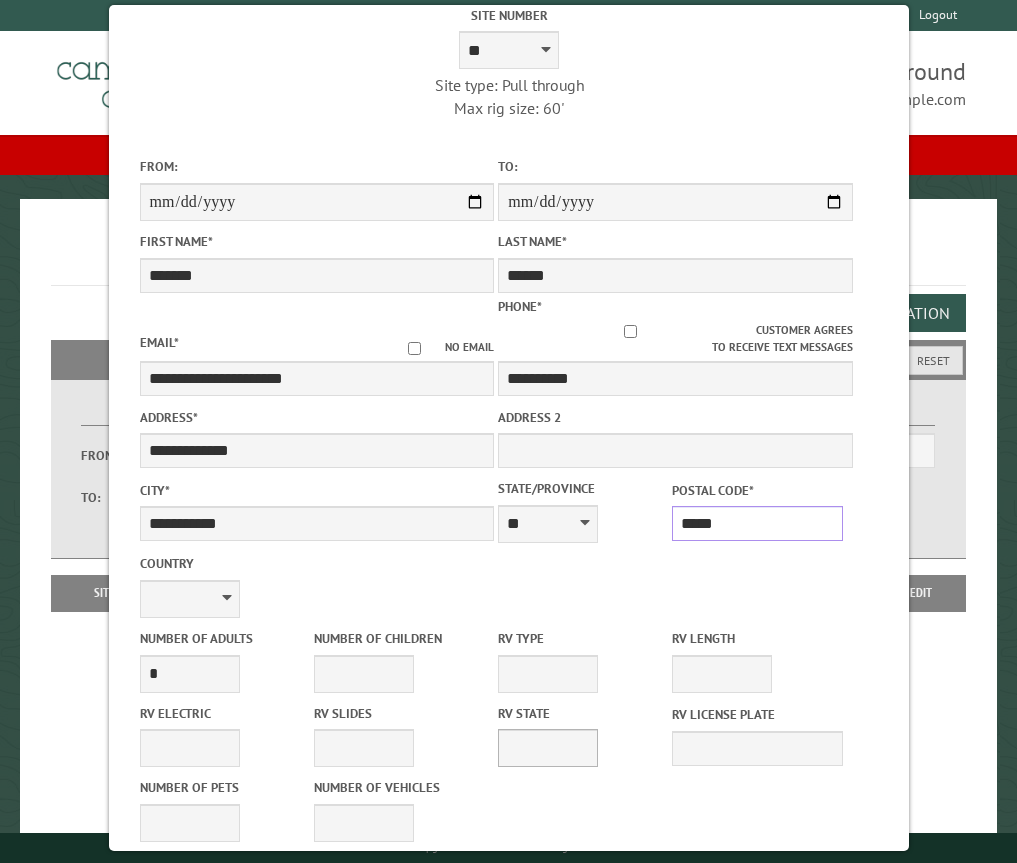 type on "*****" 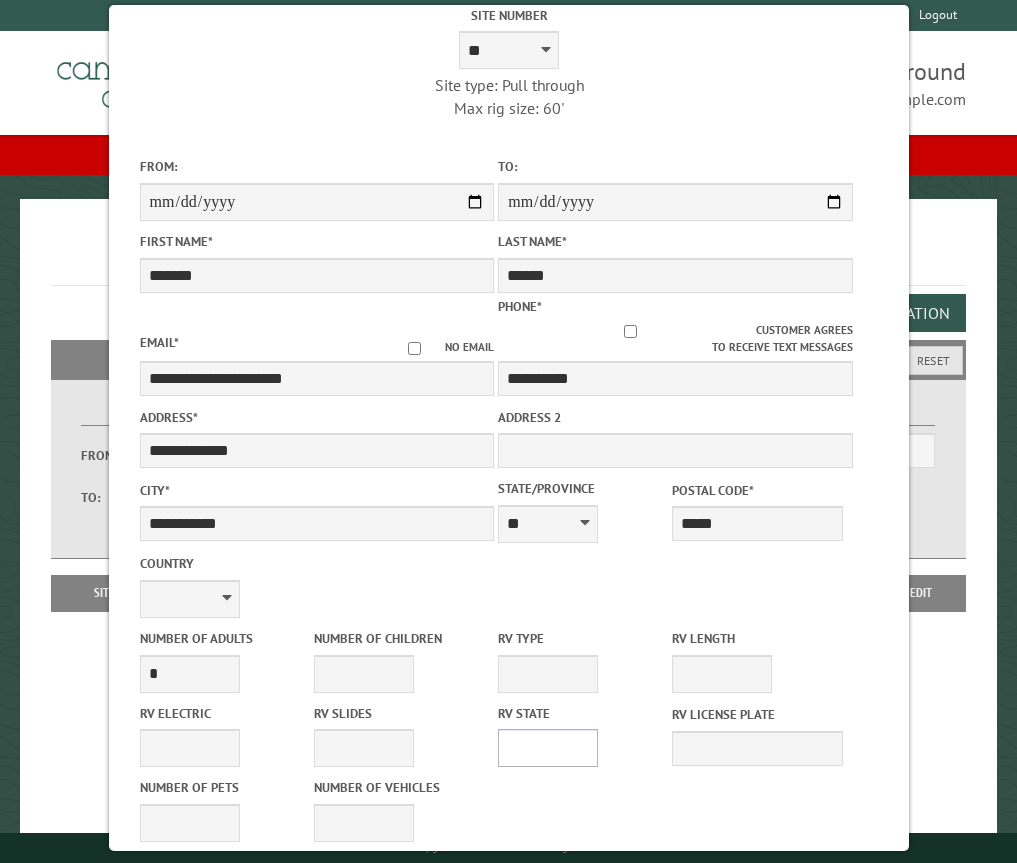 click on "** ** ** ** ** ** ** ** ** ** ** ** ** ** ** ** ** ** ** ** ** ** ** ** ** ** ** ** ** ** ** ** ** ** ** ** ** ** ** ** ** ** ** ** ** ** ** ** ** ** ** ** ** ** ** ** ** ** ** ** ** ** ** **" at bounding box center [548, 748] 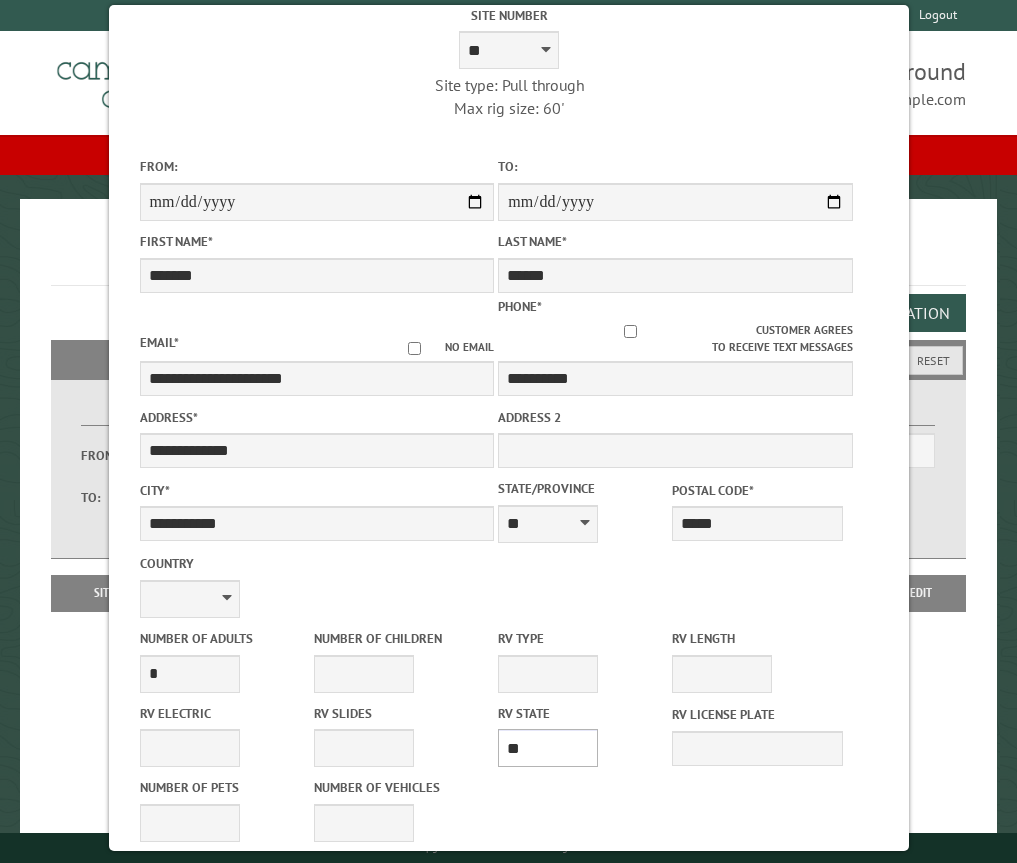click on "** ** ** ** ** ** ** ** ** ** ** ** ** ** ** ** ** ** ** ** ** ** ** ** ** ** ** ** ** ** ** ** ** ** ** ** ** ** ** ** ** ** ** ** ** ** ** ** ** ** ** ** ** ** ** ** ** ** ** ** ** ** ** **" at bounding box center [548, 748] 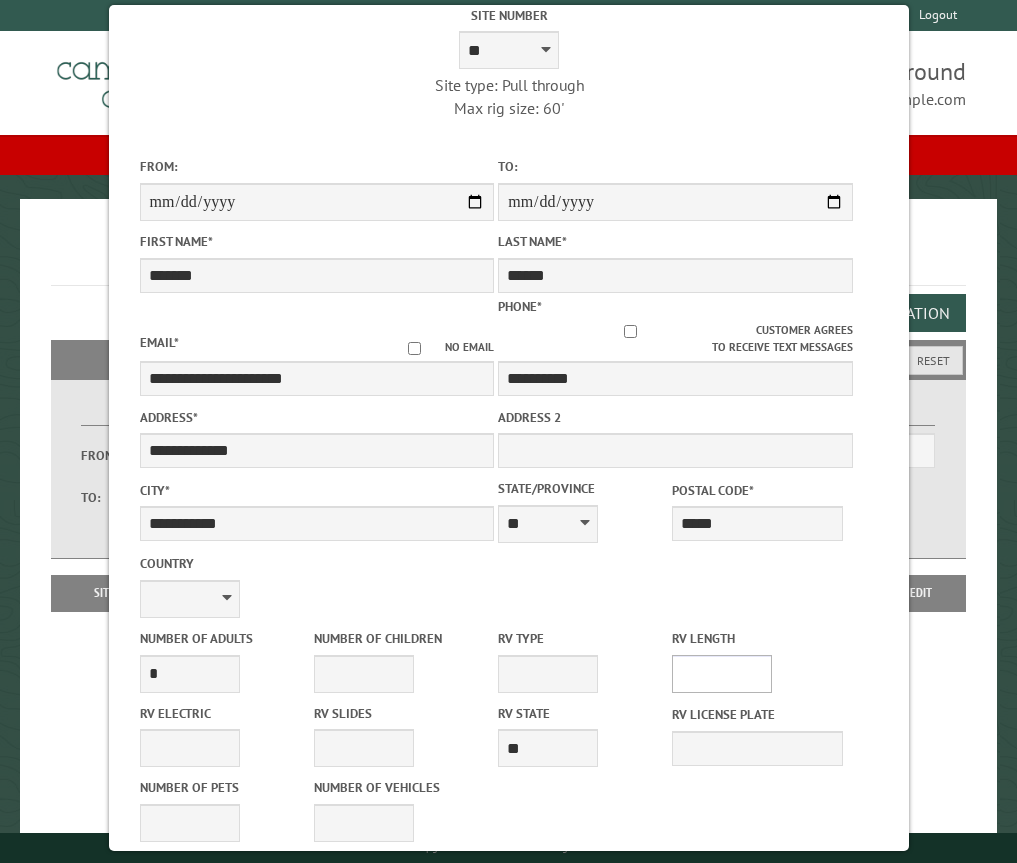 click on "* ** ** ** ** ** ** ** ** ** ** **" at bounding box center (722, 674) 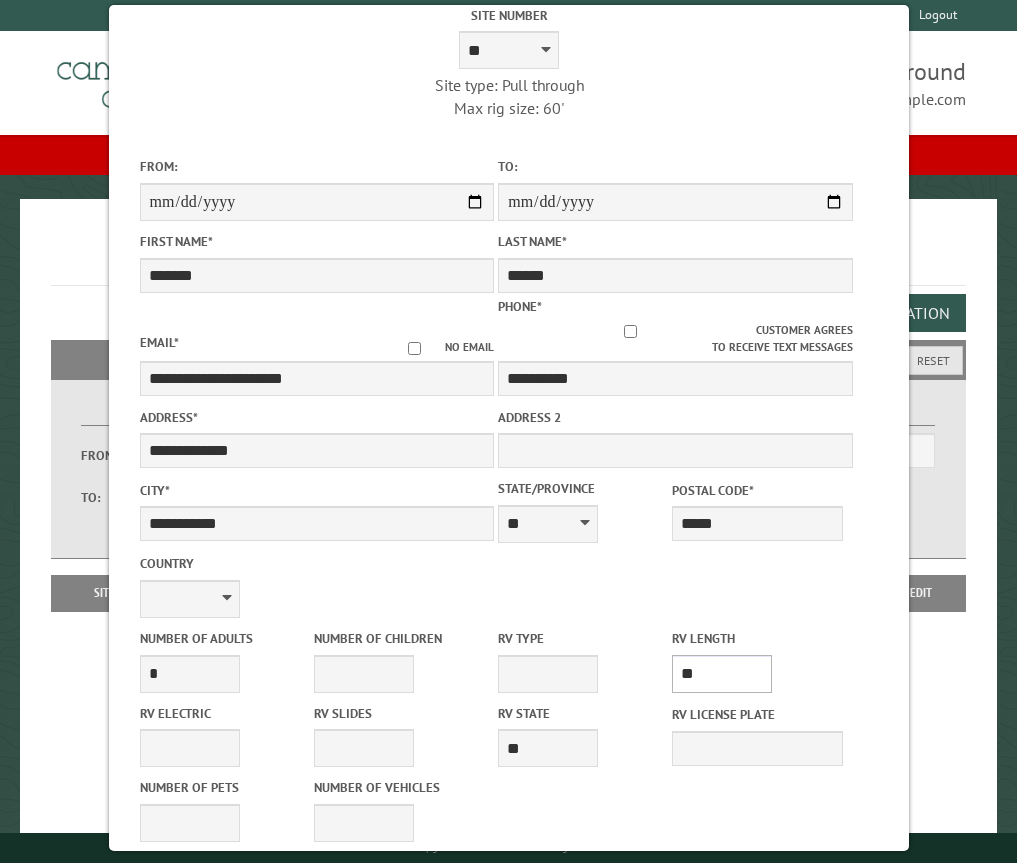 click on "* ** ** ** ** ** ** ** ** ** ** **" at bounding box center (722, 674) 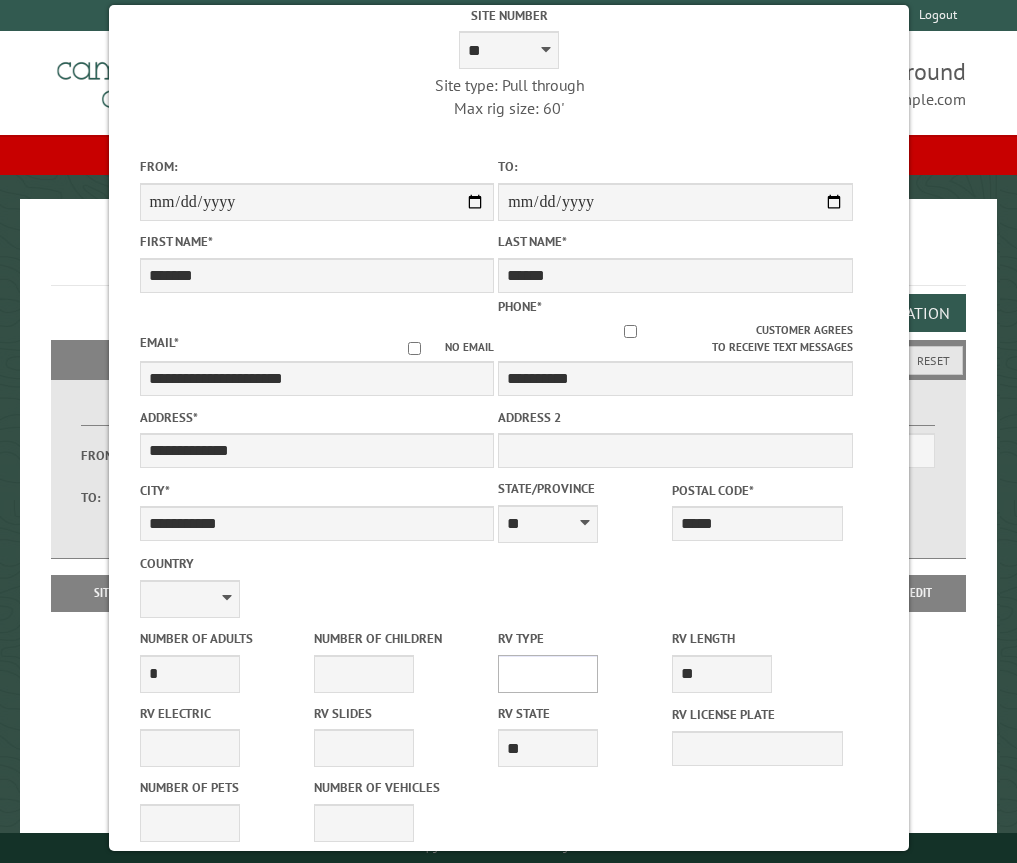 click on "**********" at bounding box center (548, 674) 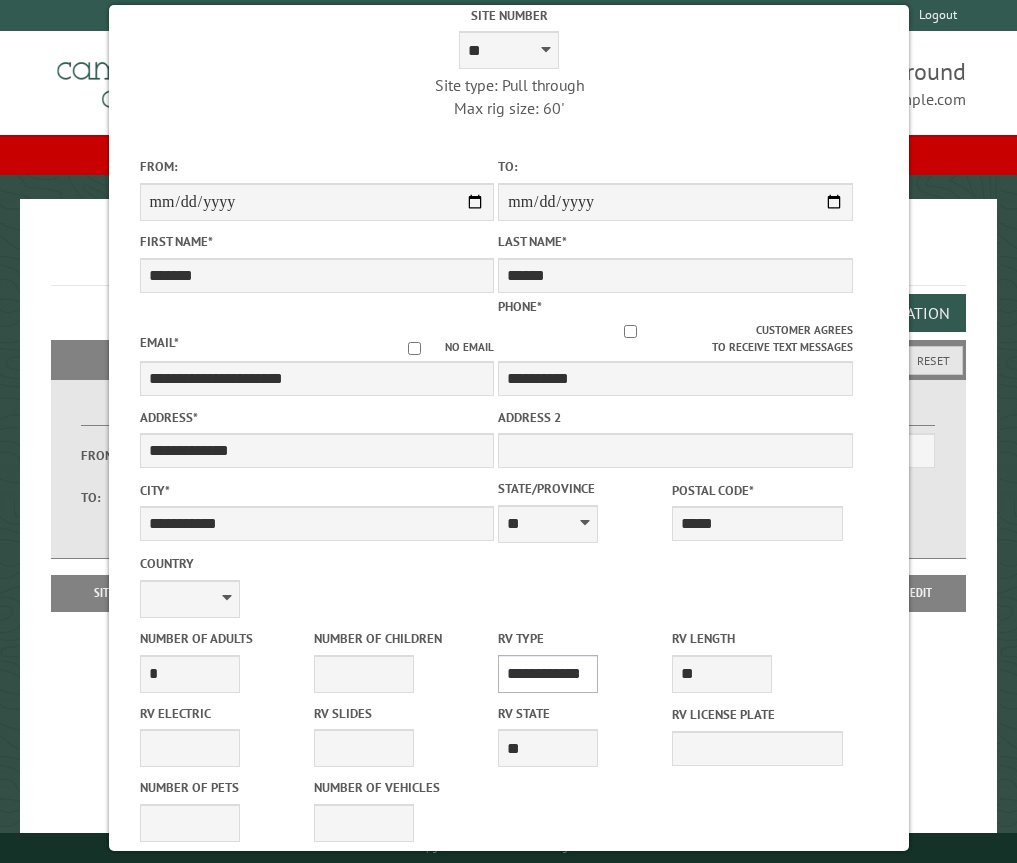 click on "**********" at bounding box center (548, 674) 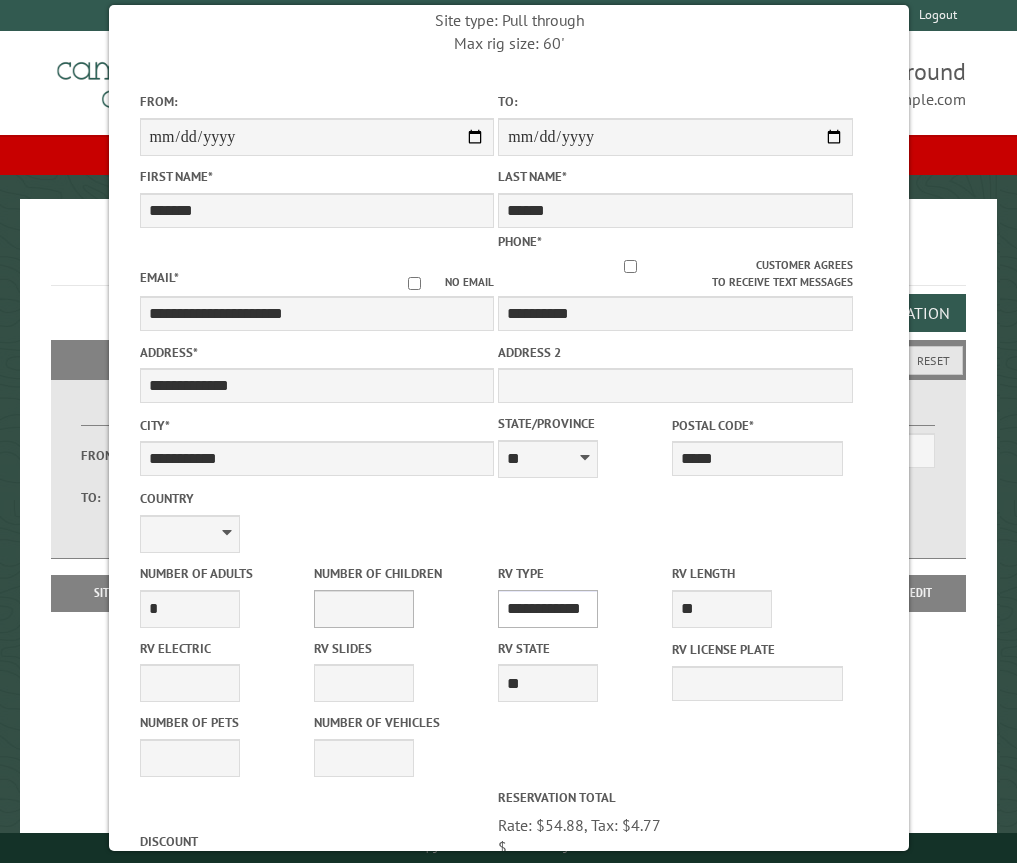 scroll, scrollTop: 200, scrollLeft: 0, axis: vertical 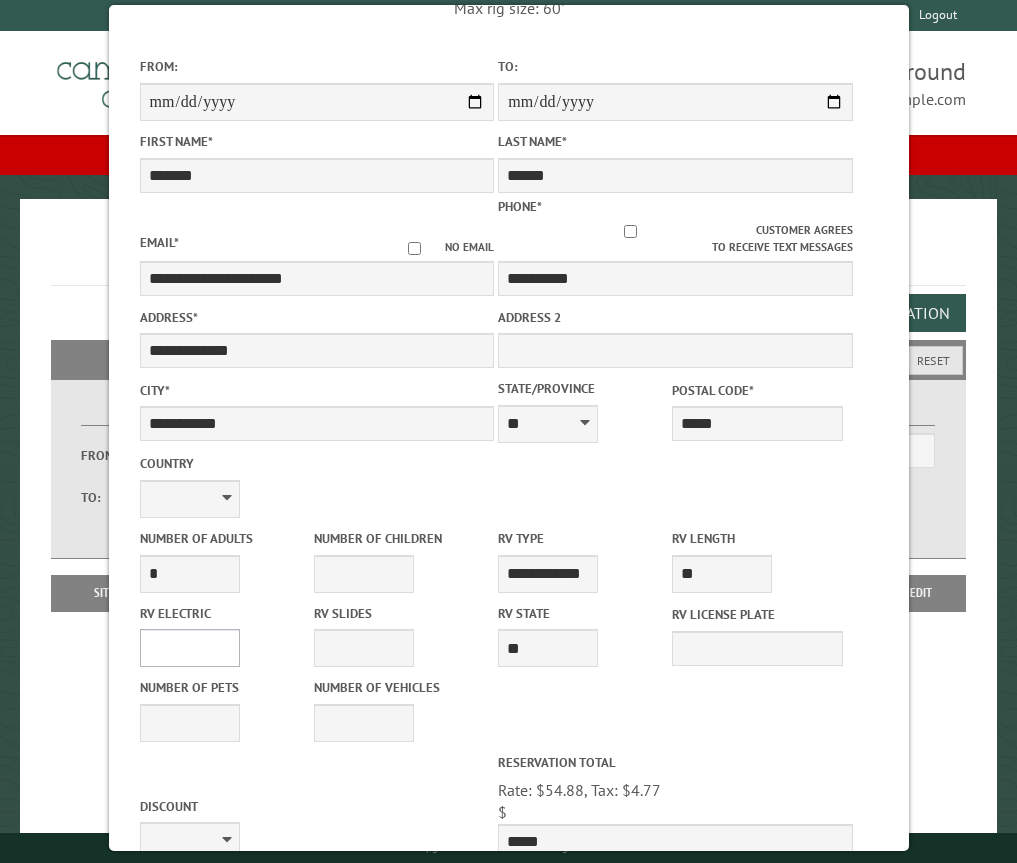 click on "**** *** *** ***" at bounding box center [189, 648] 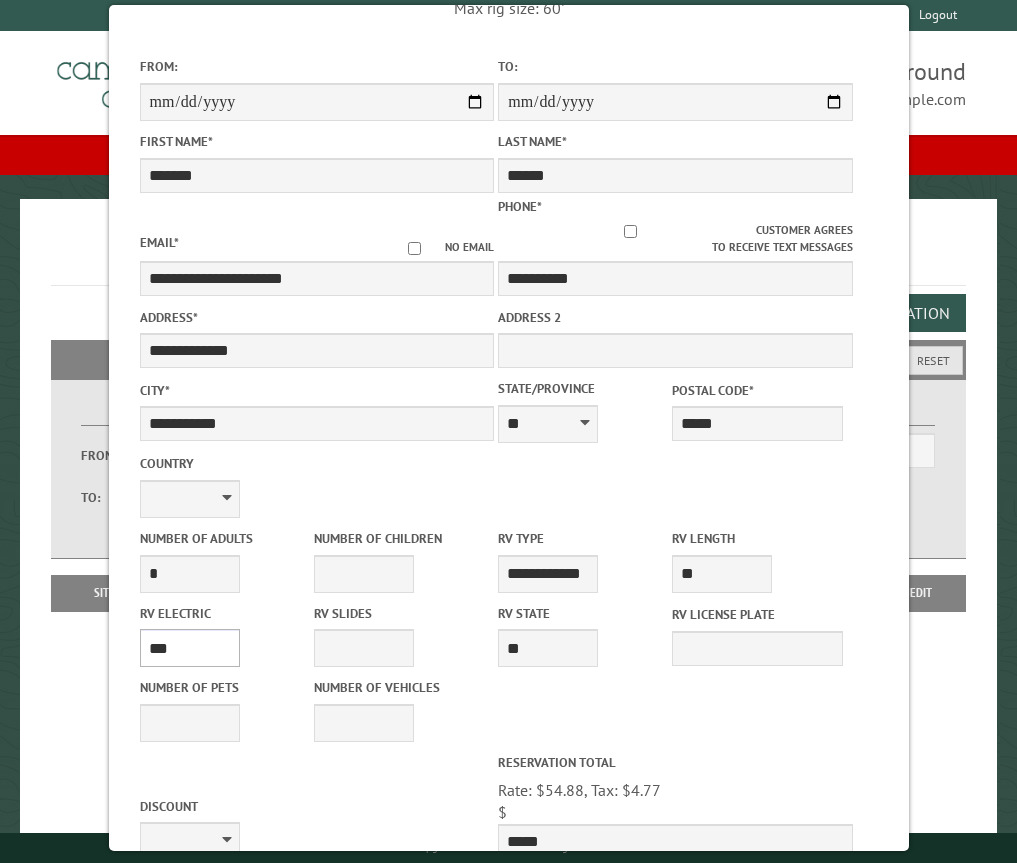 click on "**** *** *** ***" at bounding box center (189, 648) 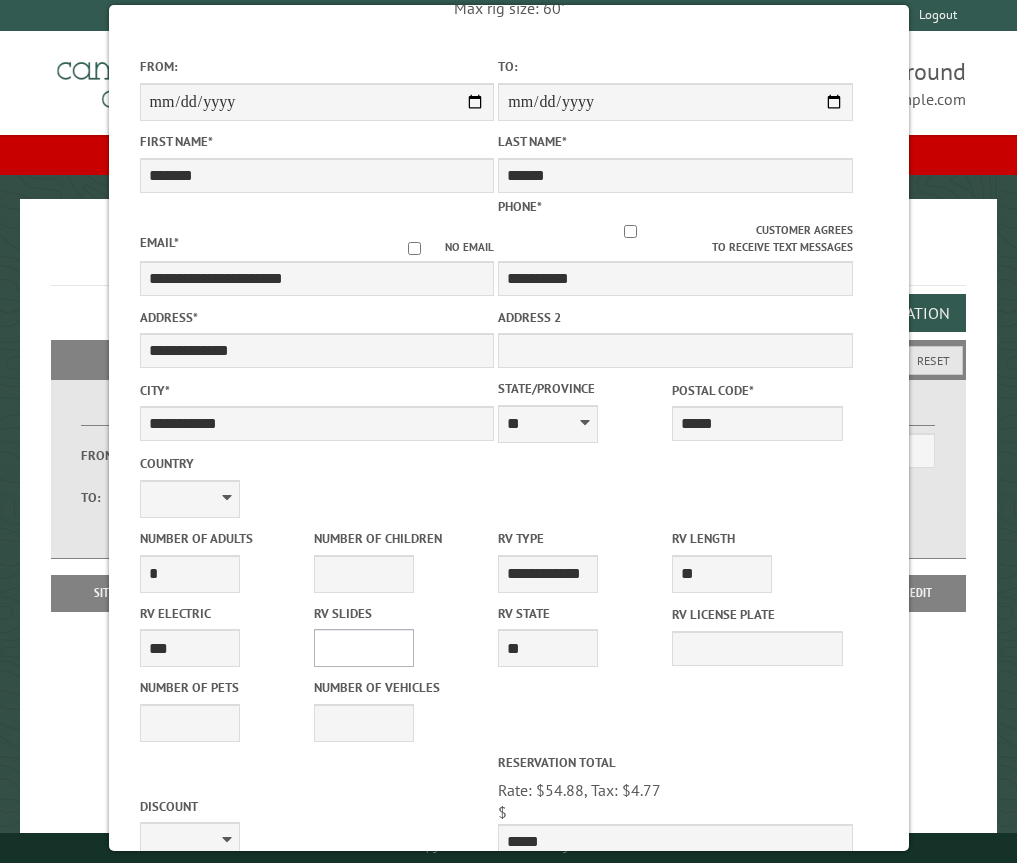 click on "* * * * * * * * * * **" at bounding box center (363, 648) 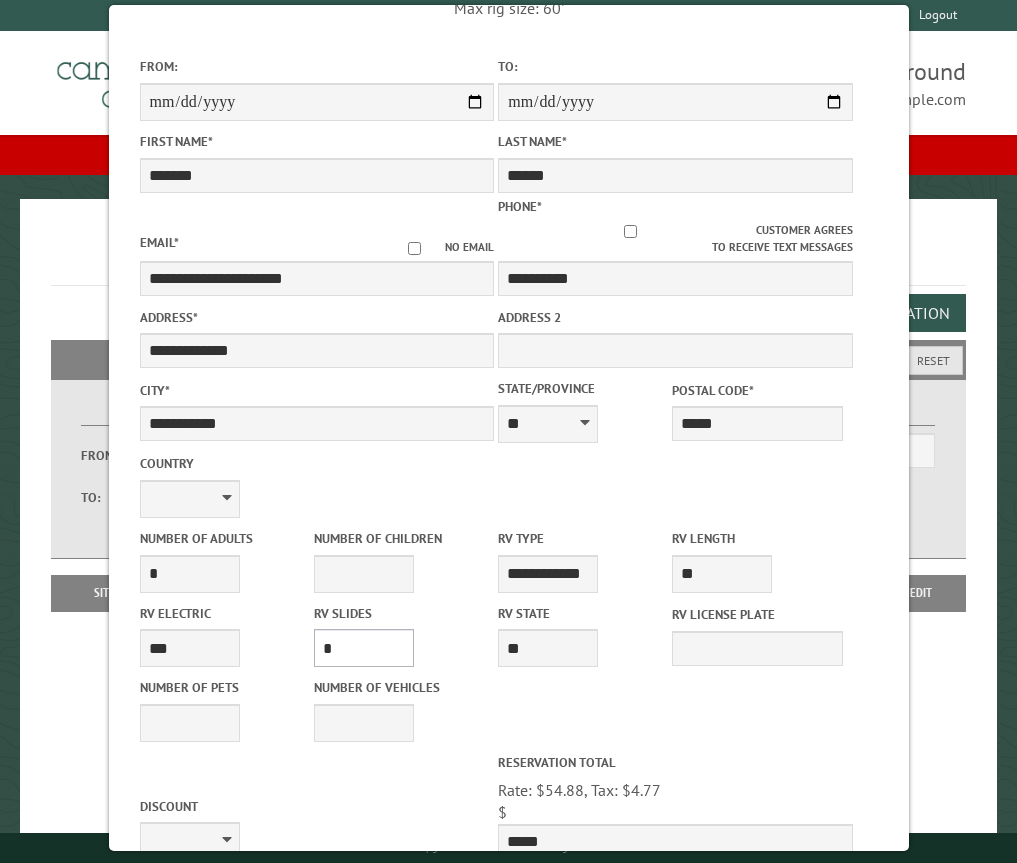 click on "* * * * * * * * * * **" at bounding box center [363, 648] 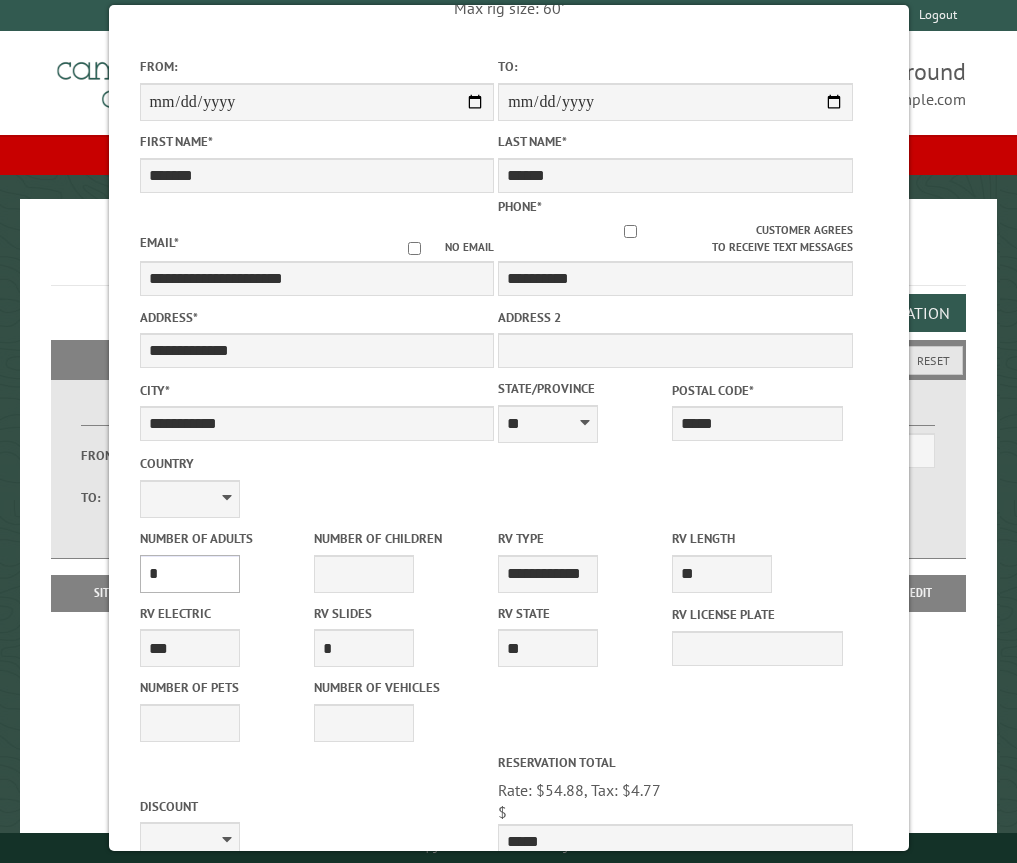click on "* * * * * * * * * * **" at bounding box center (189, 574) 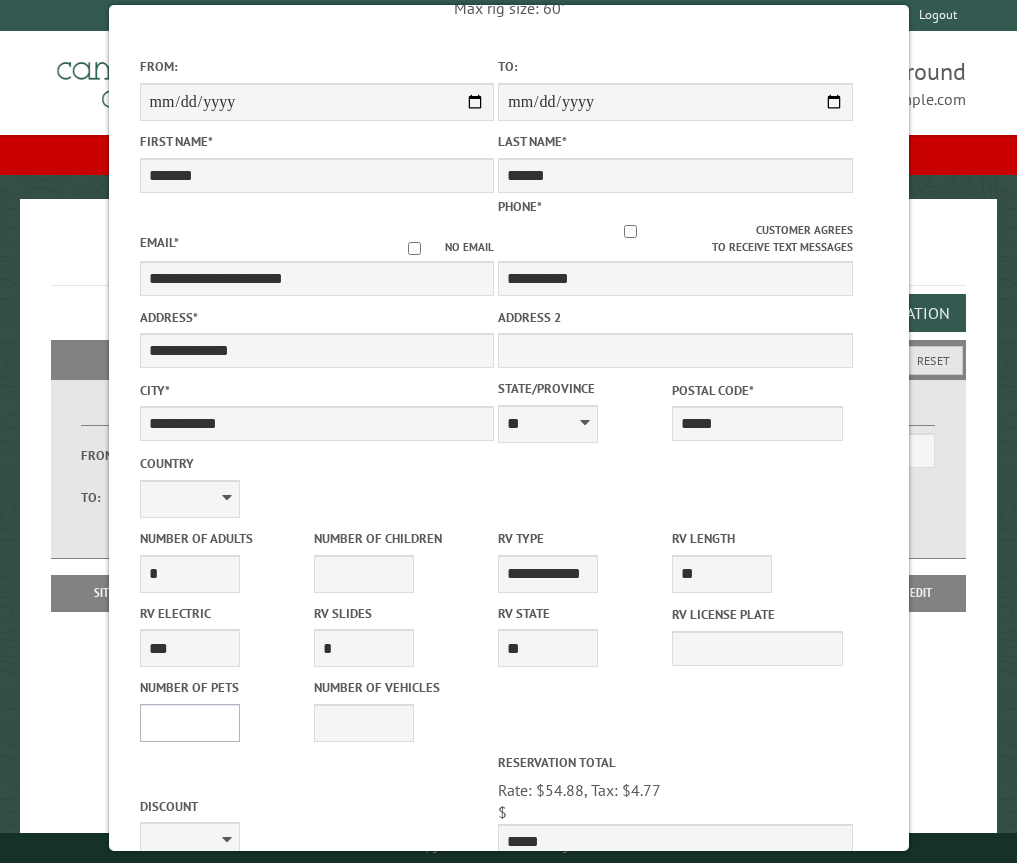 click on "* * * * * * * * * * **" at bounding box center (189, 723) 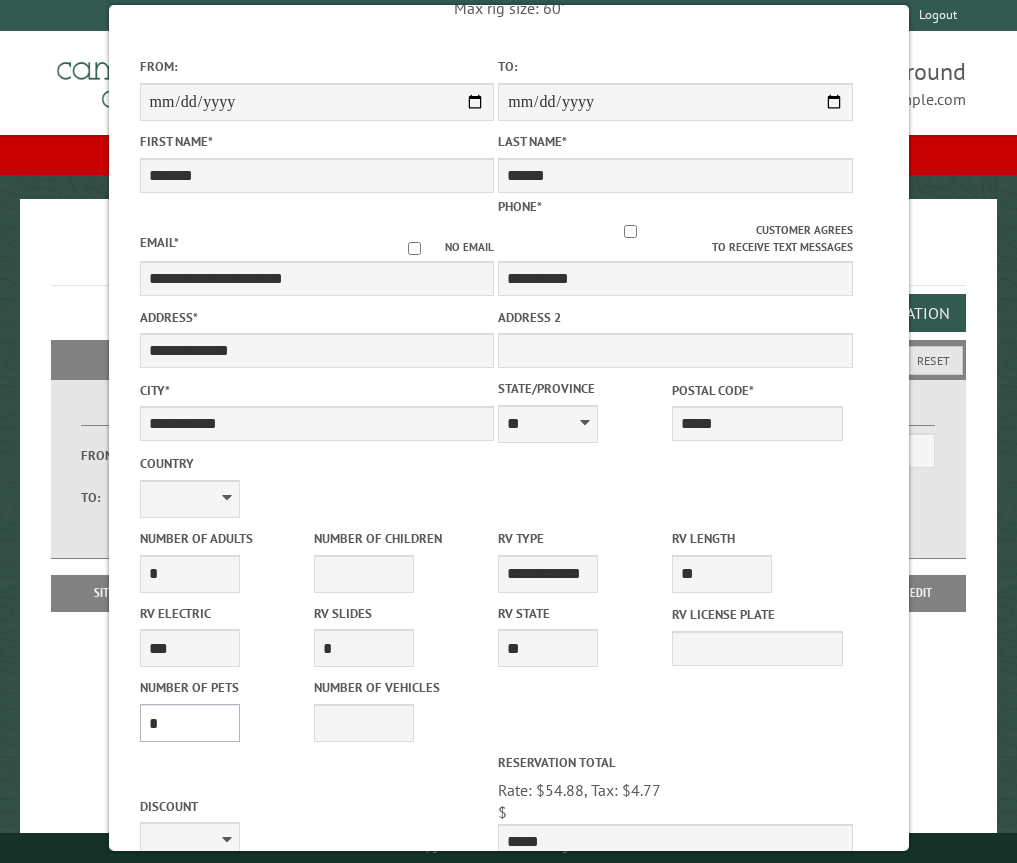 click on "* * * * * * * * * * **" at bounding box center (189, 723) 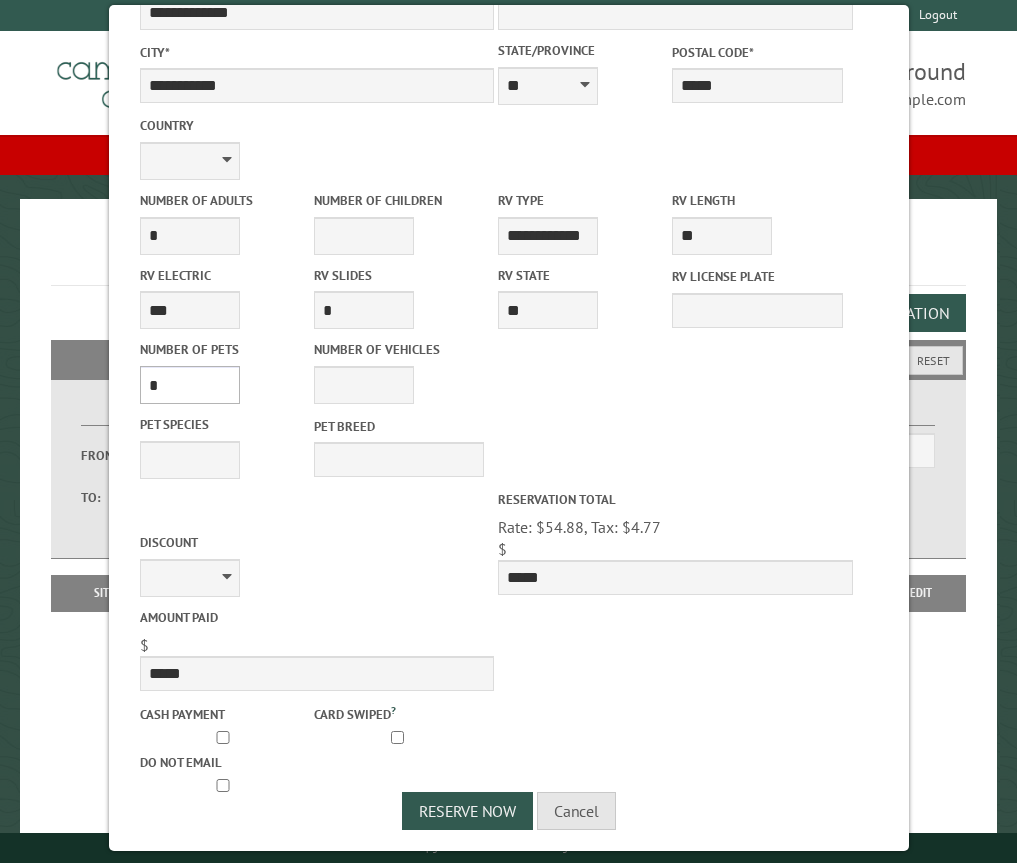 scroll, scrollTop: 541, scrollLeft: 0, axis: vertical 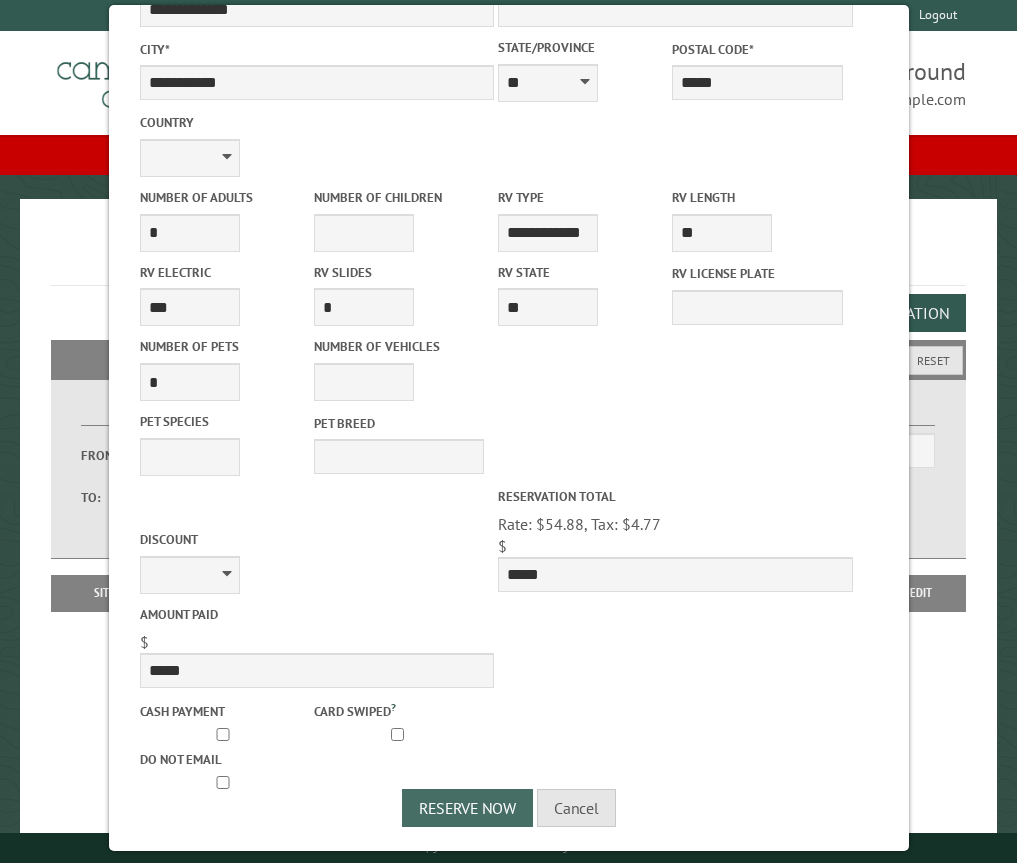 click on "Reserve Now" at bounding box center [467, 808] 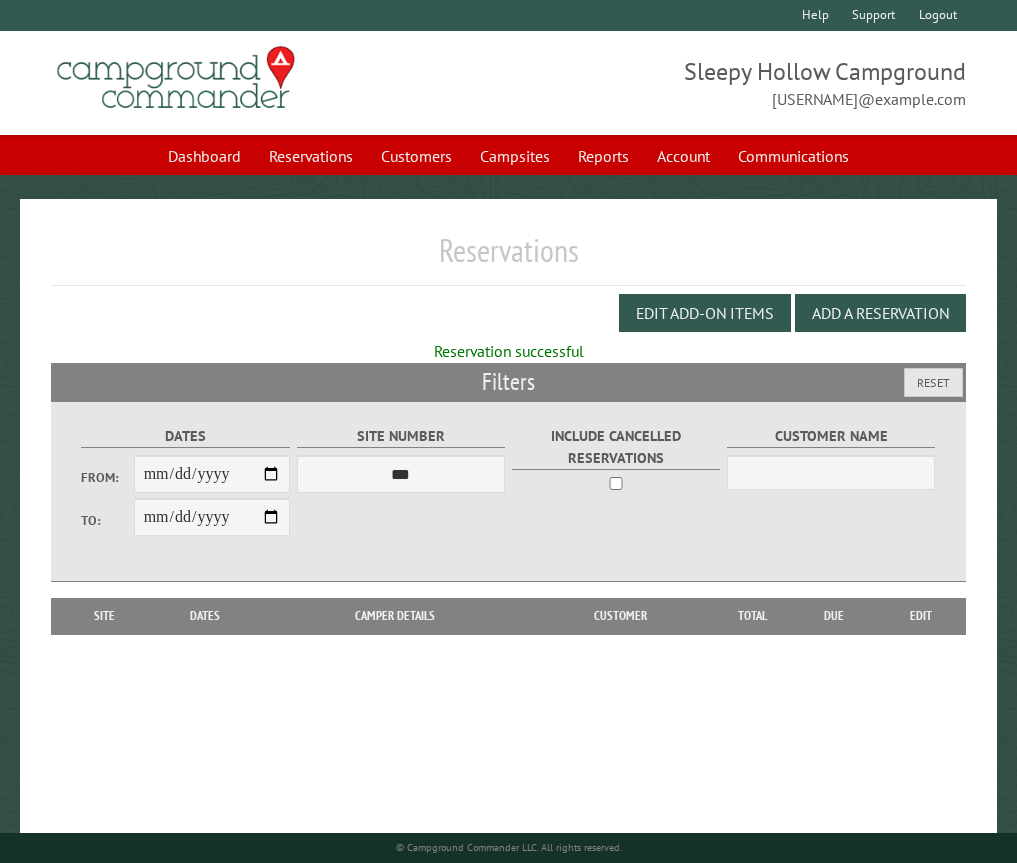drag, startPoint x: 643, startPoint y: 65, endPoint x: 436, endPoint y: 90, distance: 208.5042 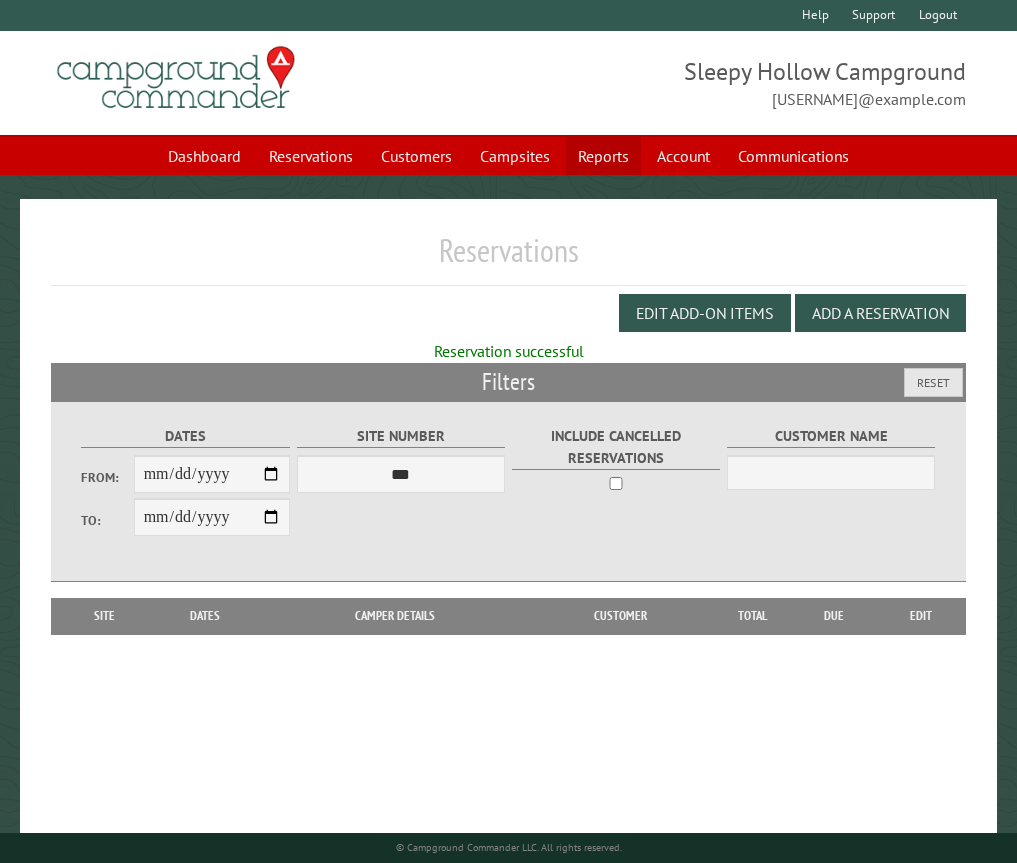 click on "Reports" at bounding box center (603, 156) 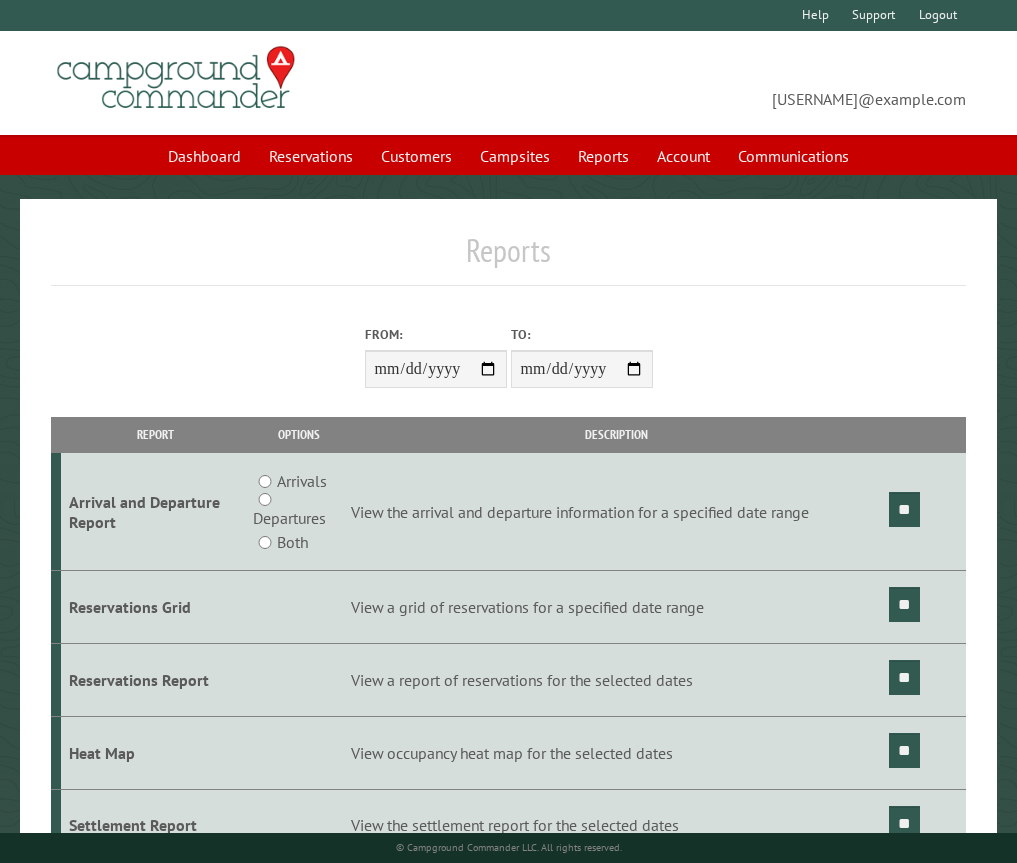 scroll, scrollTop: 0, scrollLeft: 0, axis: both 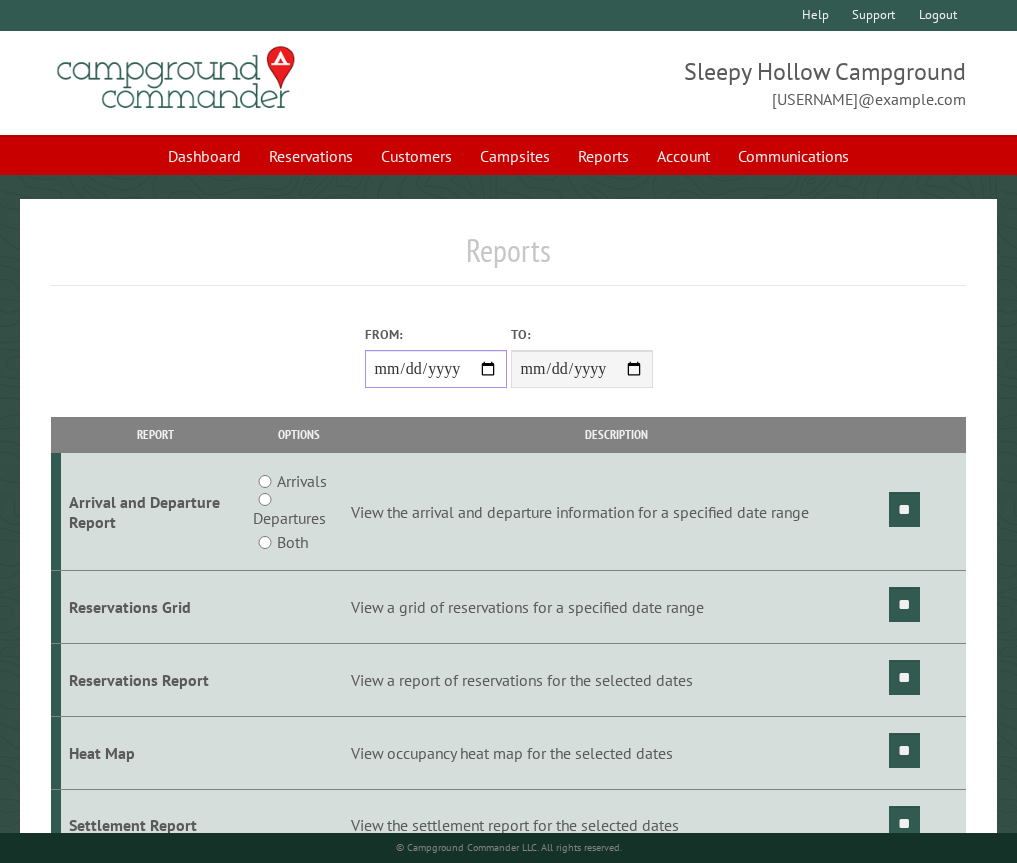 click on "From:" at bounding box center (436, 369) 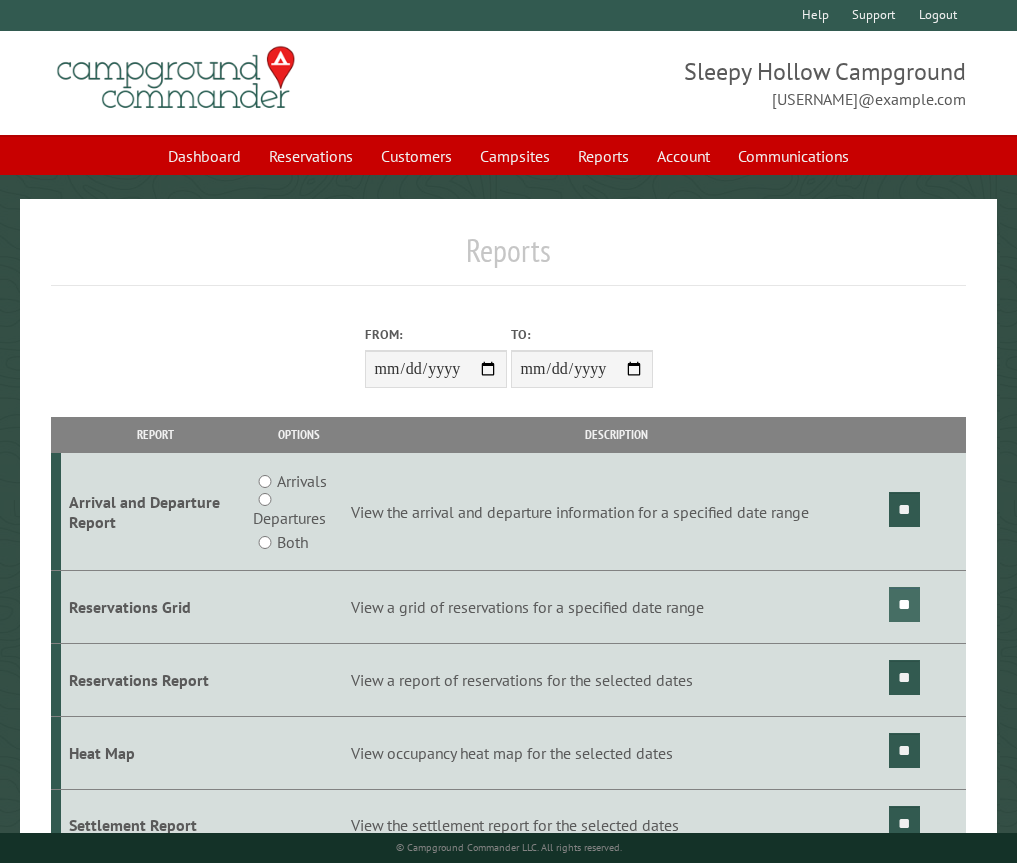 click on "**" at bounding box center (904, 604) 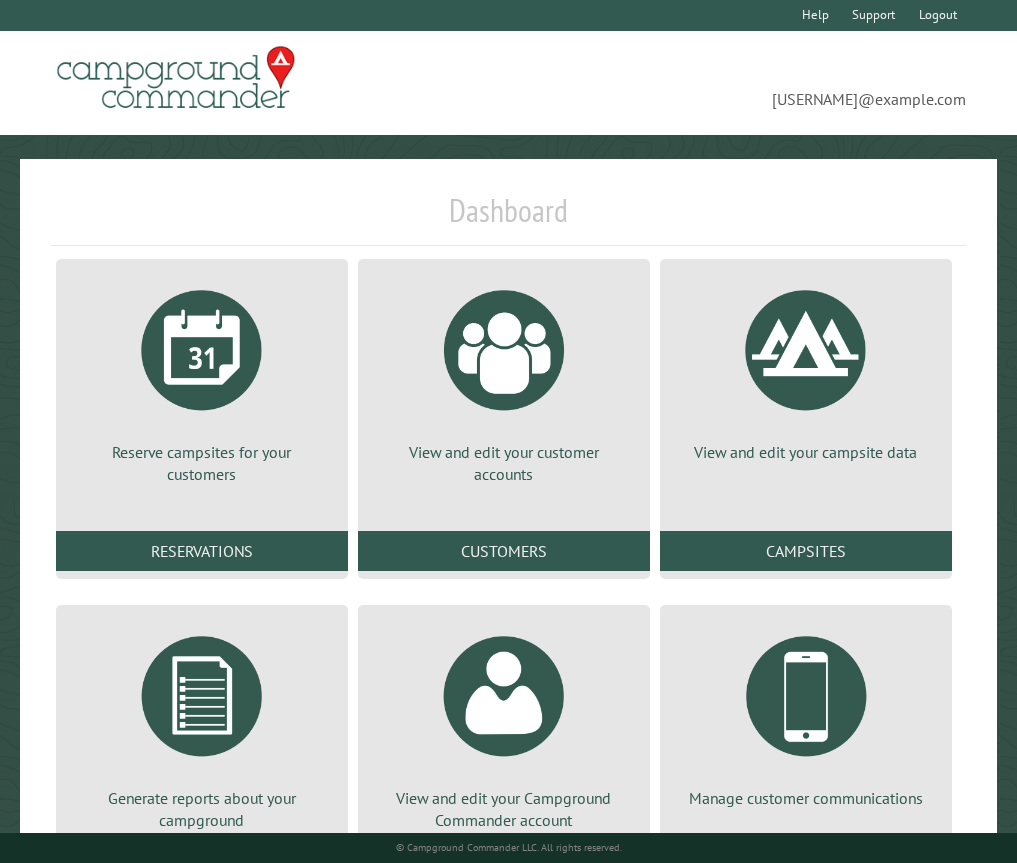 scroll, scrollTop: 0, scrollLeft: 0, axis: both 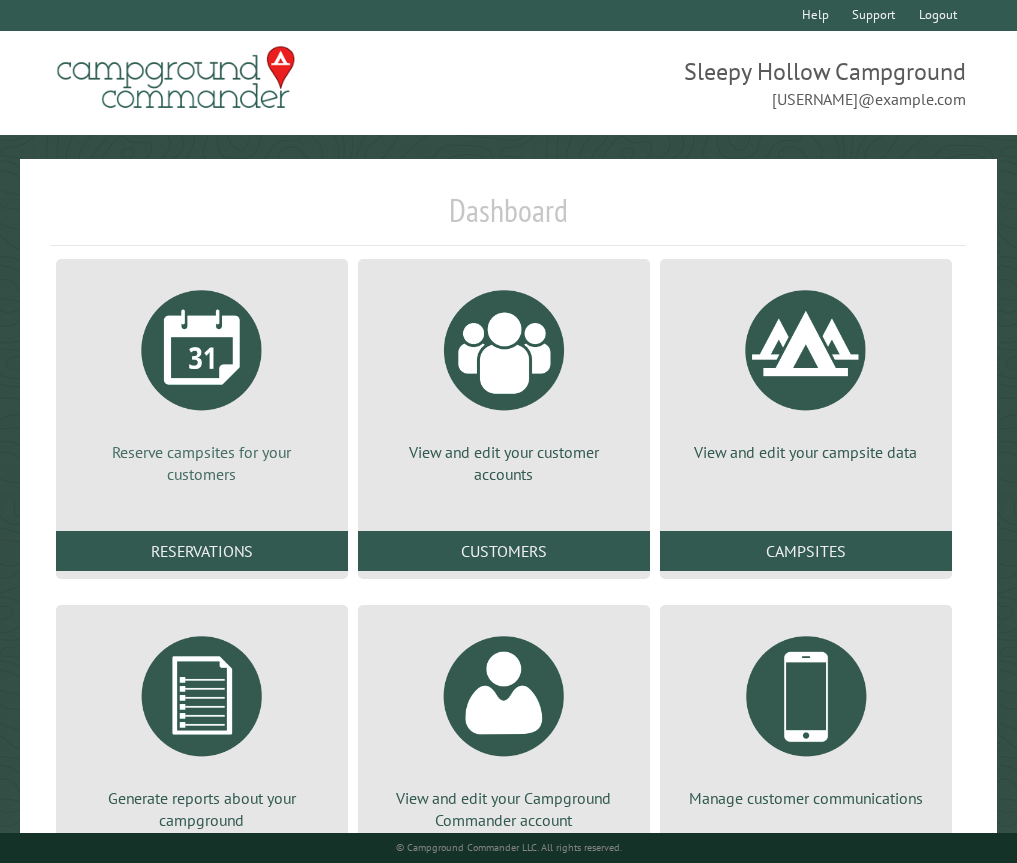 click at bounding box center (202, 350) 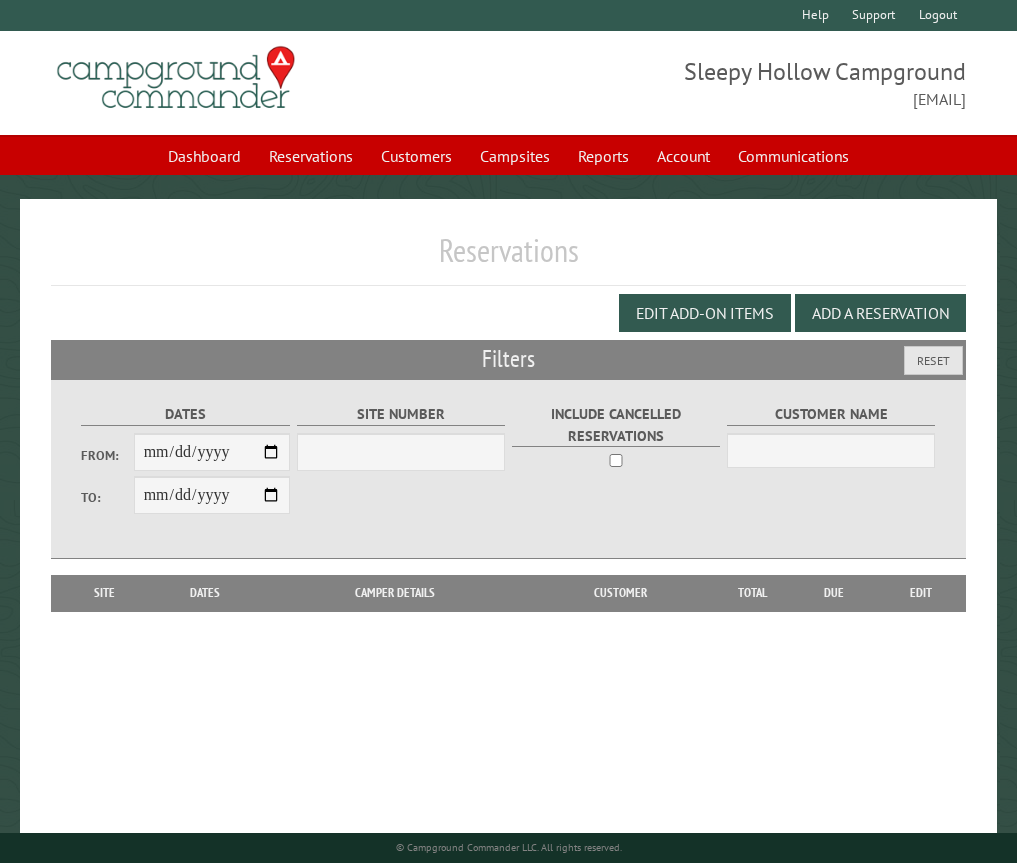 scroll, scrollTop: 0, scrollLeft: 0, axis: both 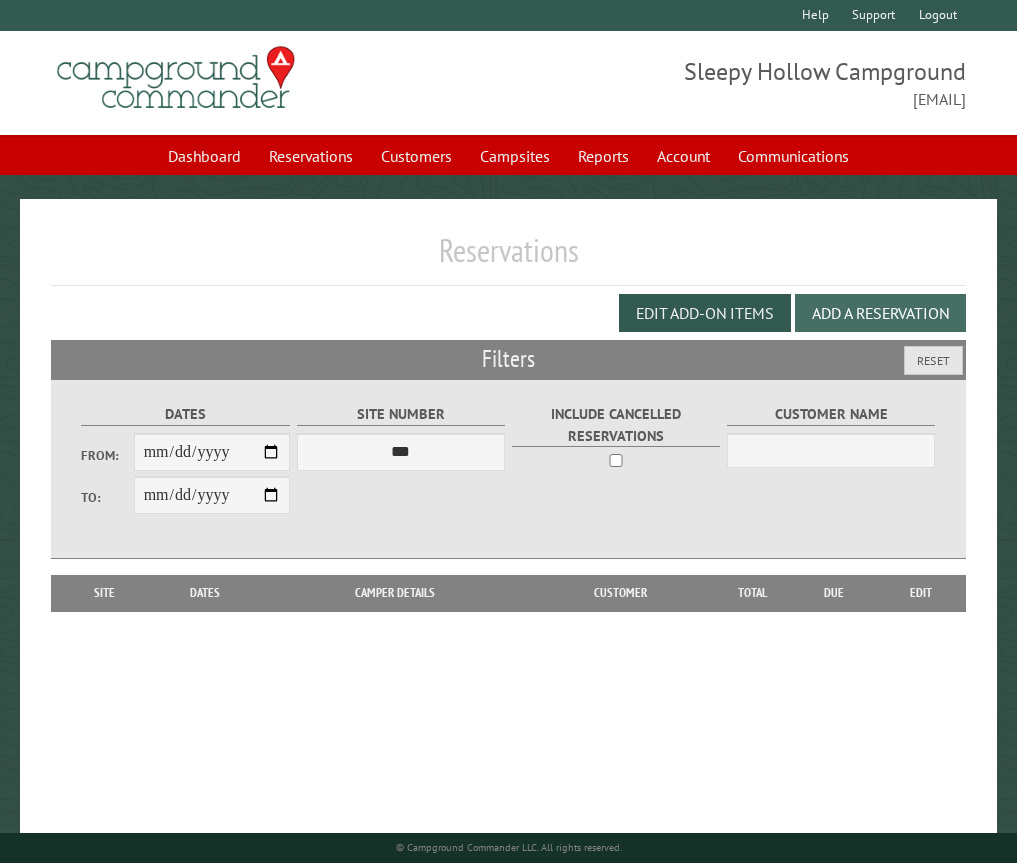 click on "Add a Reservation" at bounding box center [880, 313] 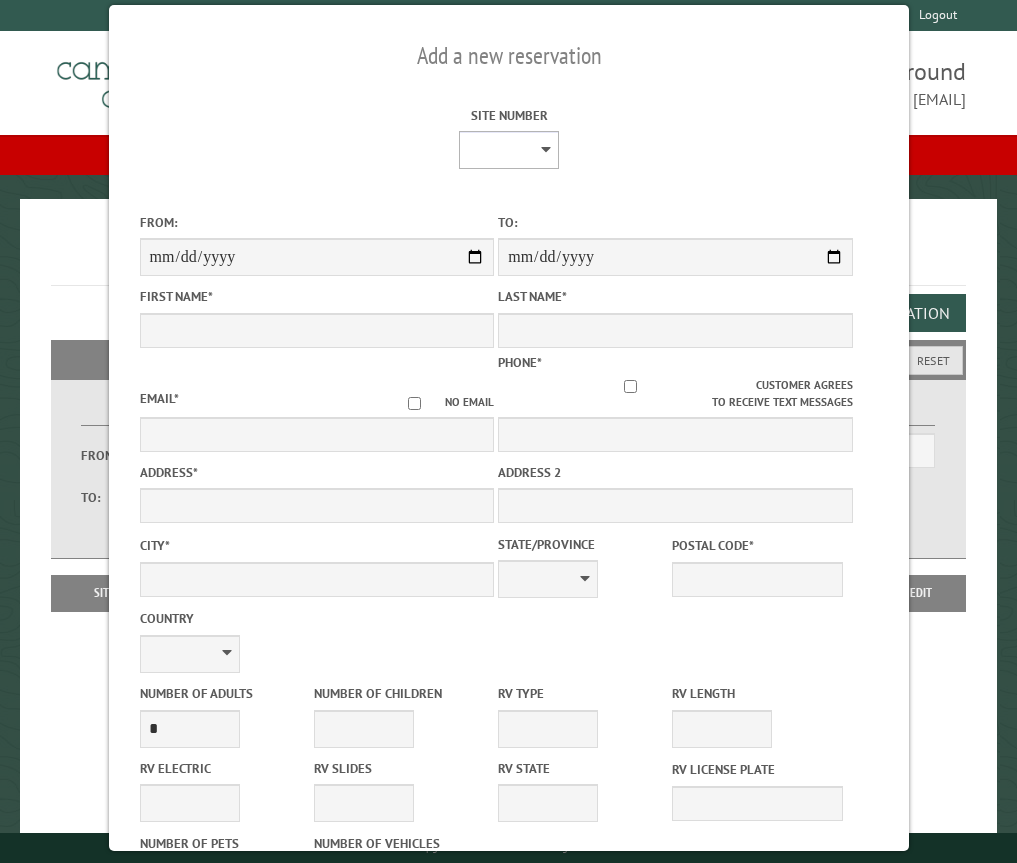 click on "* * * * * * * * * ** *** *** ** ** ** ** ** ** ** ** ** ** *** *** ** ** ** ** ** ** ** ** ** ** *** *** ** ** ** ** ** ** ** ** *** *** ** ** ** ** ** ** *** *** ** ** ** ** ** *** ** ** ** ** ** ** ** ** ** ** ** ** ** ** ** ** ** ** ** ** ** ** ** ** **" at bounding box center [509, 150] 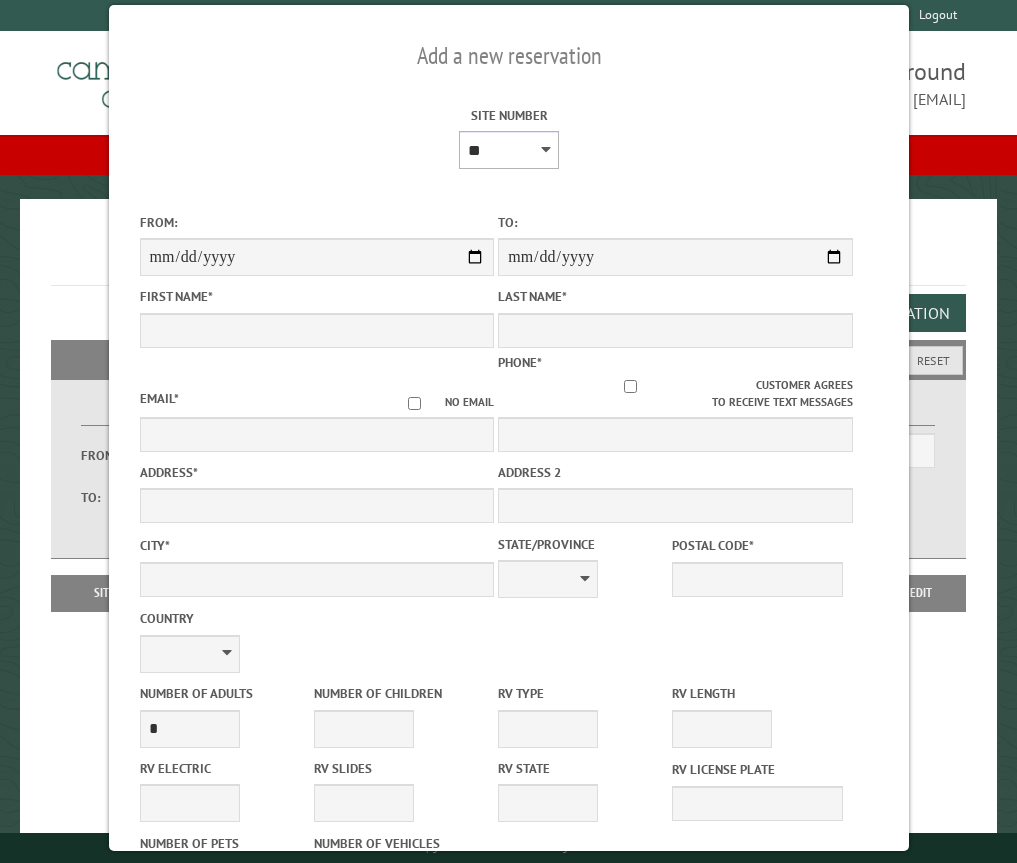 click on "* * * * * * * * * ** *** *** ** ** ** ** ** ** ** ** ** ** *** *** ** ** ** ** ** ** ** ** ** ** *** *** ** ** ** ** ** ** ** ** *** *** ** ** ** ** ** ** *** *** ** ** ** ** ** *** ** ** ** ** ** ** ** ** ** ** ** ** ** ** ** ** ** ** ** ** ** ** ** ** **" at bounding box center [509, 150] 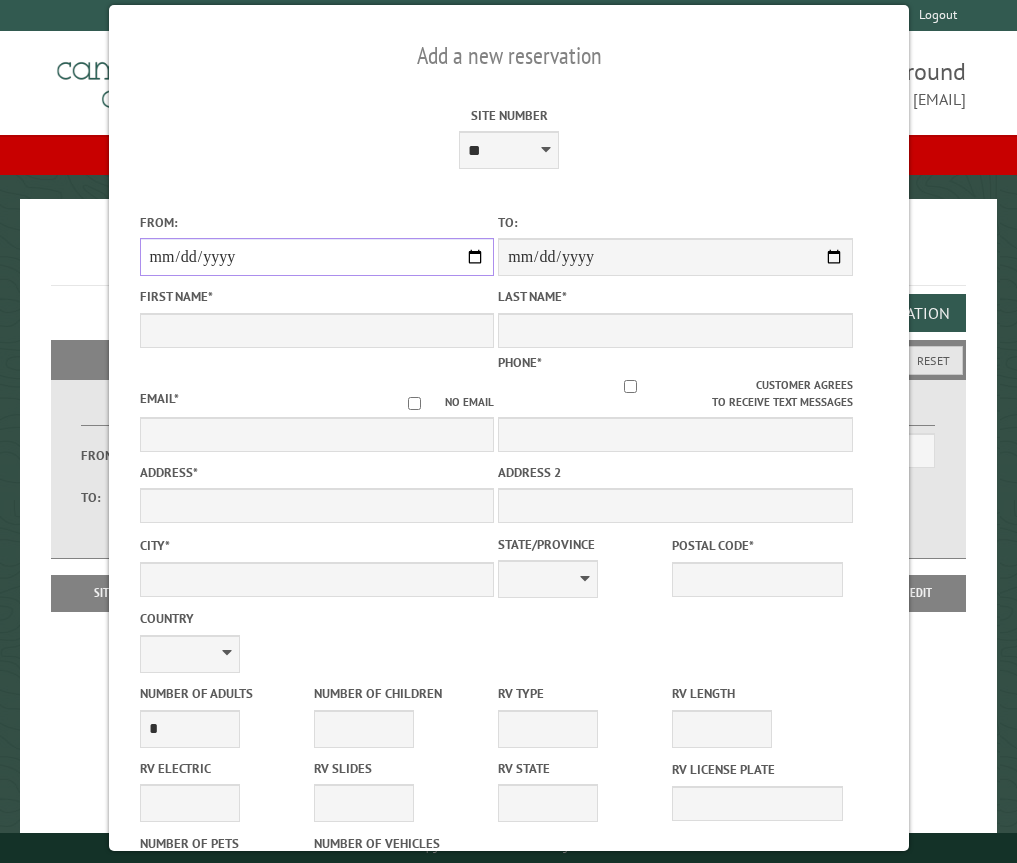 click on "From:" at bounding box center [316, 257] 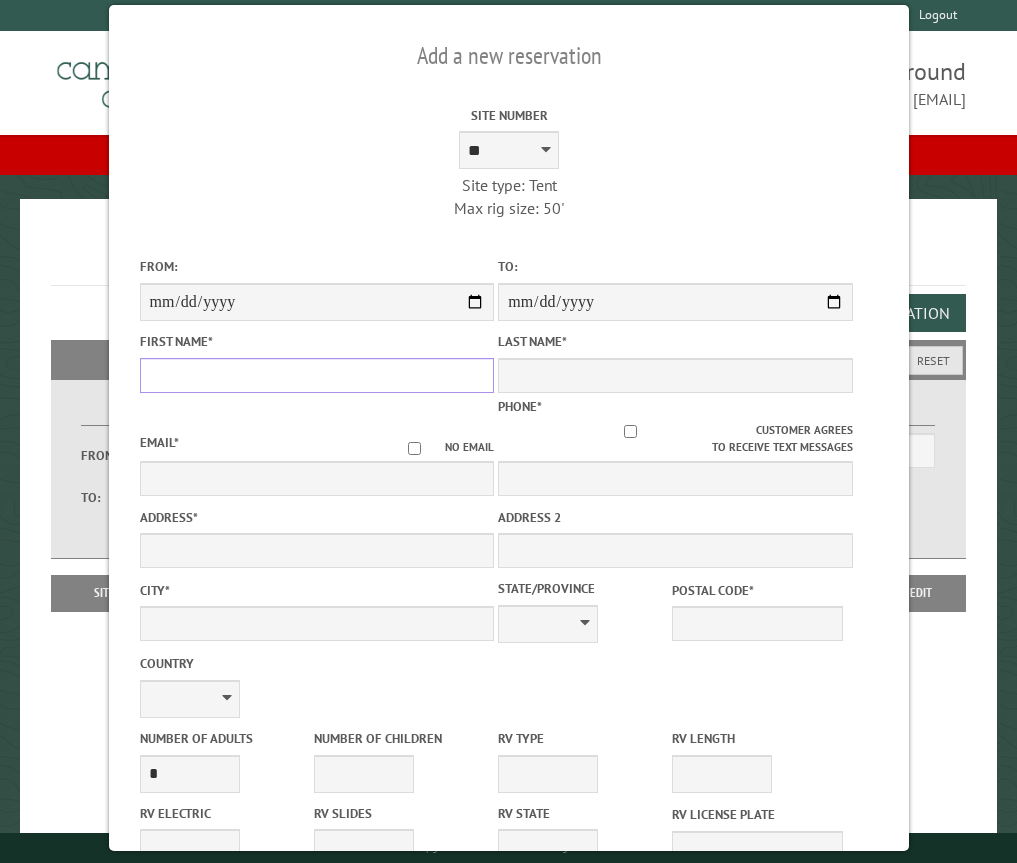 click on "First Name *" at bounding box center [316, 375] 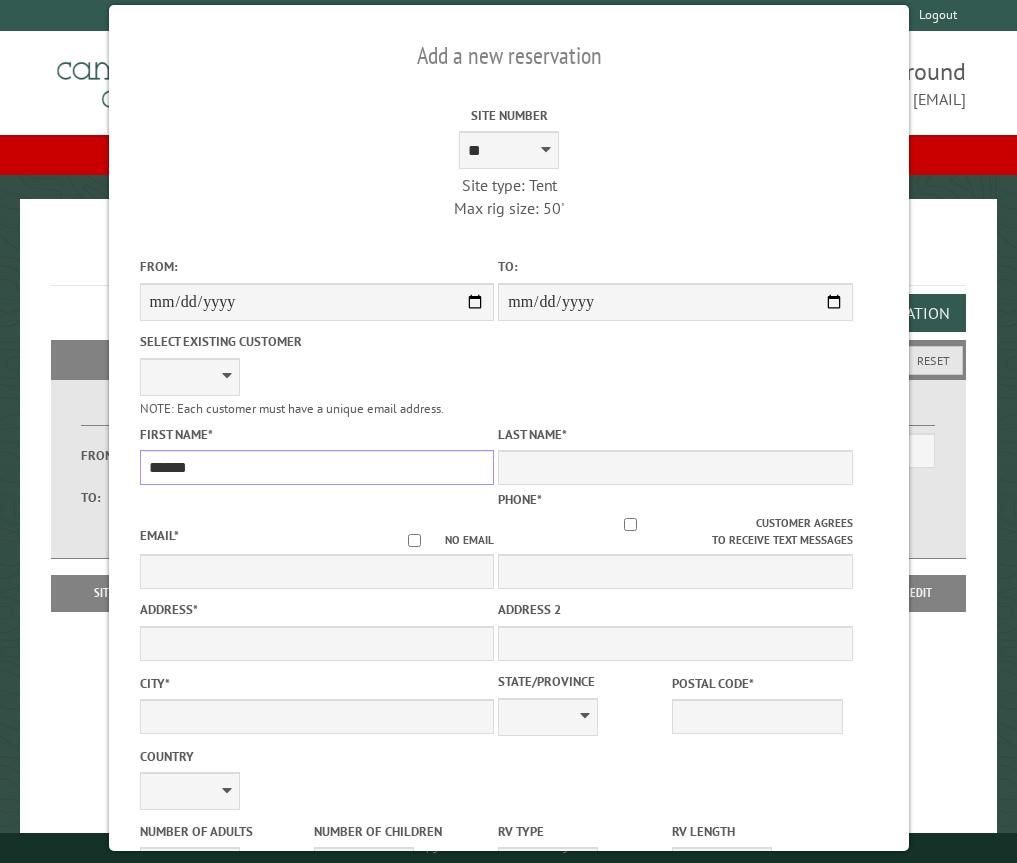 type on "******" 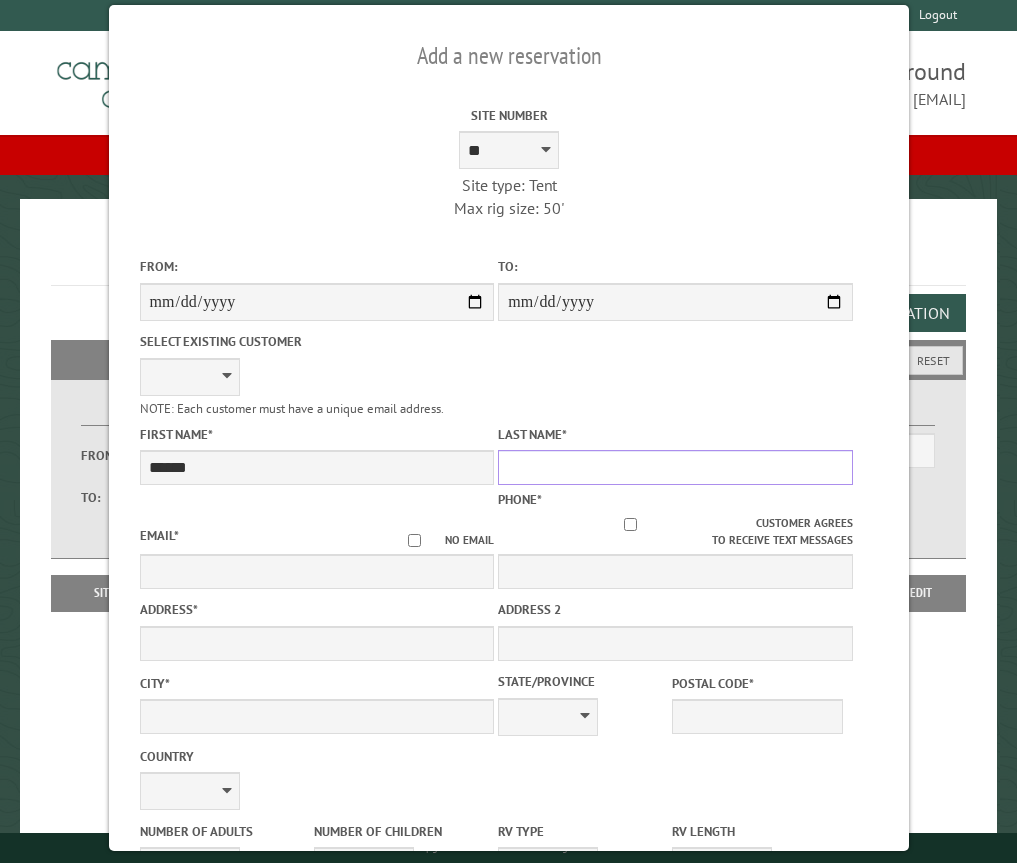 click on "Last Name *" at bounding box center (675, 467) 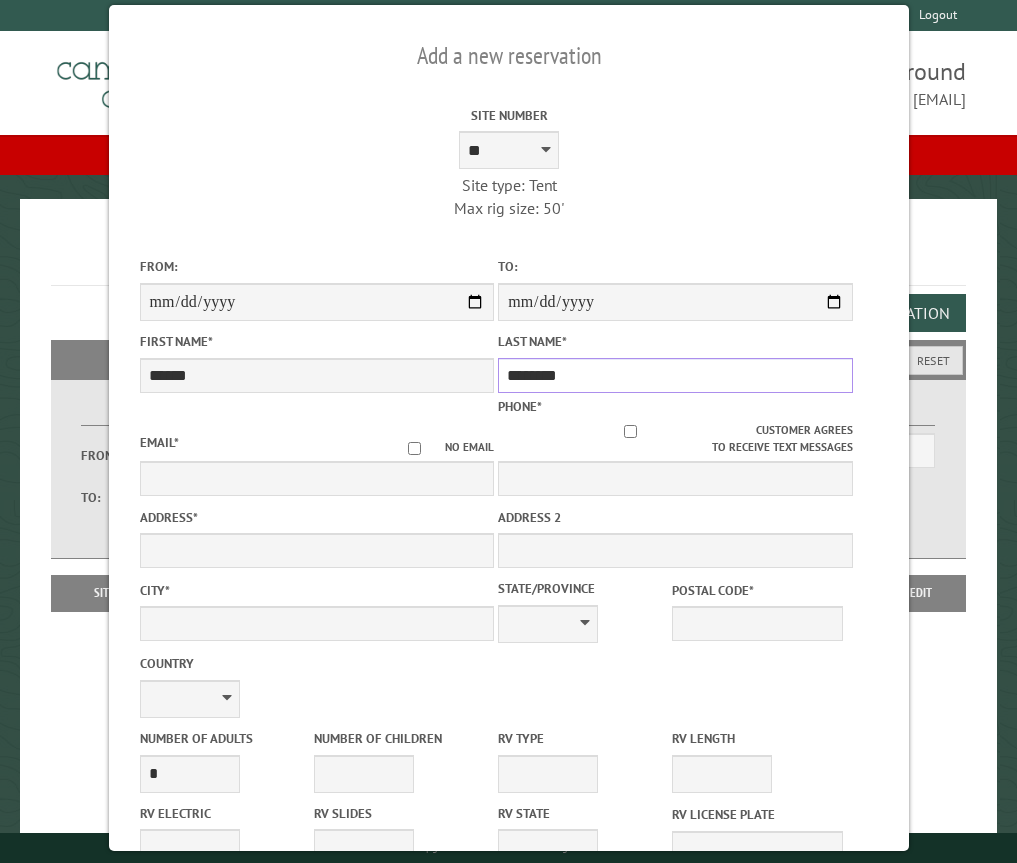 type on "********" 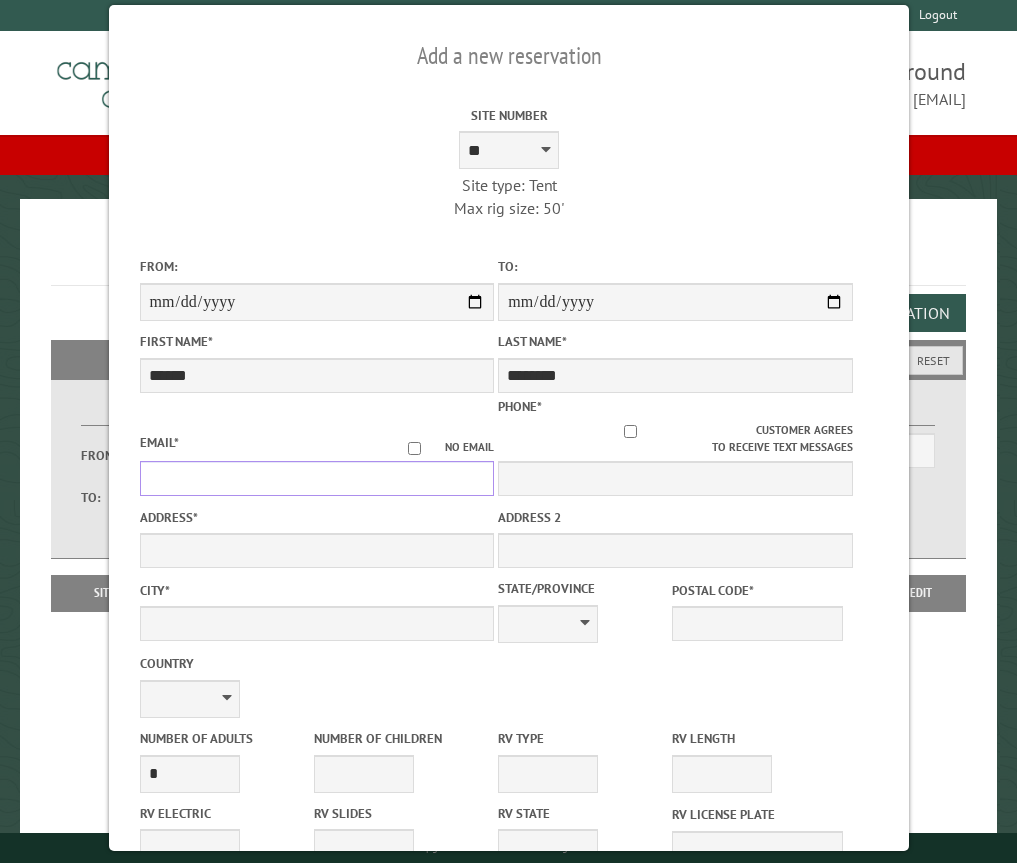 click on "Email *" at bounding box center (316, 478) 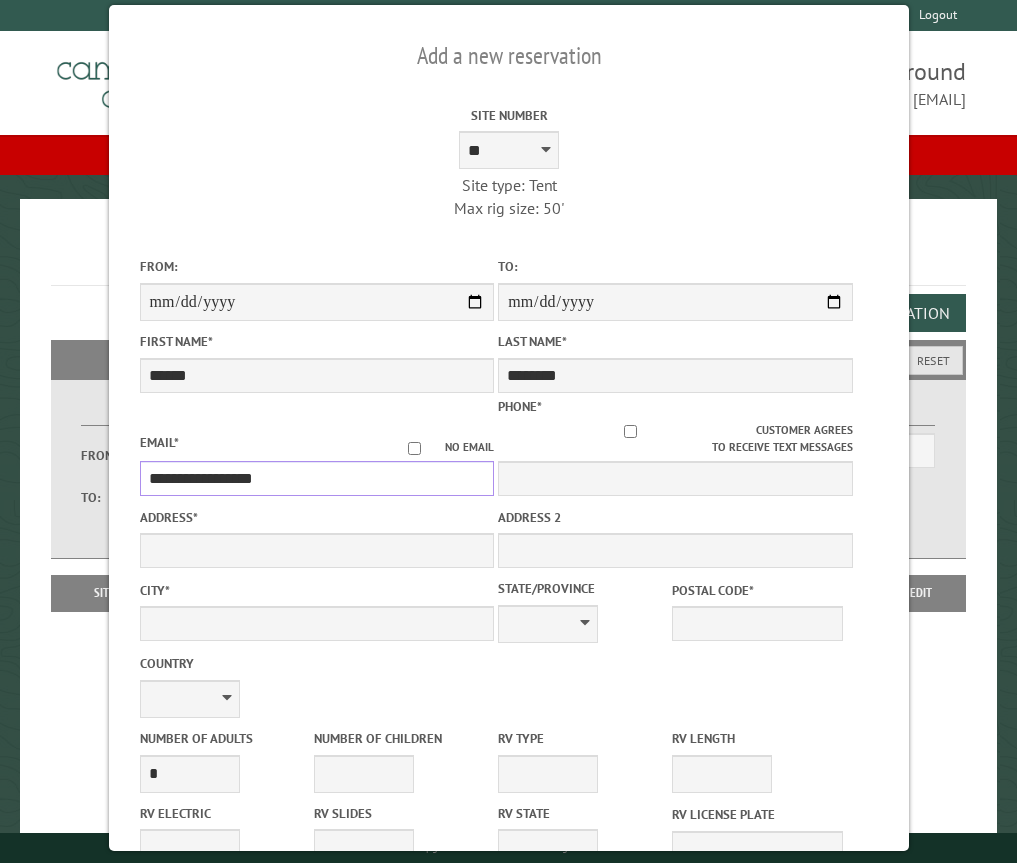type on "**********" 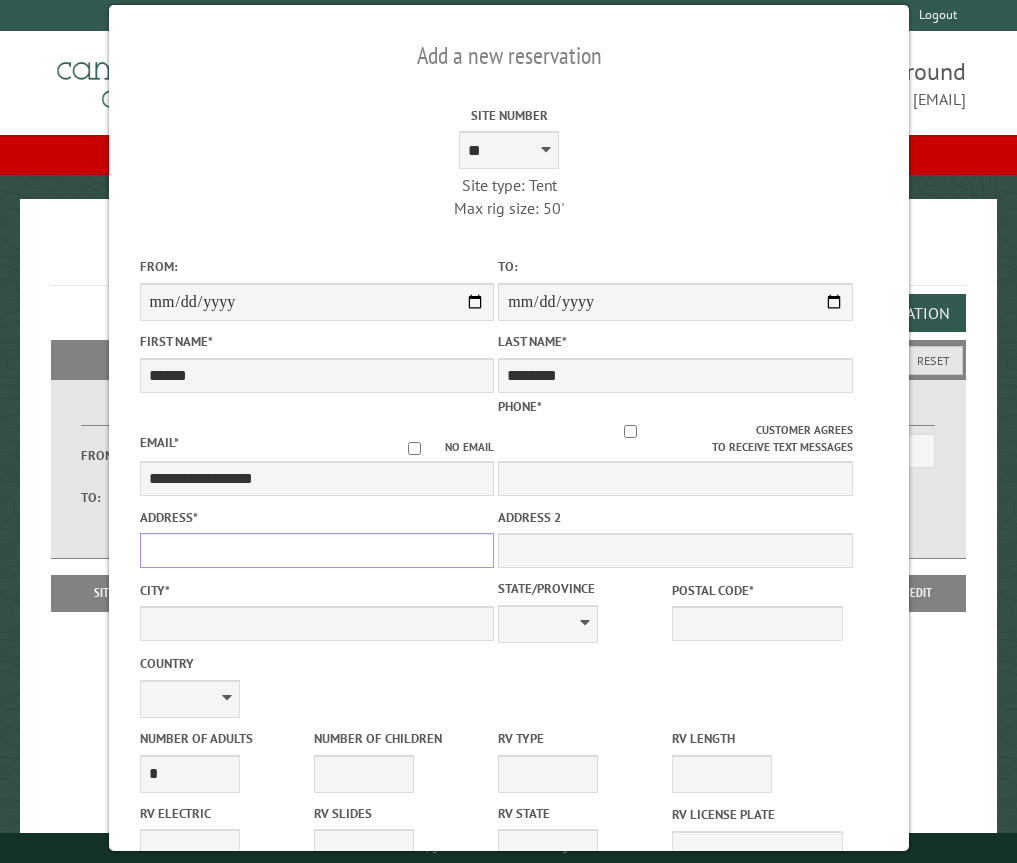 drag, startPoint x: 644, startPoint y: 459, endPoint x: 207, endPoint y: 532, distance: 443.0553 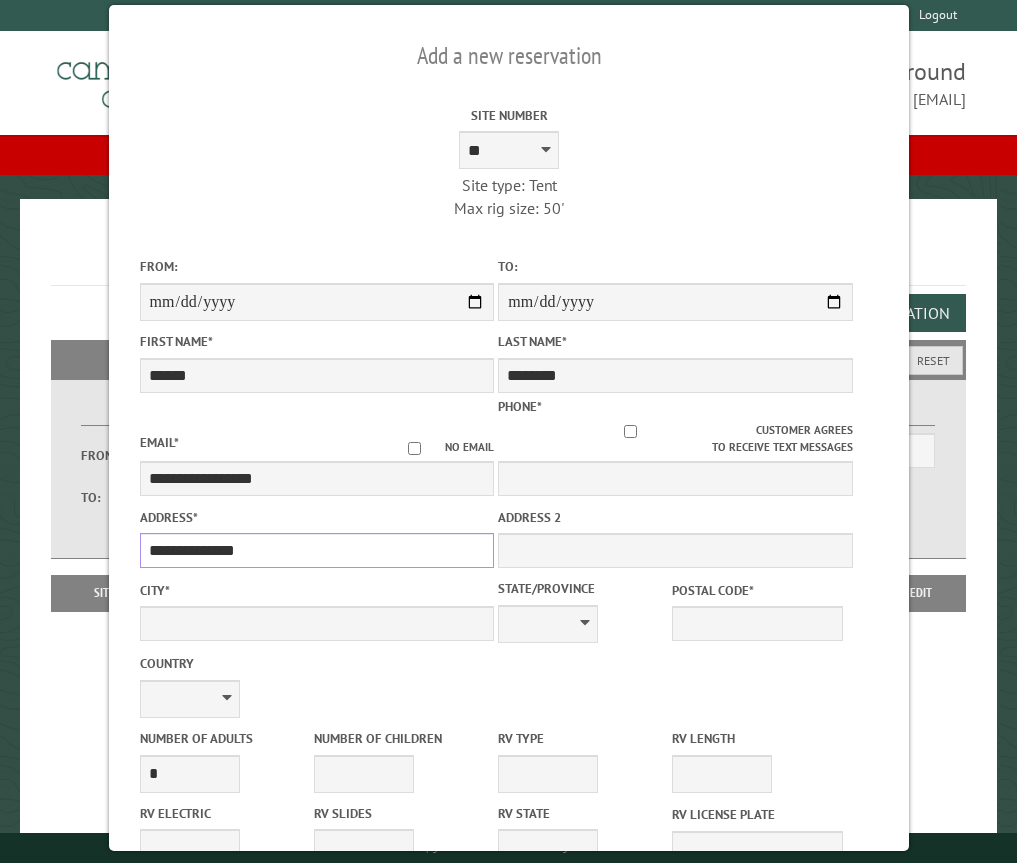 type on "**********" 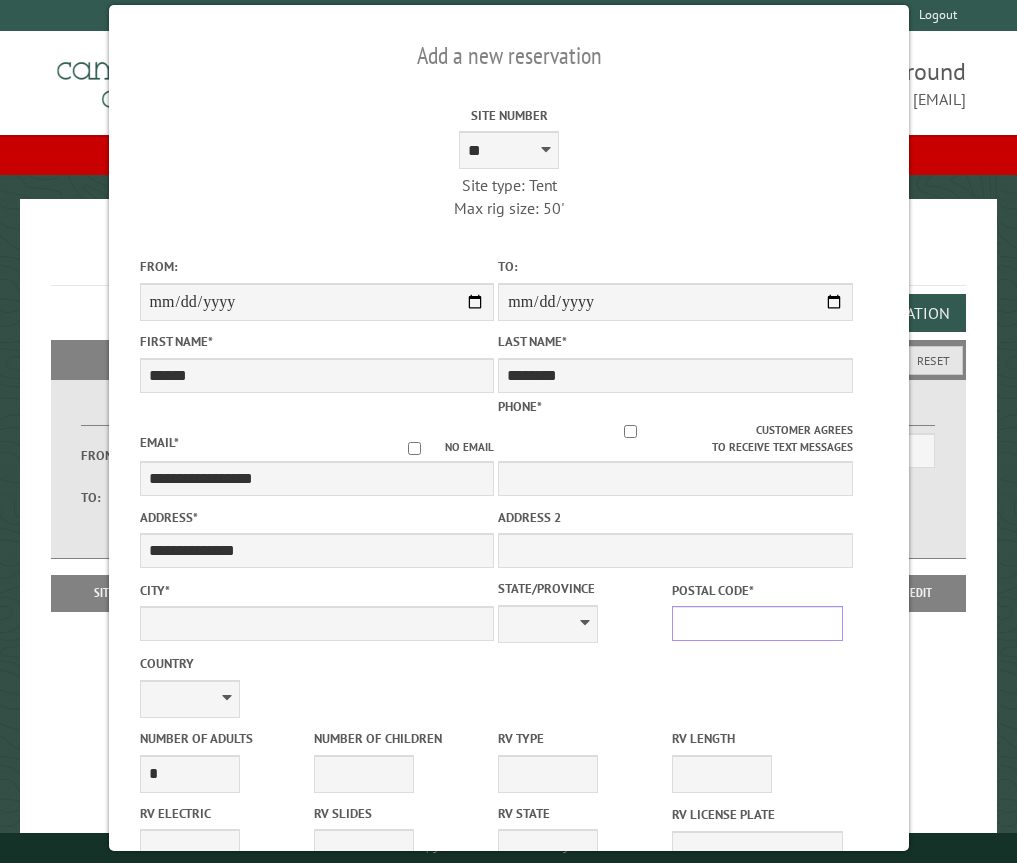 click on "Postal Code *" at bounding box center (757, 623) 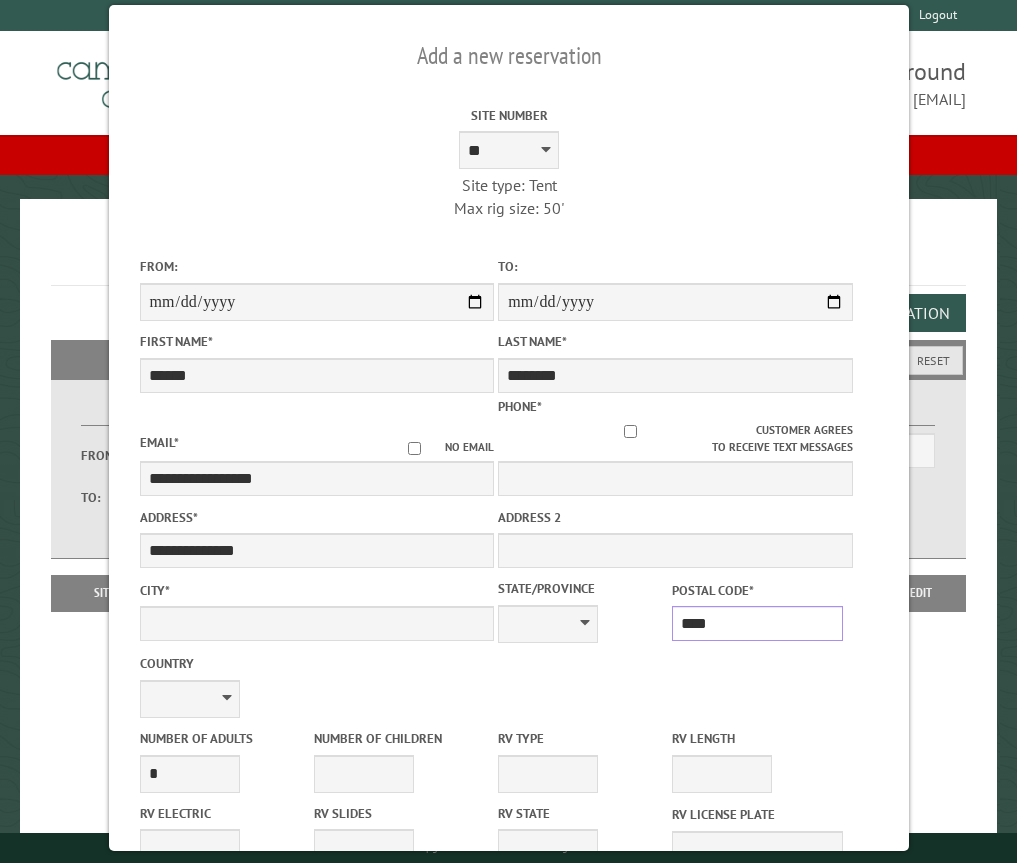 type on "*****" 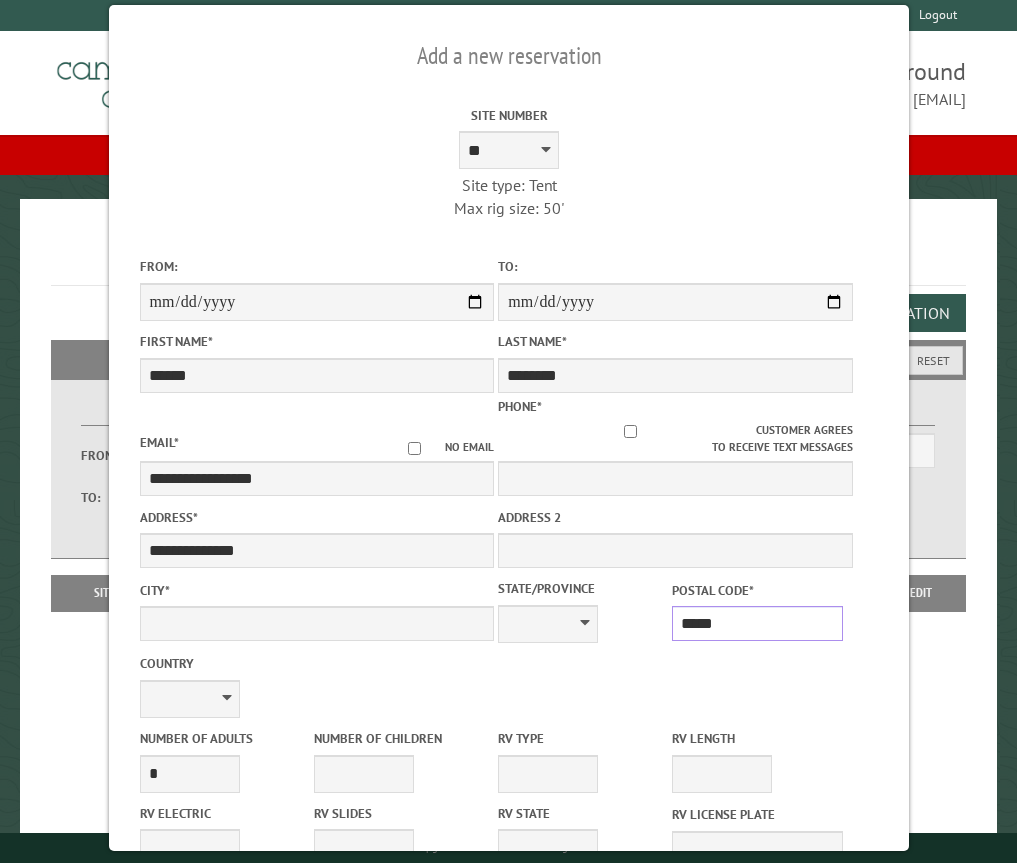 type on "******" 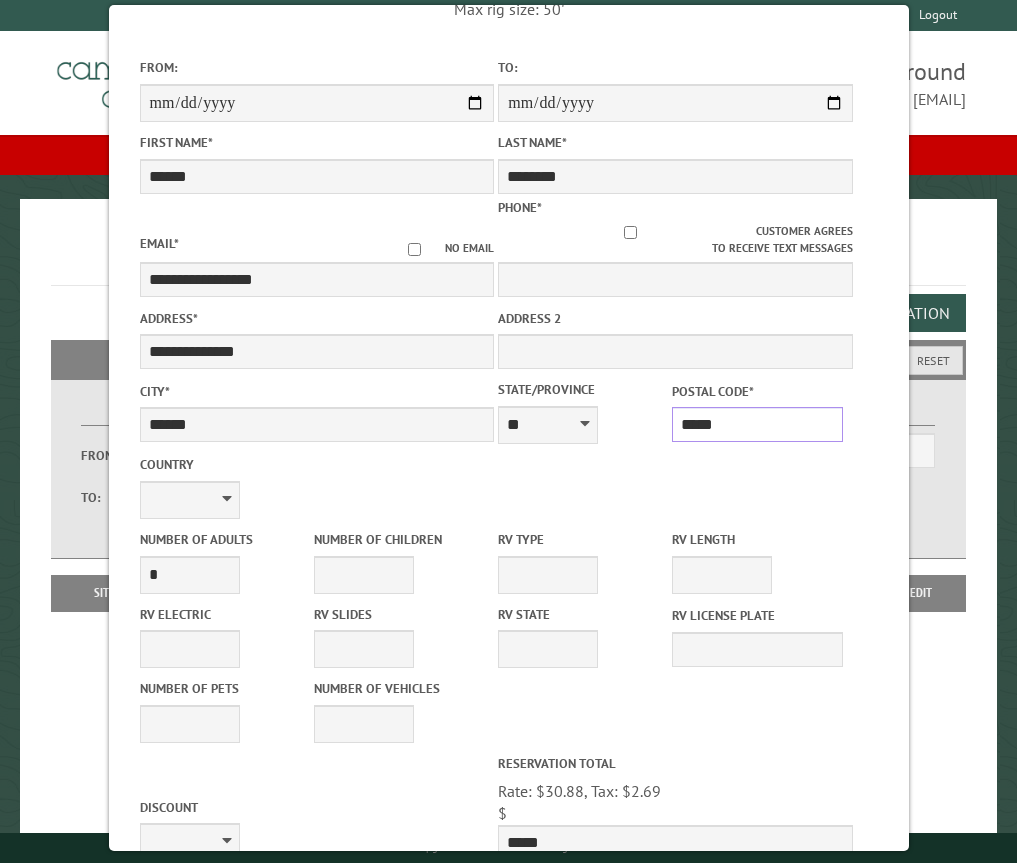scroll, scrollTop: 200, scrollLeft: 0, axis: vertical 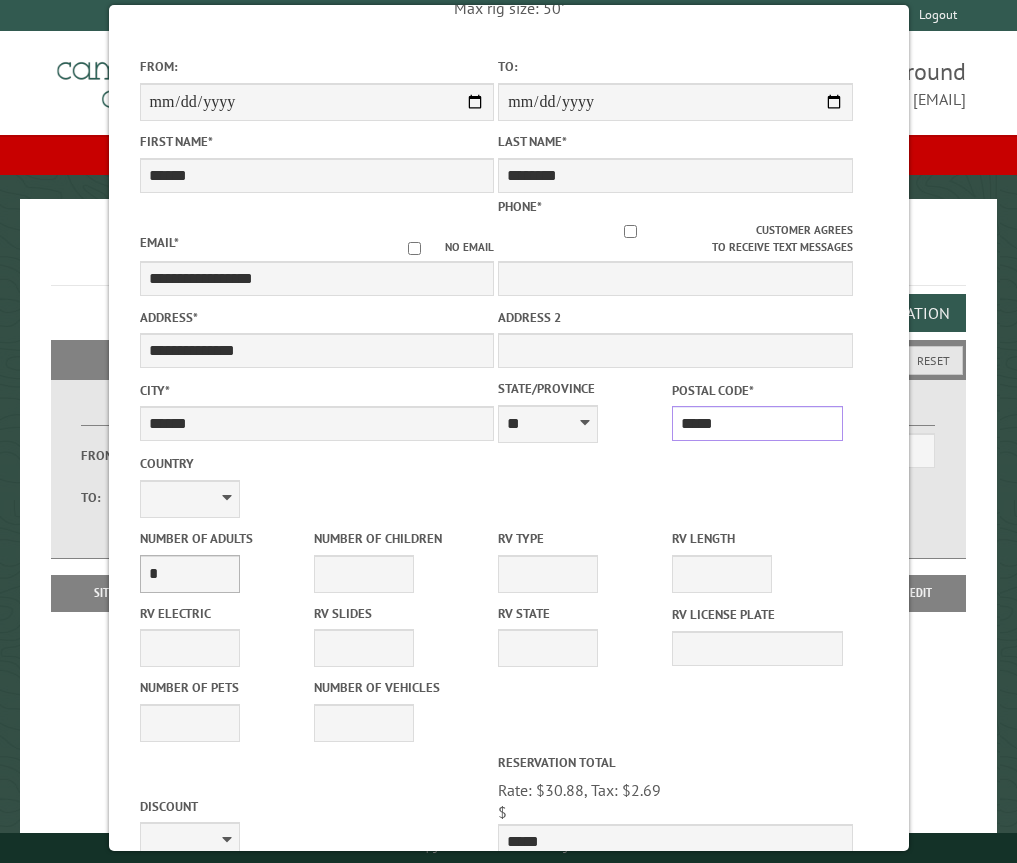 type on "*****" 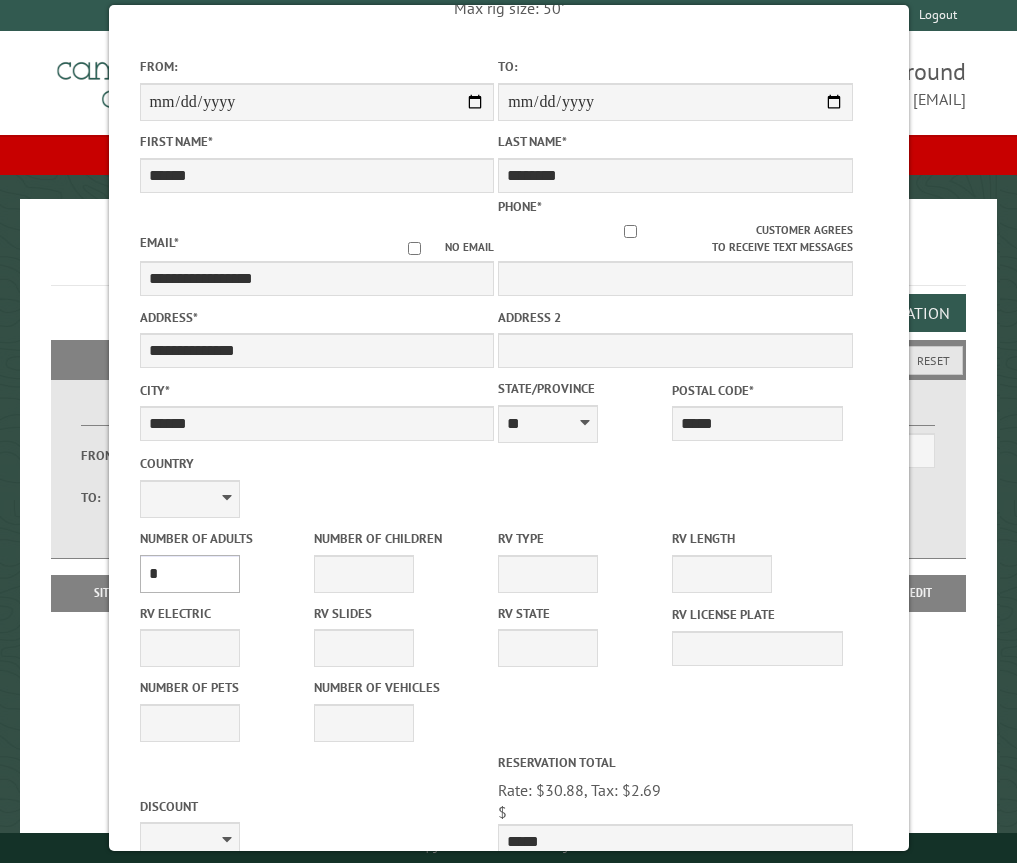 click on "* * * * * * * * * * **" at bounding box center (189, 574) 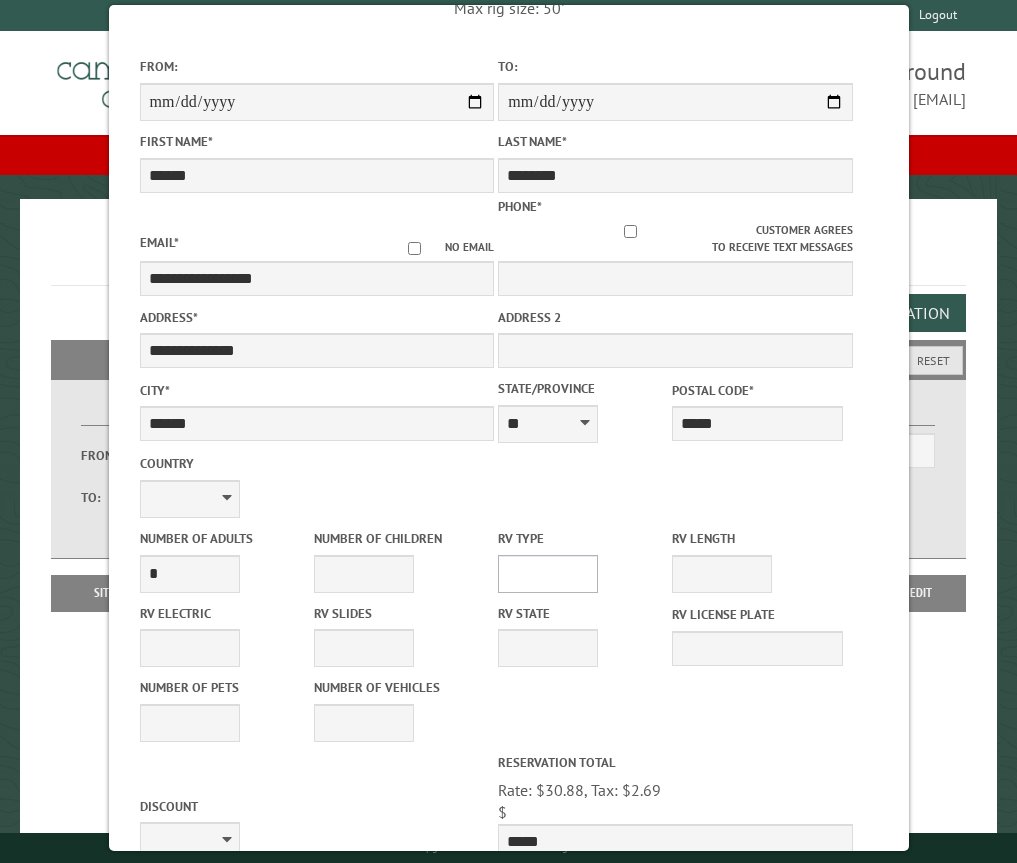 click on "**********" at bounding box center [548, 574] 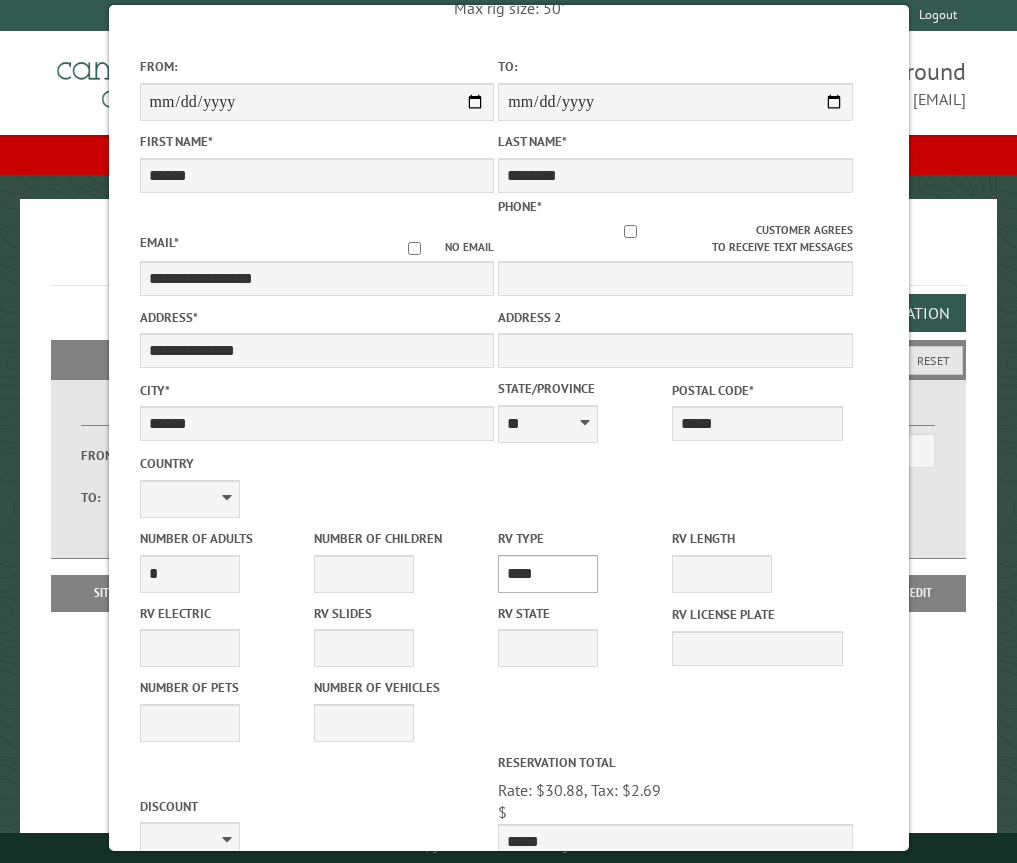 click on "**********" at bounding box center (548, 574) 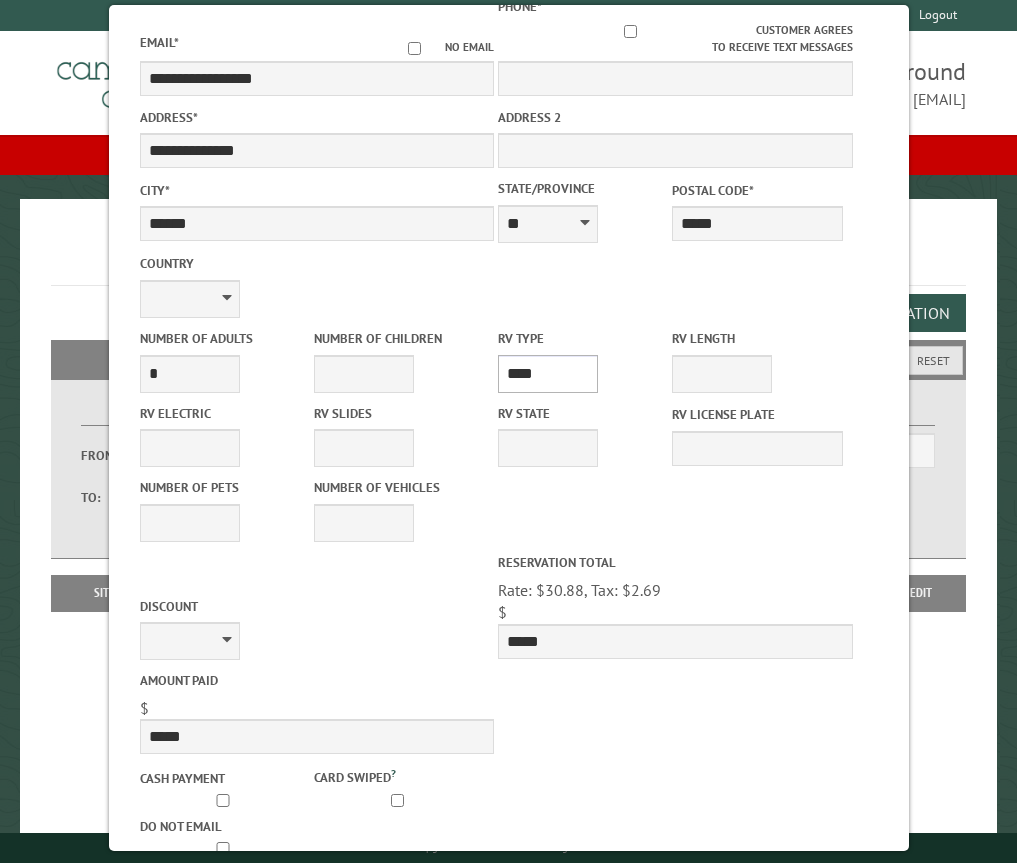 scroll, scrollTop: 467, scrollLeft: 0, axis: vertical 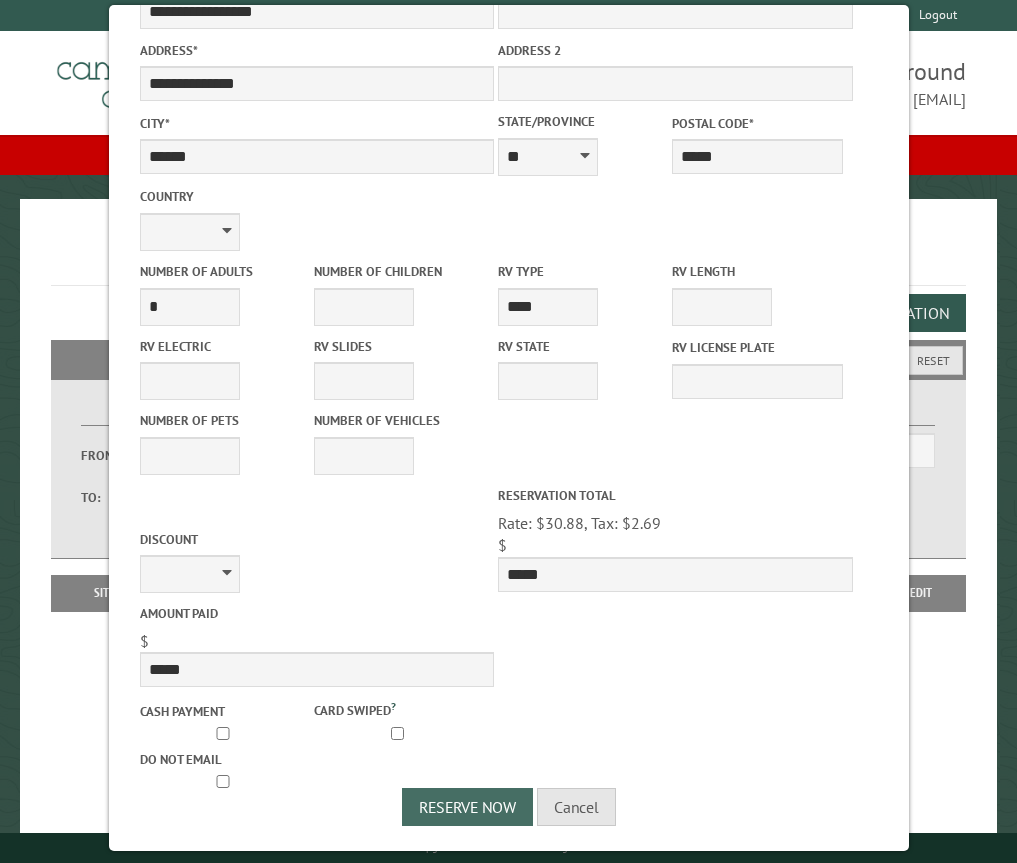 click on "Reserve Now" at bounding box center (467, 807) 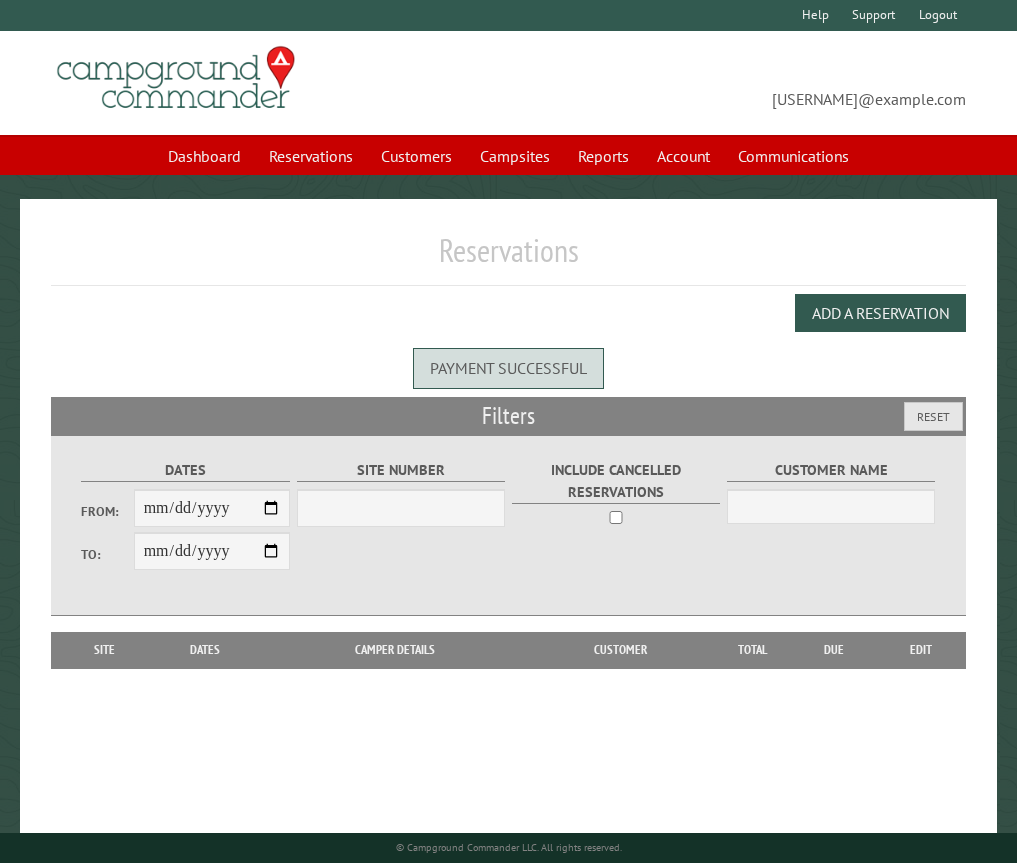 scroll, scrollTop: 0, scrollLeft: 0, axis: both 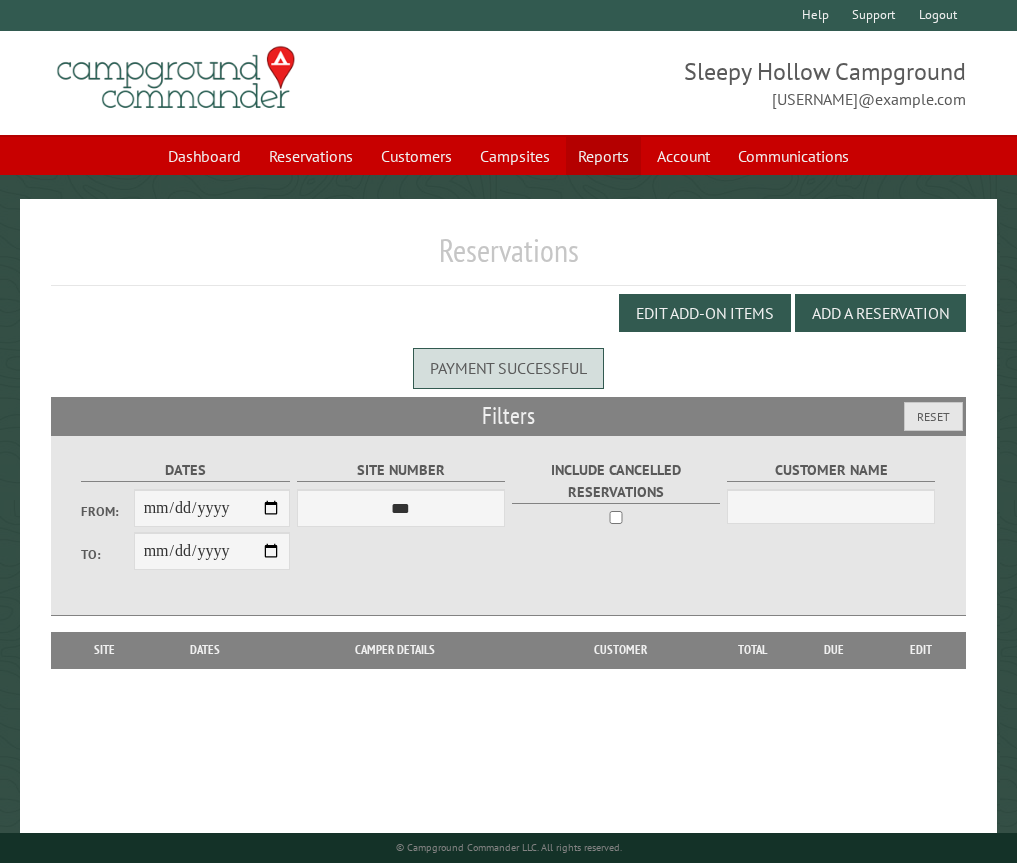 click on "Reports" at bounding box center [603, 156] 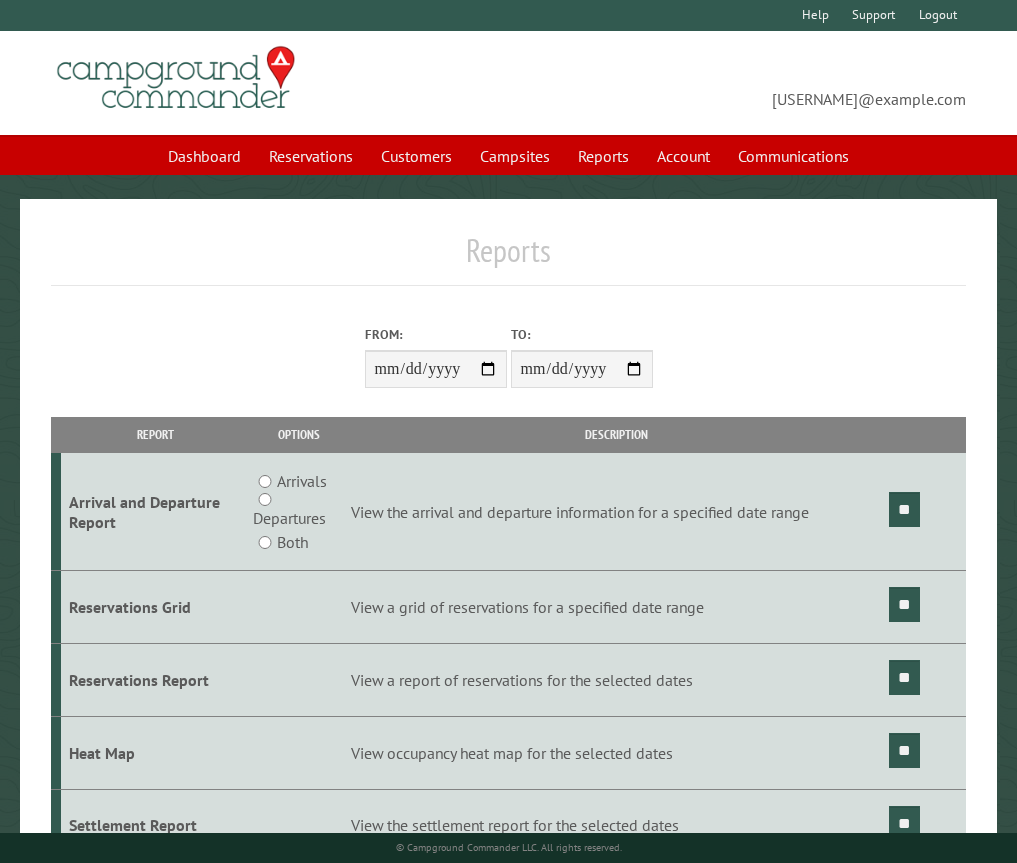 scroll, scrollTop: 0, scrollLeft: 0, axis: both 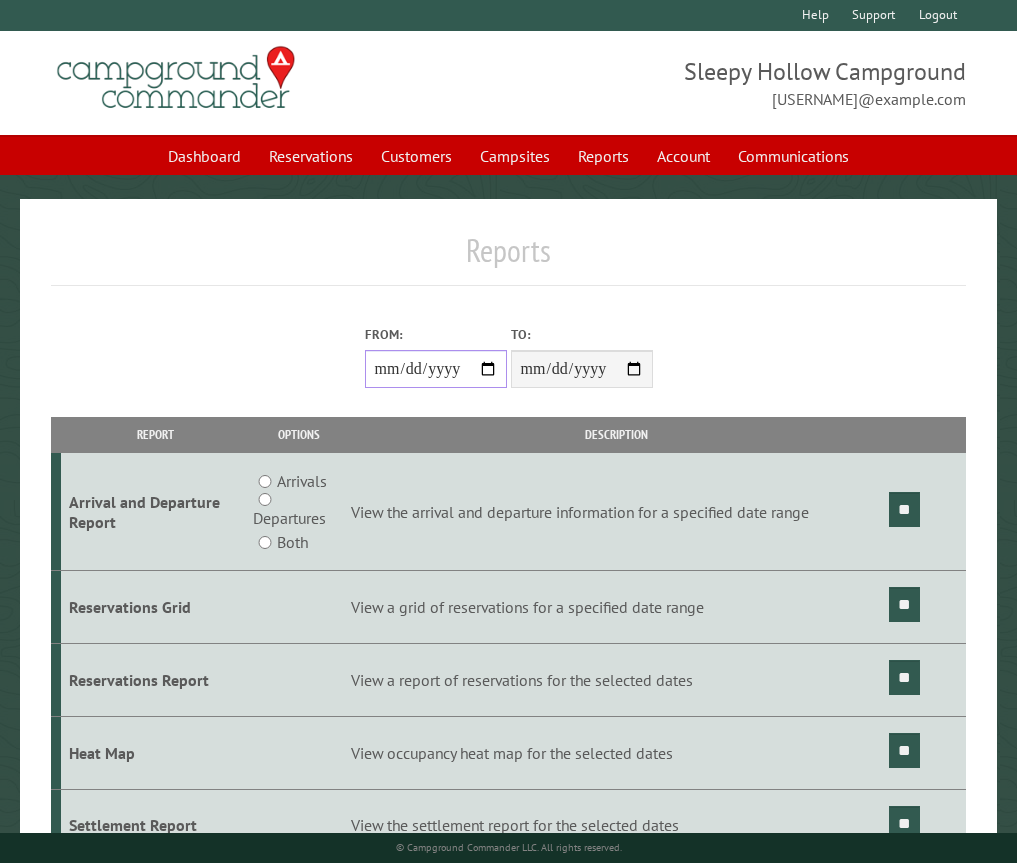 click on "From:" at bounding box center (436, 369) 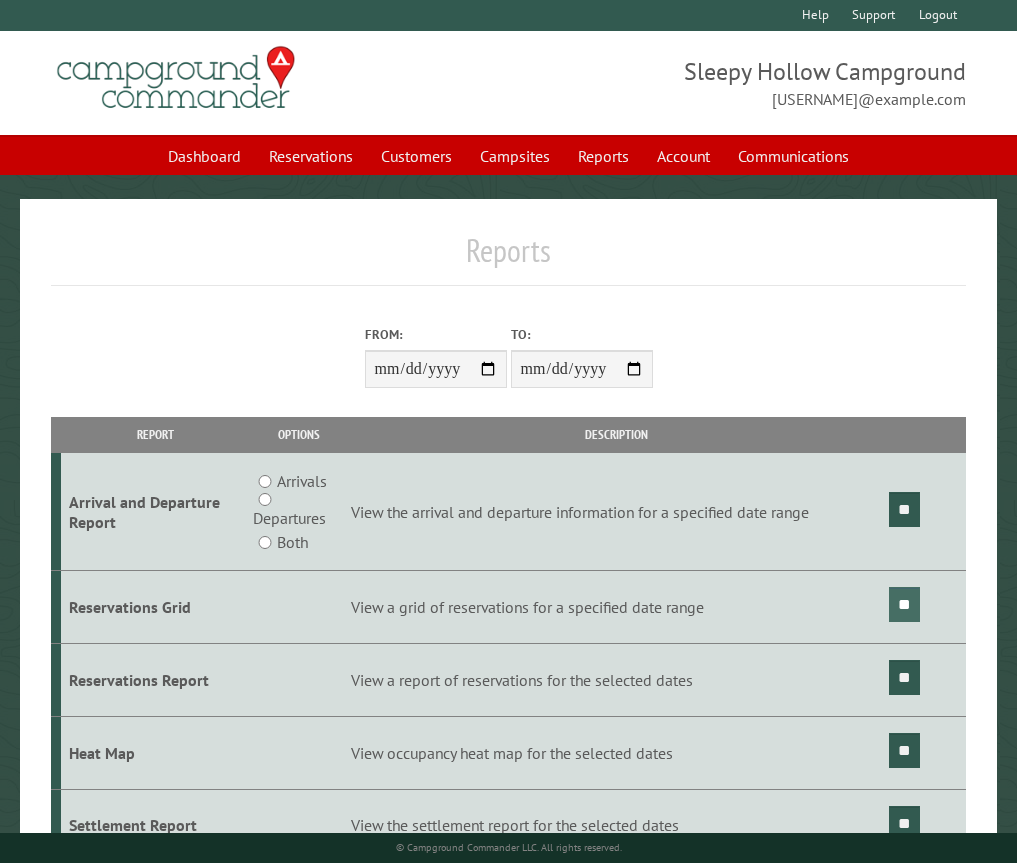 click on "**" at bounding box center (904, 604) 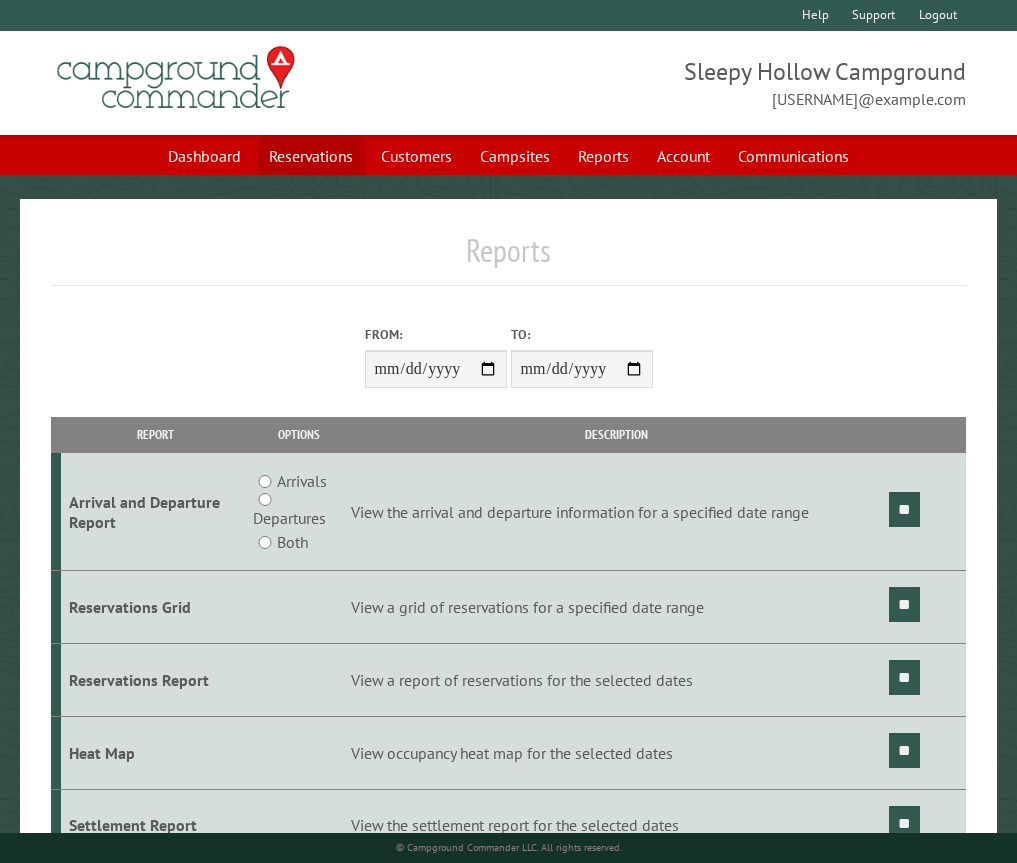 click on "Reservations" at bounding box center (311, 156) 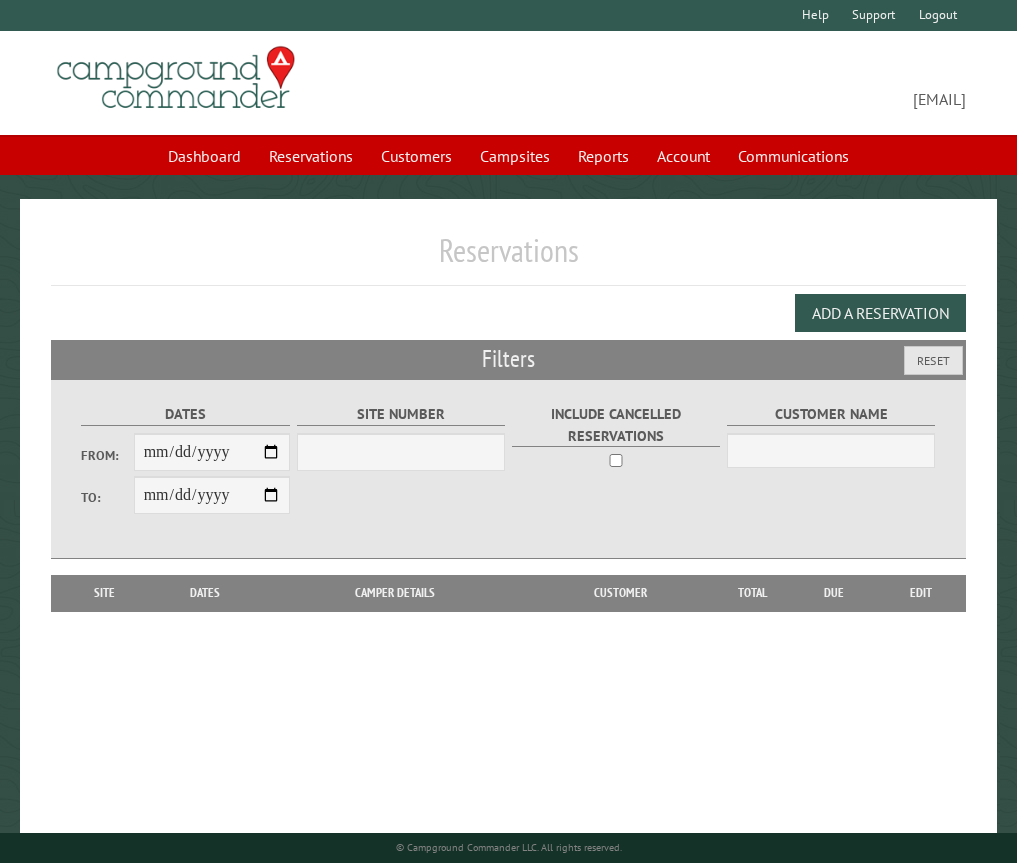 scroll, scrollTop: 0, scrollLeft: 0, axis: both 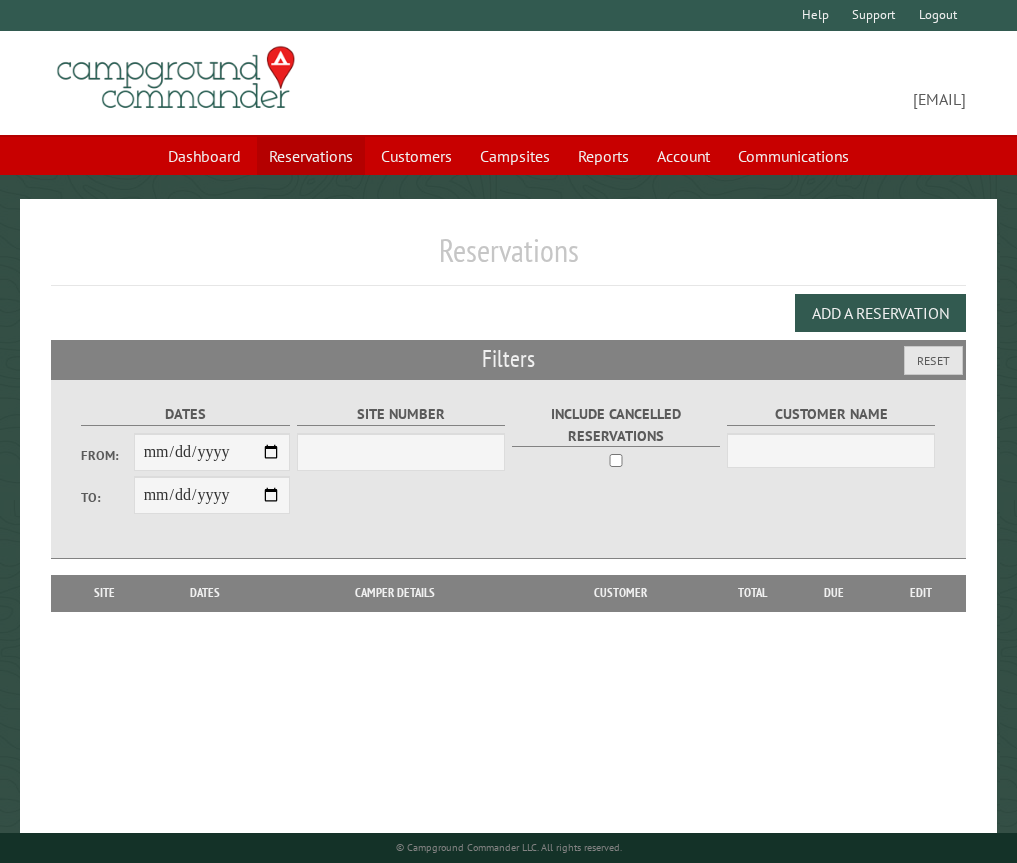select on "***" 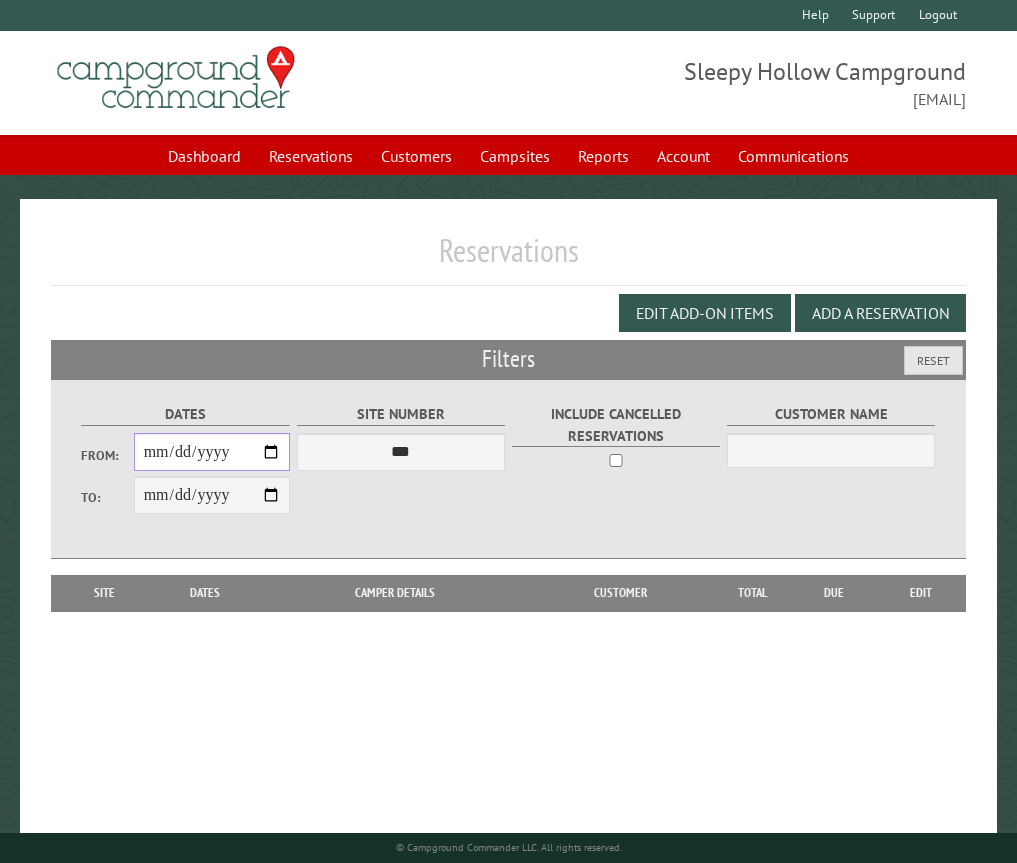 click on "From:" at bounding box center (212, 452) 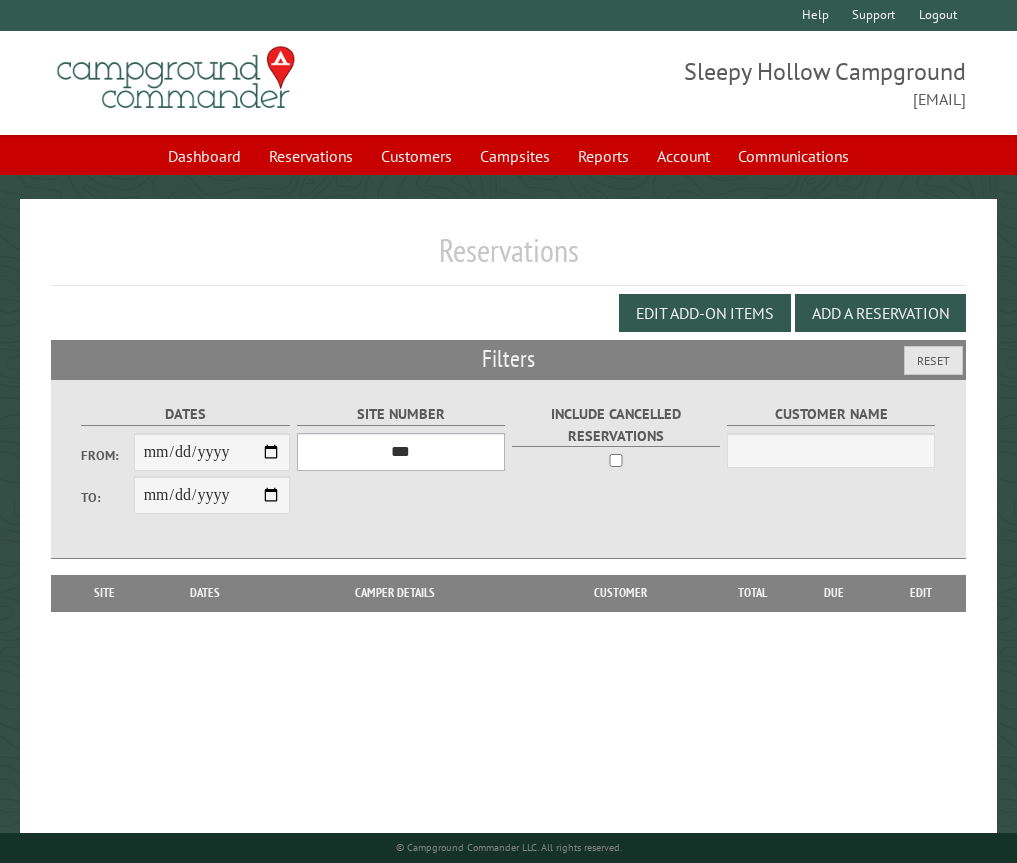 click on "*** * * * * * * * * * ** *** *** ** ** ** ** ** ** ** ** ** ** *** *** ** ** ** ** ** ** ** ** ** ** *** *** ** ** ** ** ** ** ** ** *** *** ** ** ** ** ** ** *** *** ** ** ** ** ** *** ** ** ** ** ** ** ** ** ** ** ** ** ** ** ** ** ** ** ** ** ** ** ** ** **" at bounding box center [401, 452] 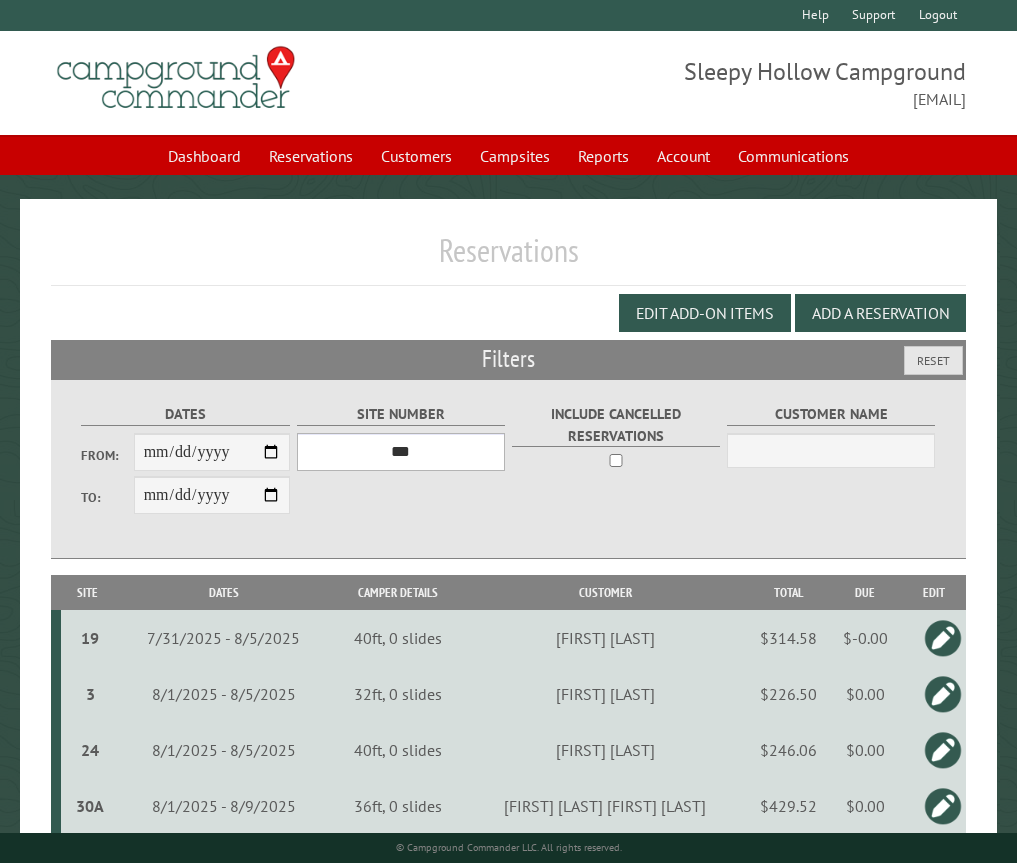 select on "**" 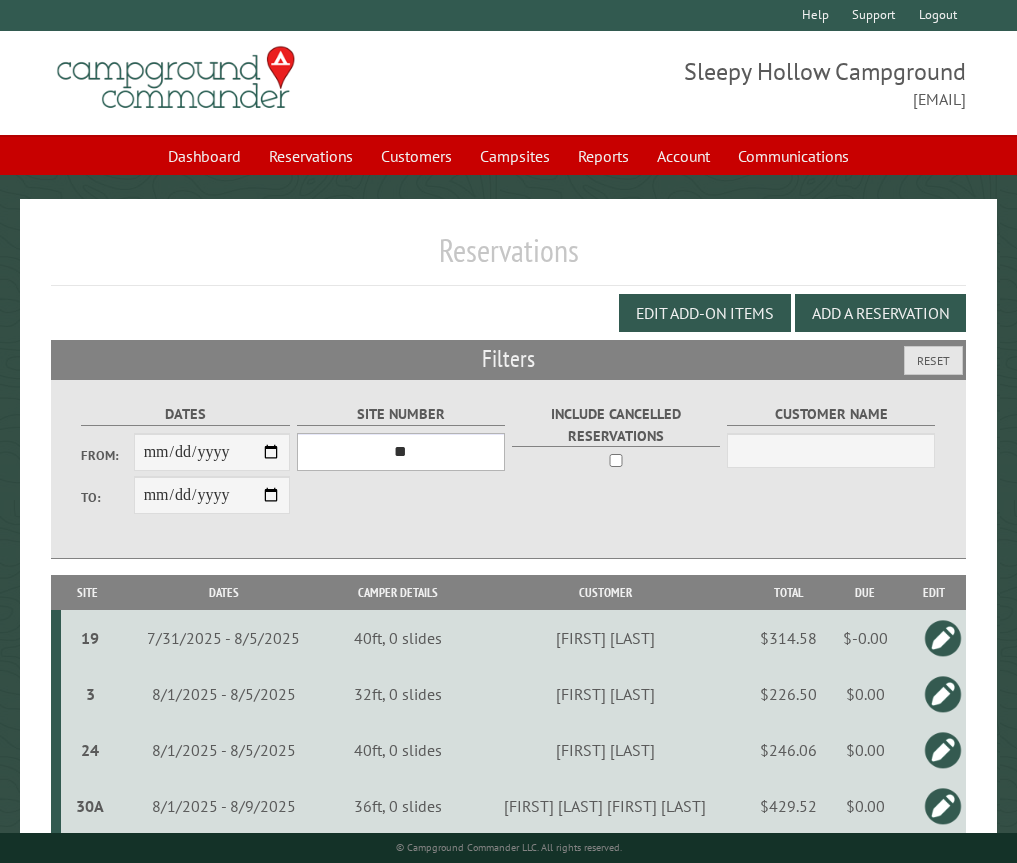 click on "*** * * * * * * * * * ** *** *** ** ** ** ** ** ** ** ** ** ** *** *** ** ** ** ** ** ** ** ** ** ** *** *** ** ** ** ** ** ** ** ** *** *** ** ** ** ** ** ** *** *** ** ** ** ** ** *** ** ** ** ** ** ** ** ** ** ** ** ** ** ** ** ** ** ** ** ** ** ** ** ** **" at bounding box center [401, 452] 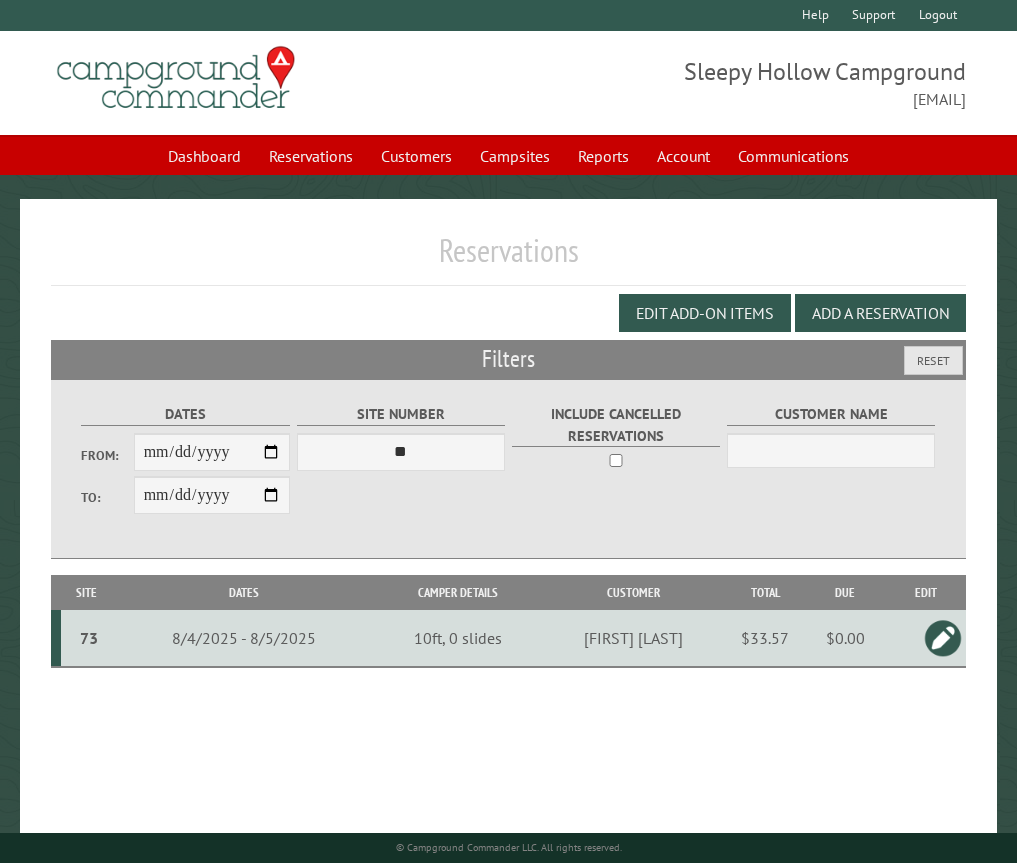 click at bounding box center [943, 638] 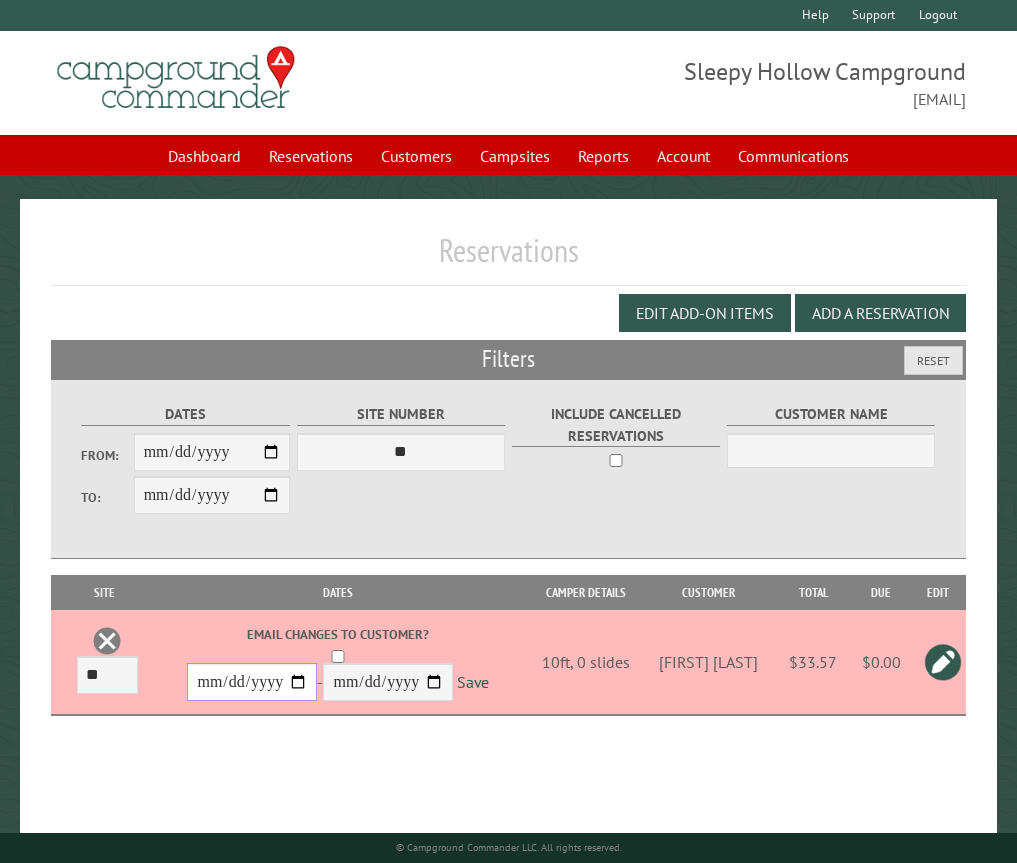 click on "**********" at bounding box center (252, 682) 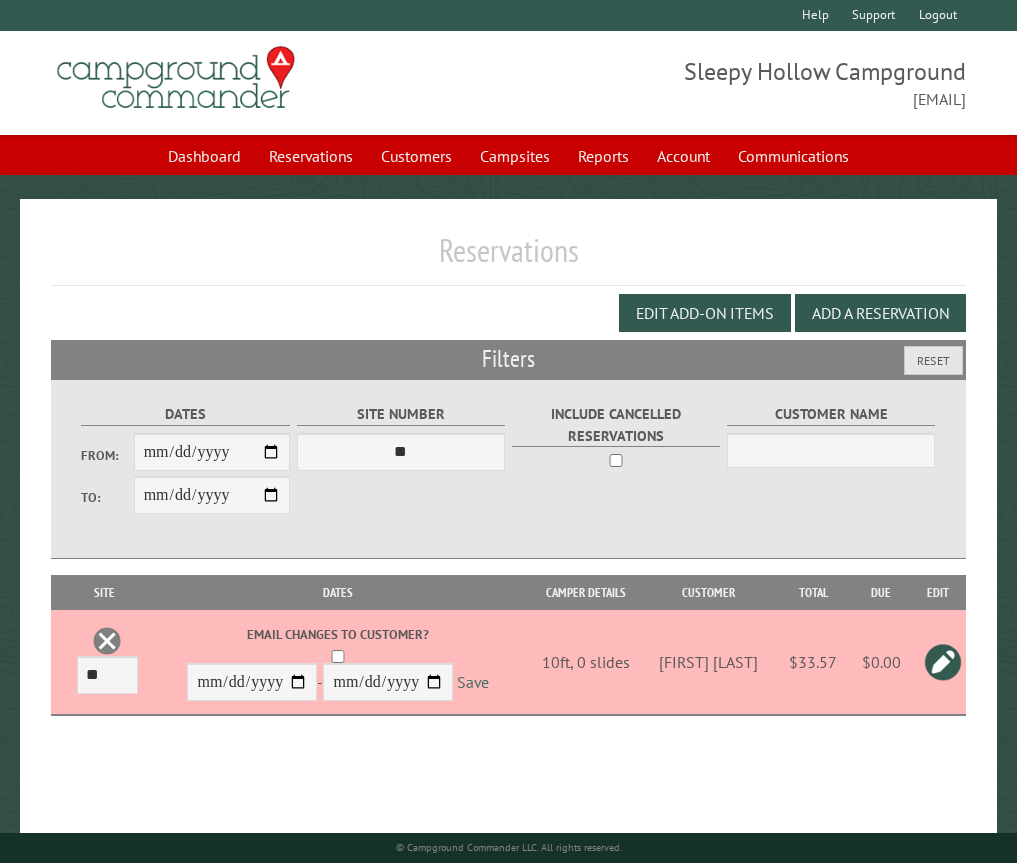 click on "Save" at bounding box center (473, 683) 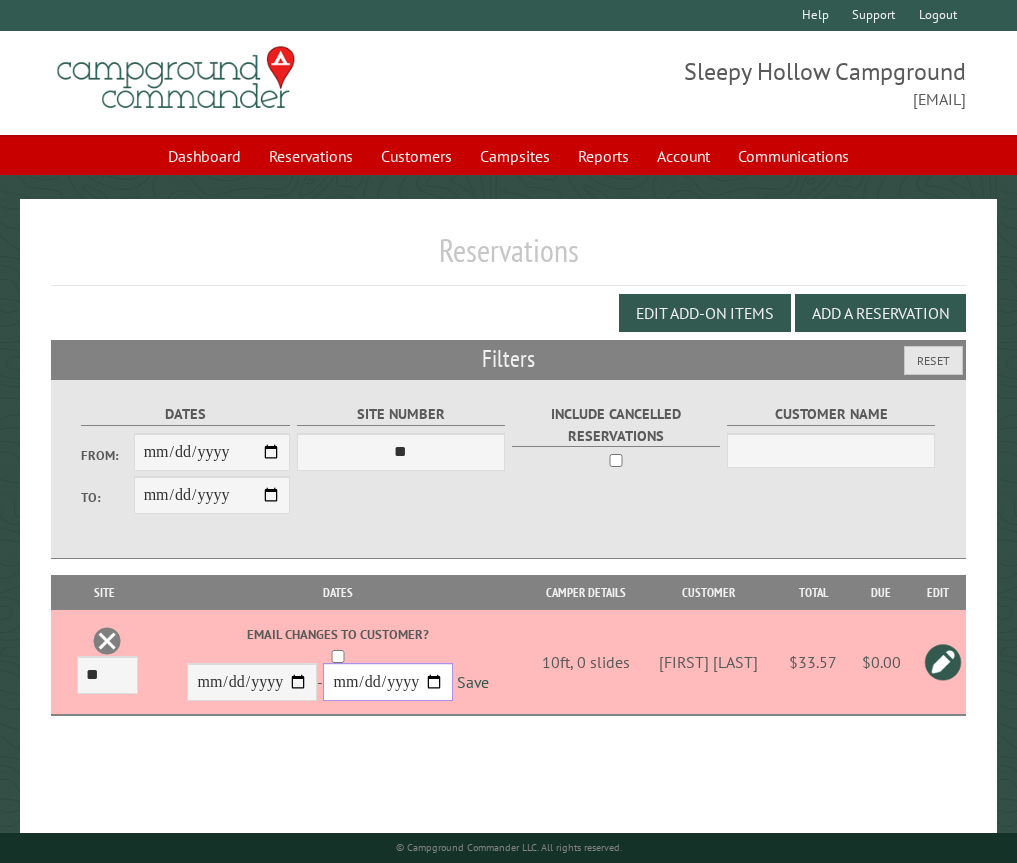 click on "**********" at bounding box center (388, 682) 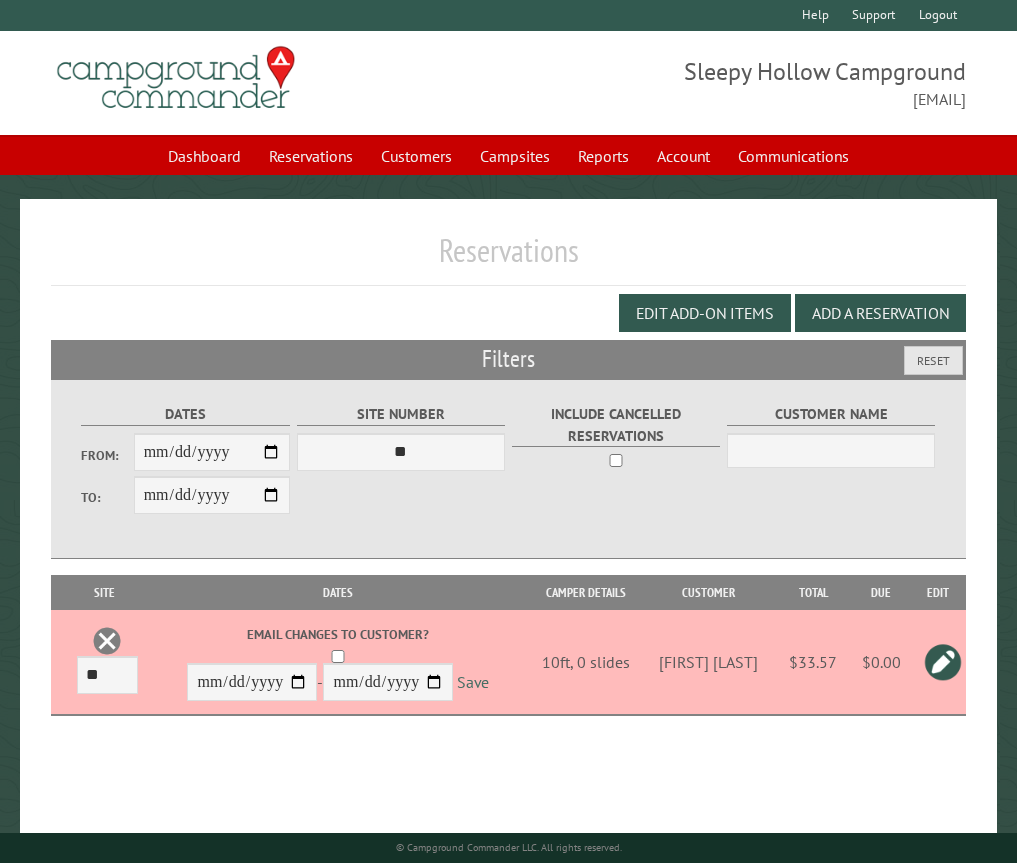 click on "Save" at bounding box center (473, 683) 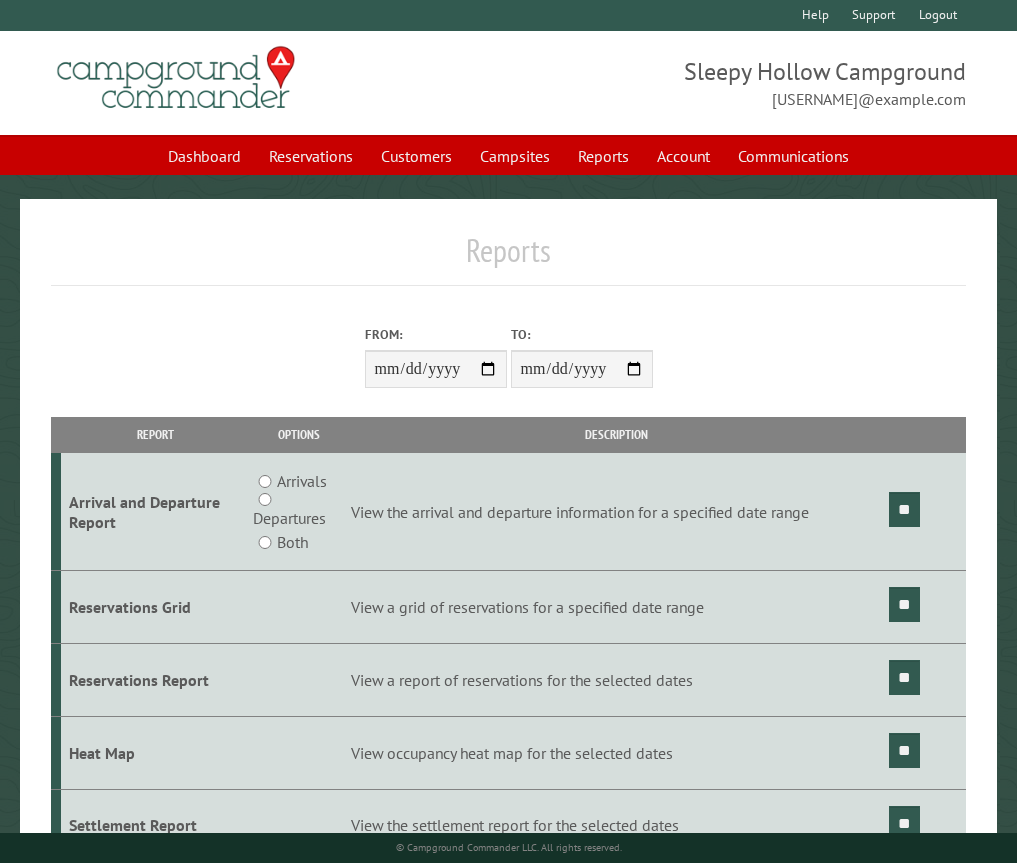 scroll, scrollTop: 0, scrollLeft: 0, axis: both 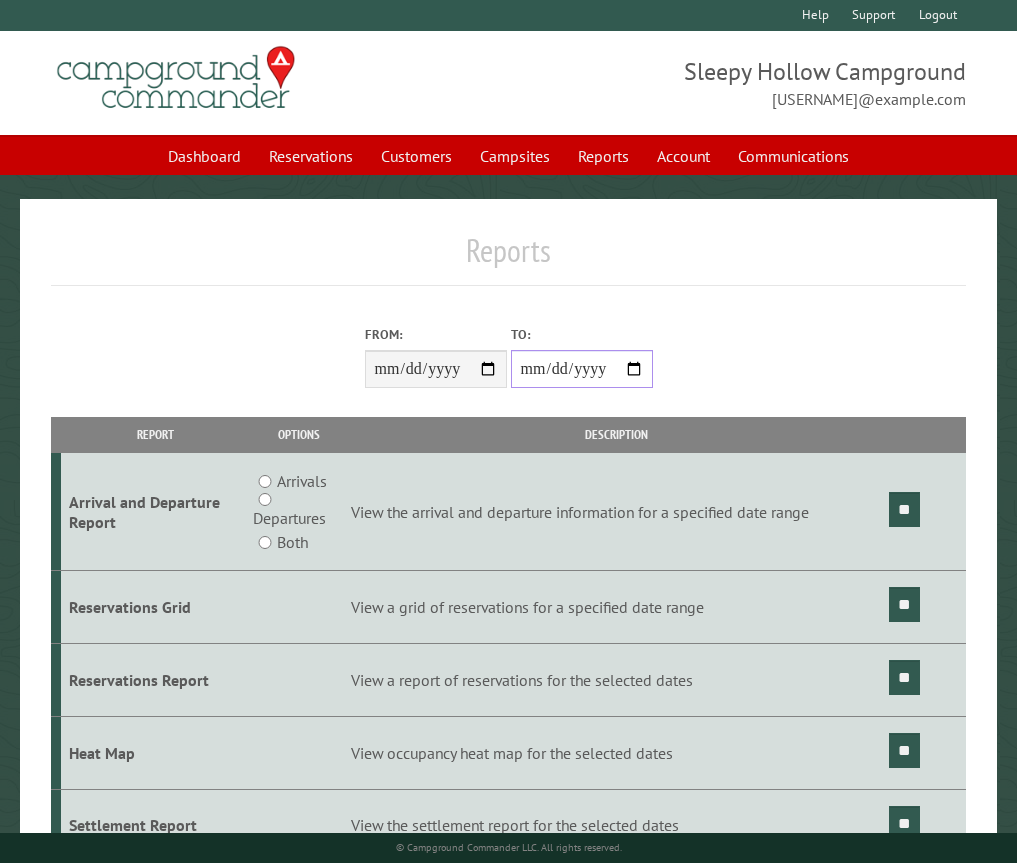 click on "**********" at bounding box center [582, 369] 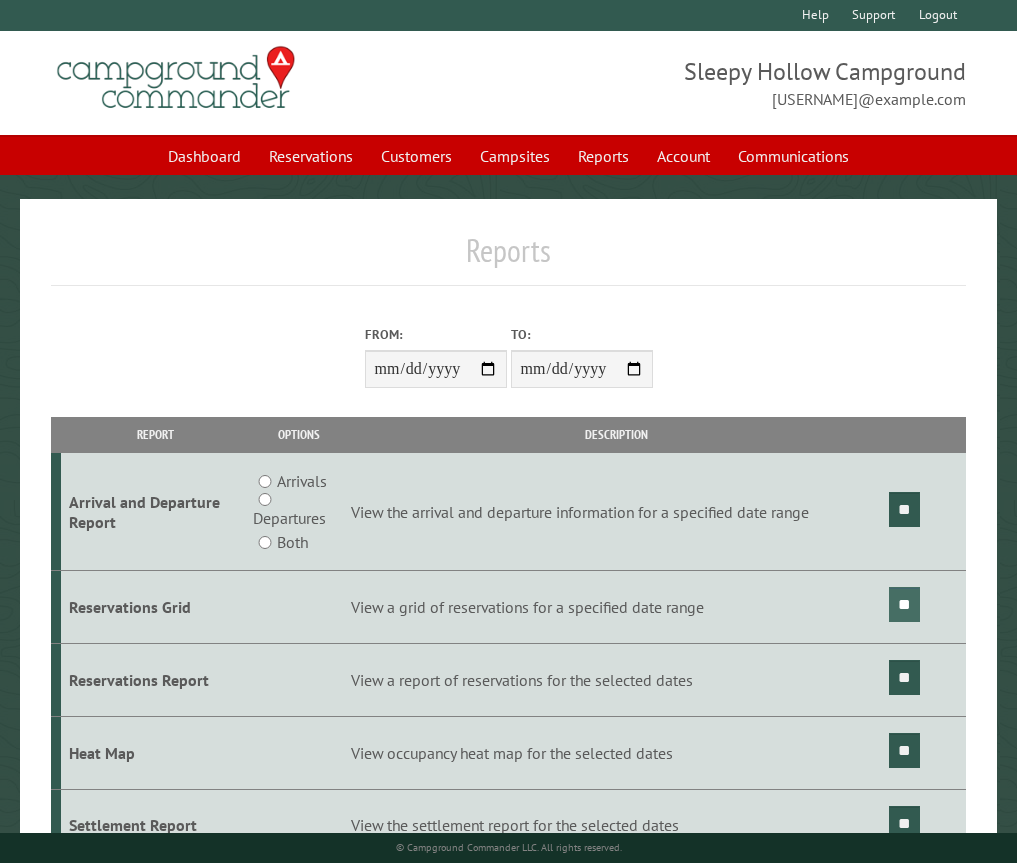 click on "**" at bounding box center [904, 604] 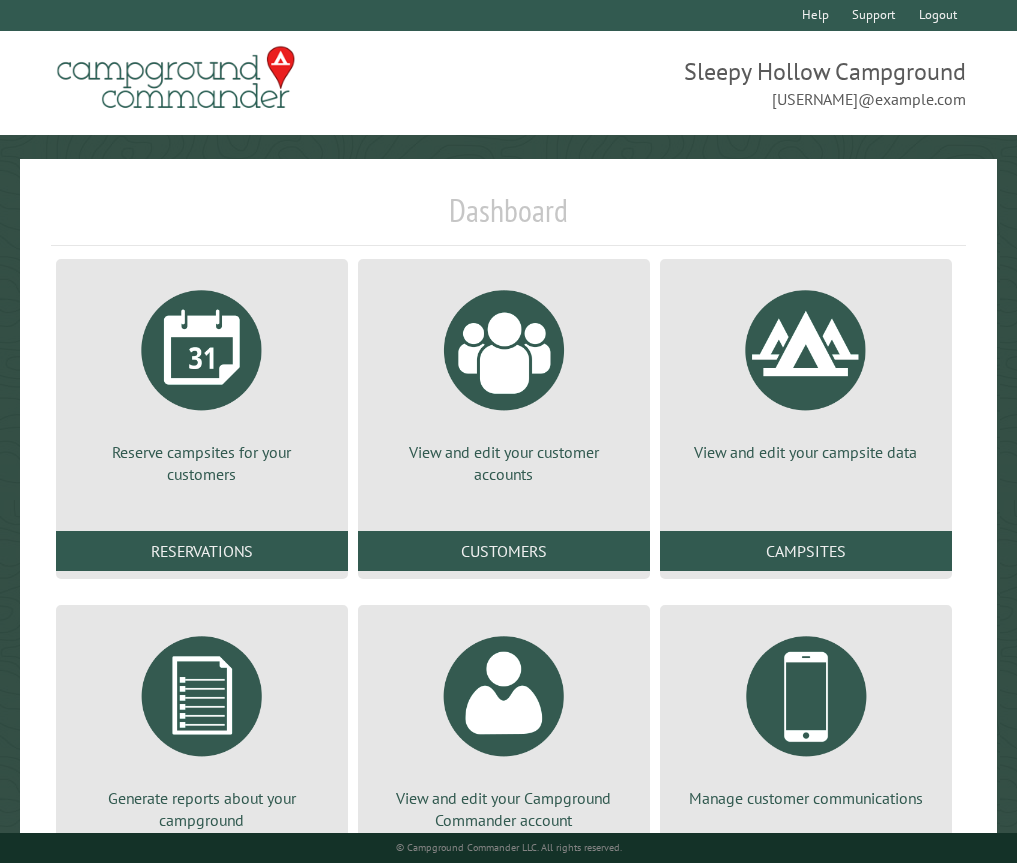 scroll, scrollTop: 0, scrollLeft: 0, axis: both 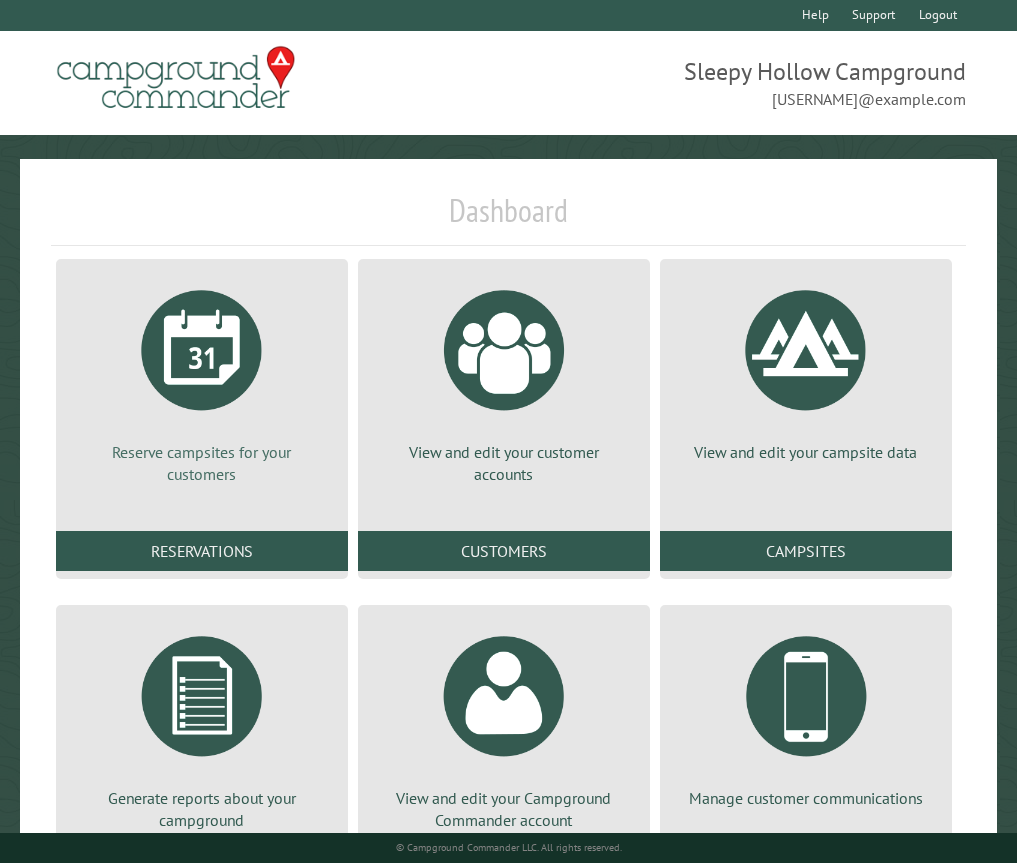 click at bounding box center (202, 350) 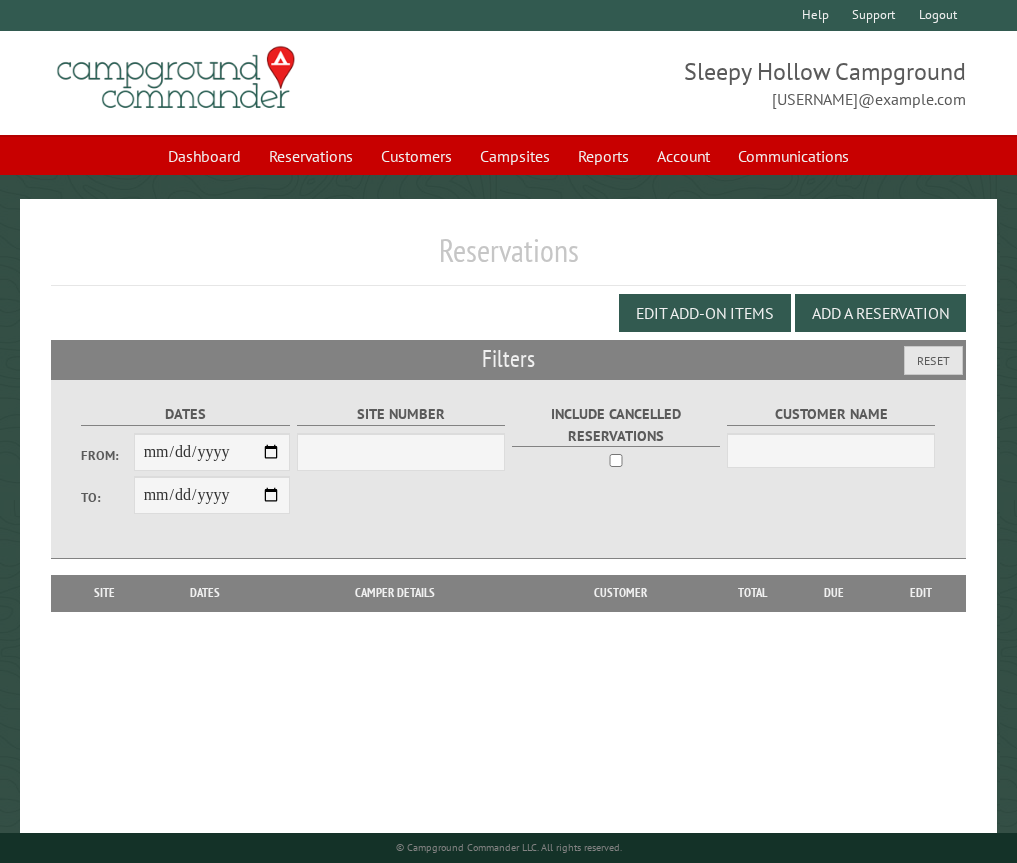 scroll, scrollTop: 0, scrollLeft: 0, axis: both 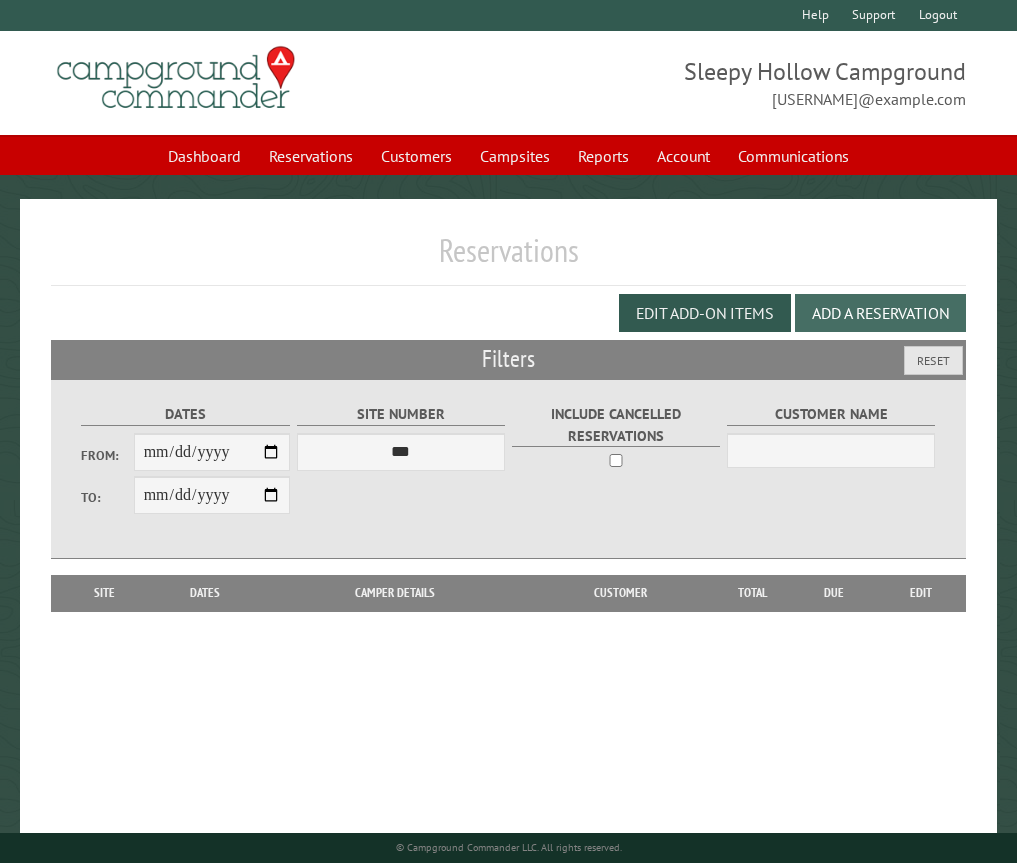 click on "Add a Reservation" at bounding box center (880, 313) 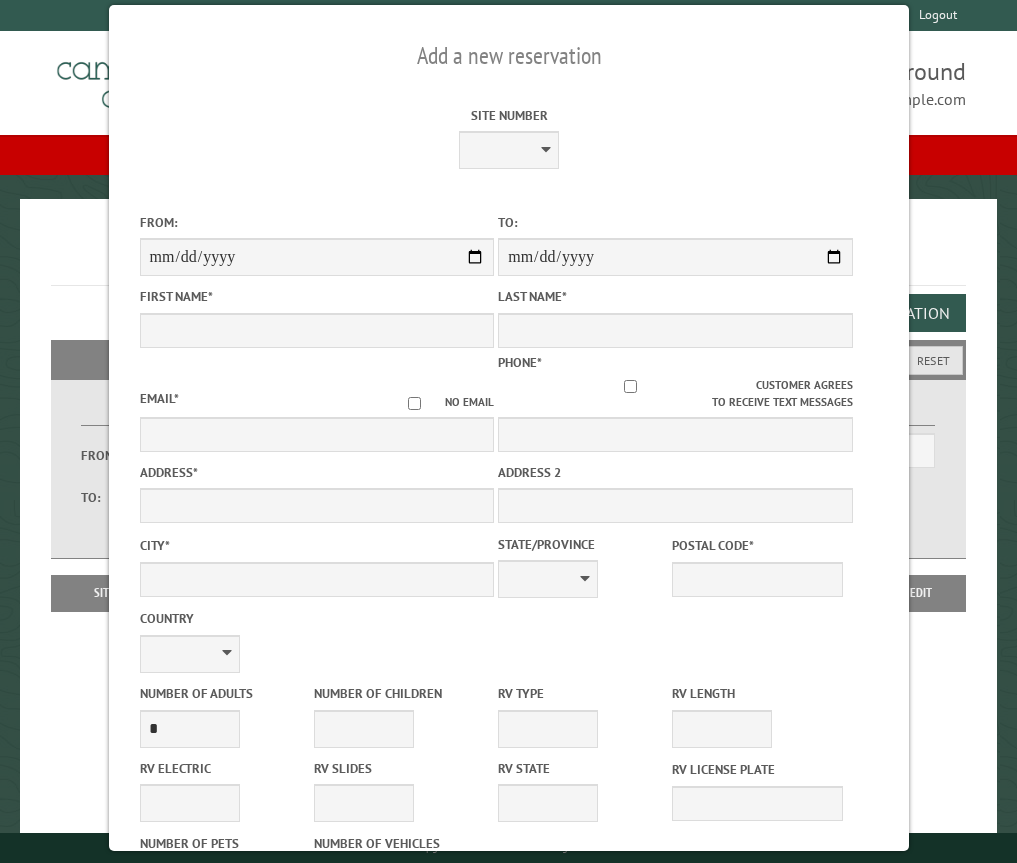 drag, startPoint x: 724, startPoint y: 116, endPoint x: 567, endPoint y: 141, distance: 158.97798 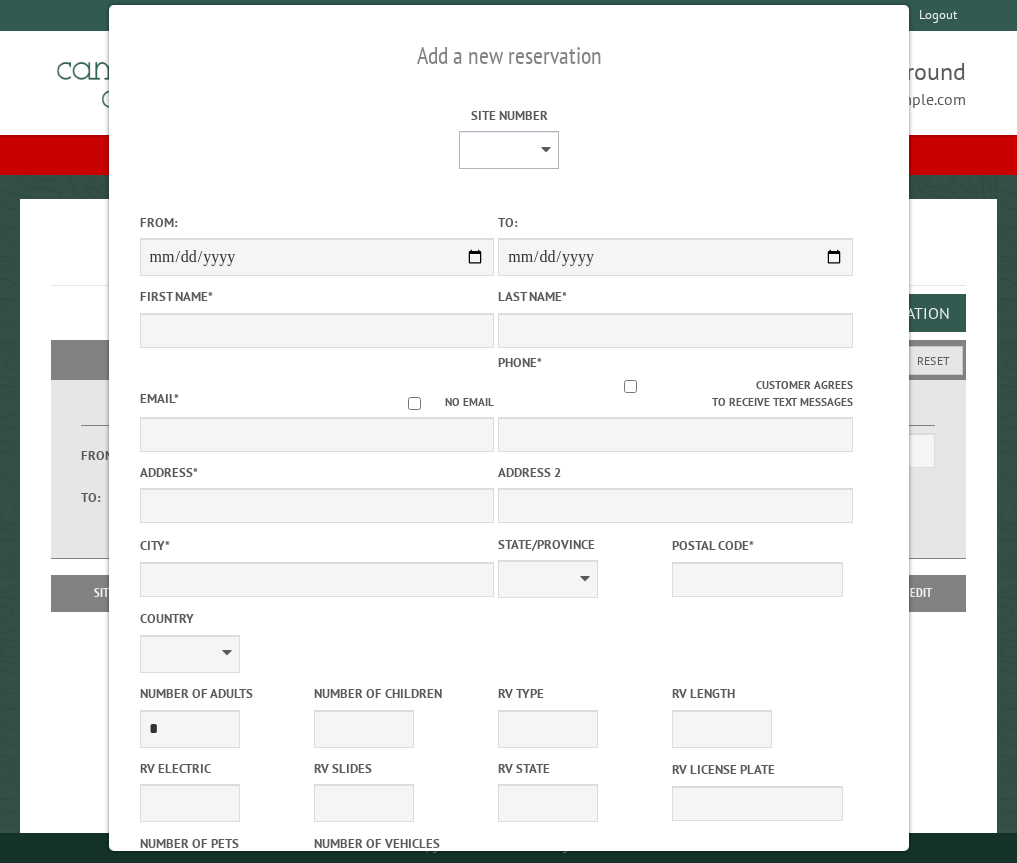 click on "* * * * * * * * * ** *** *** ** ** ** ** ** ** ** ** ** ** *** *** ** ** ** ** ** ** ** ** ** ** *** *** ** ** ** ** ** ** ** ** *** *** ** ** ** ** ** ** *** *** ** ** ** ** ** *** ** ** ** ** ** ** ** ** ** ** ** ** ** ** ** ** ** ** ** ** ** ** ** ** **" at bounding box center [509, 150] 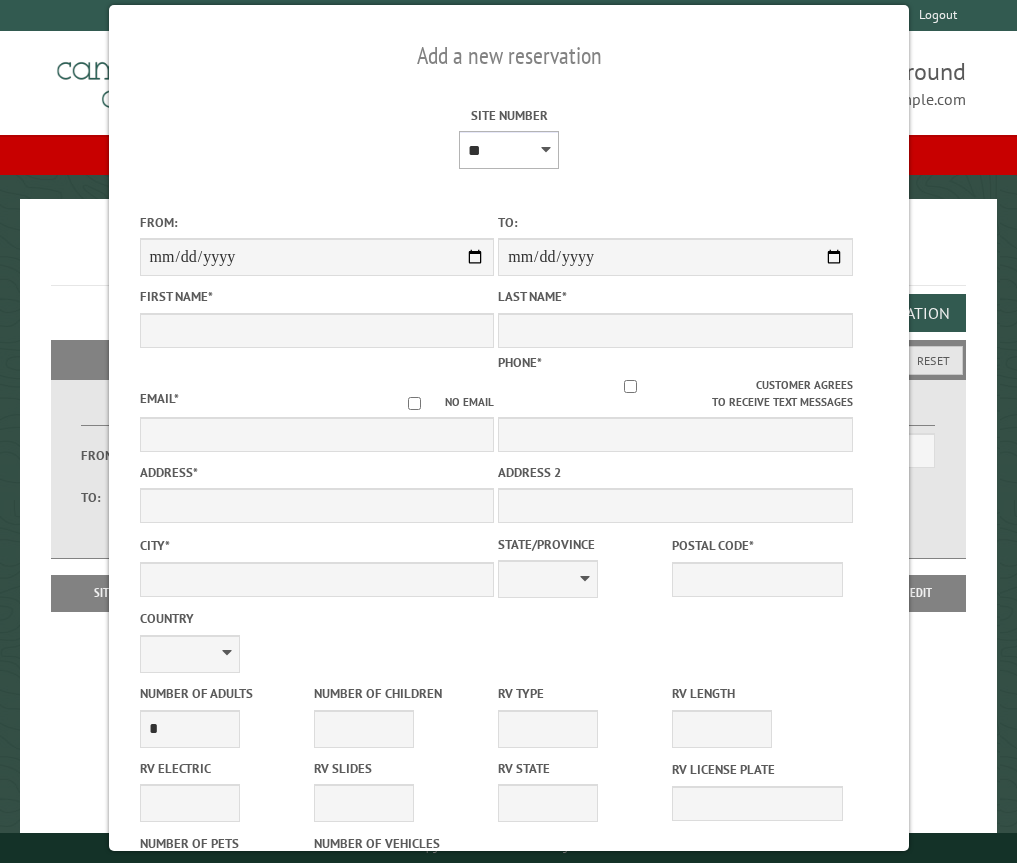 click on "* * * * * * * * * ** *** *** ** ** ** ** ** ** ** ** ** ** *** *** ** ** ** ** ** ** ** ** ** ** *** *** ** ** ** ** ** ** ** ** *** *** ** ** ** ** ** ** *** *** ** ** ** ** ** *** ** ** ** ** ** ** ** ** ** ** ** ** ** ** ** ** ** ** ** ** ** ** ** ** **" at bounding box center [509, 150] 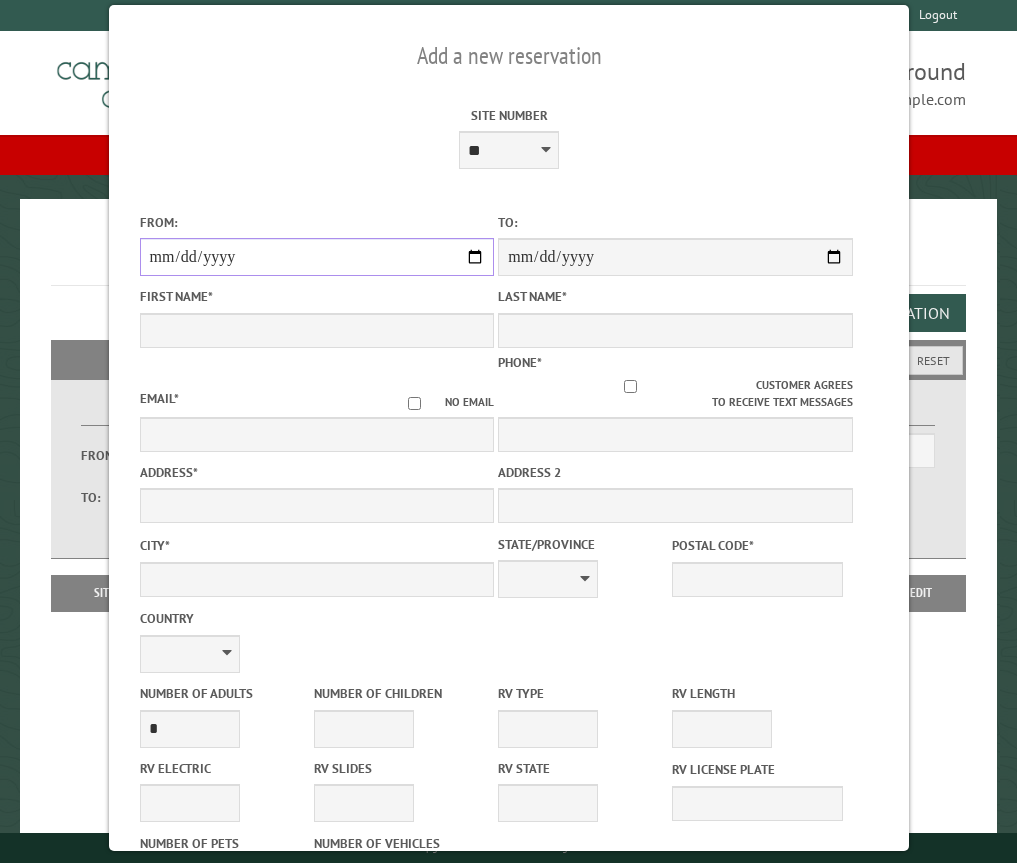 click on "From:" at bounding box center (316, 257) 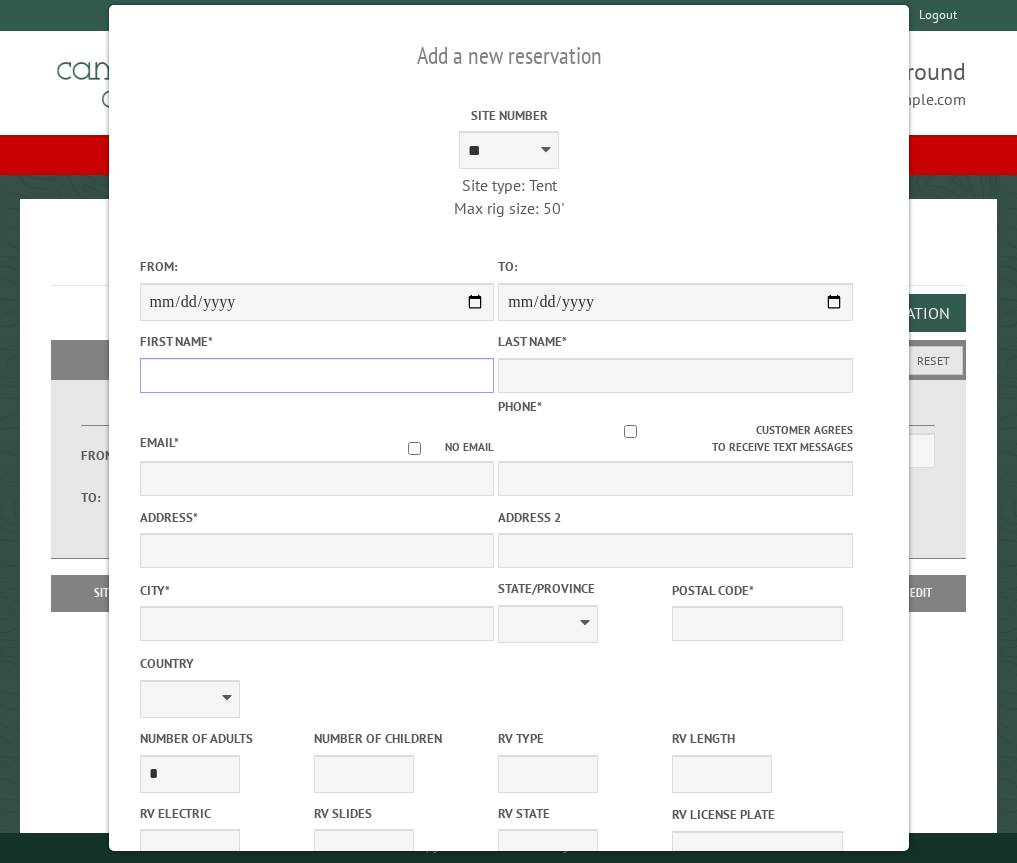 click on "First Name *" at bounding box center (316, 375) 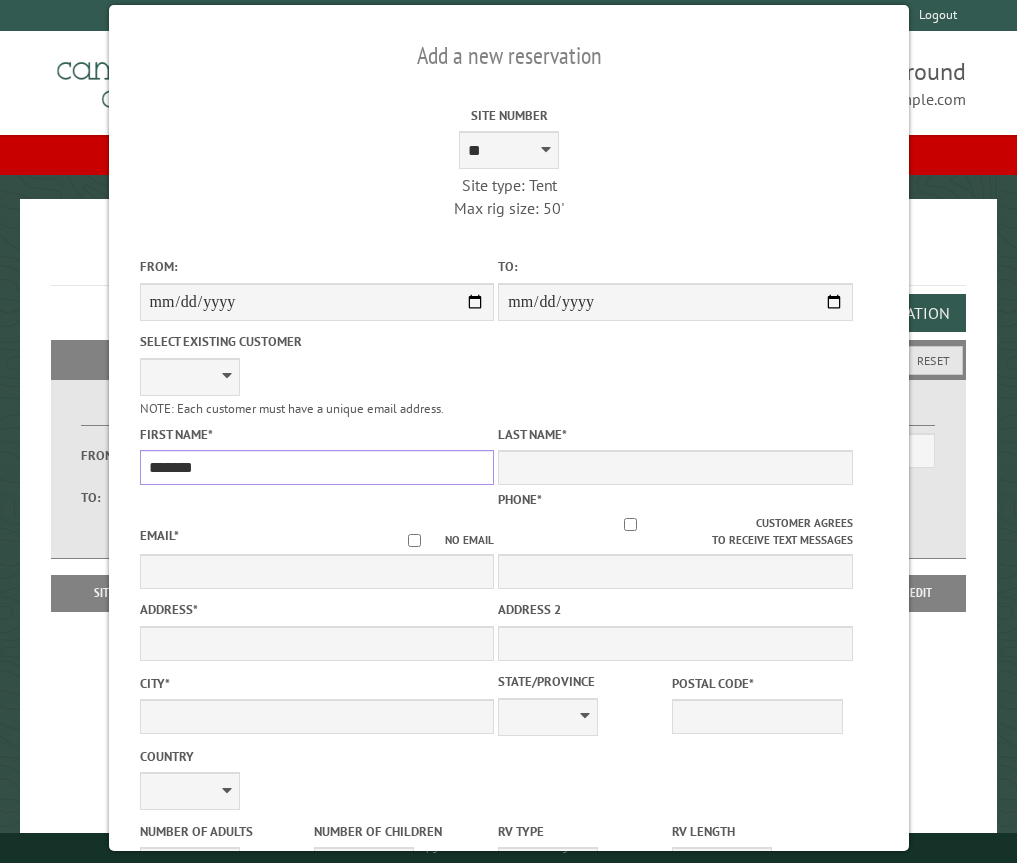 type on "*******" 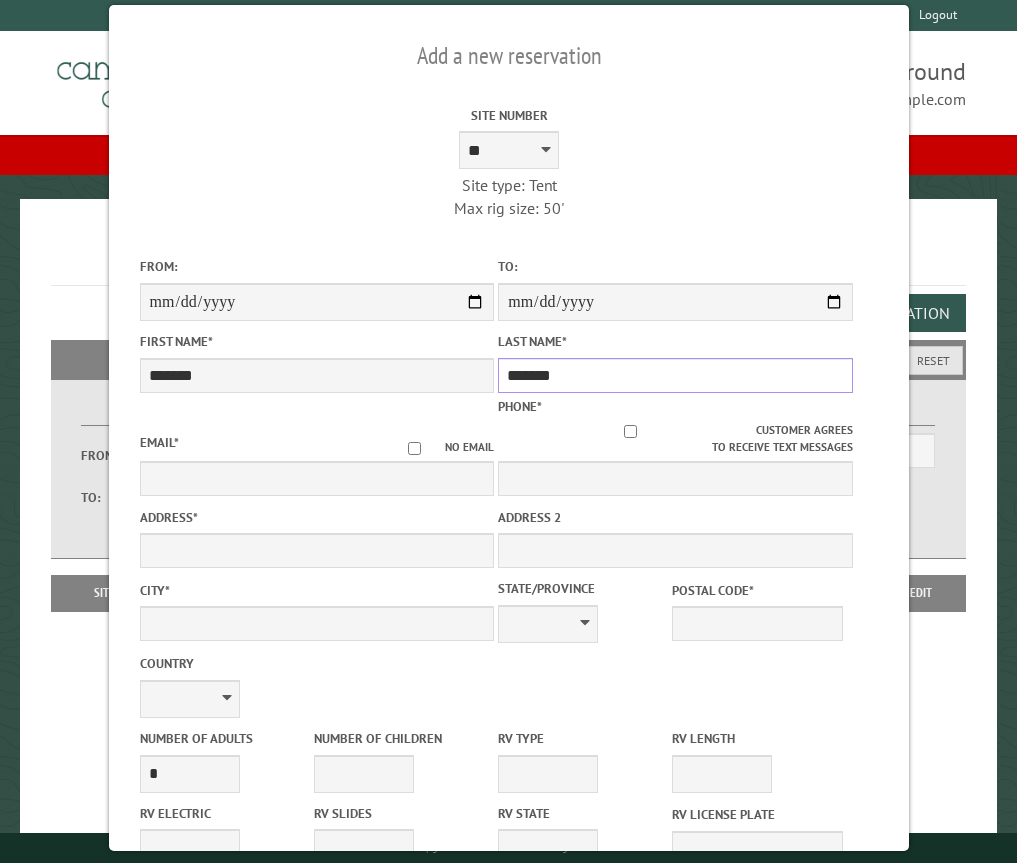 type on "*******" 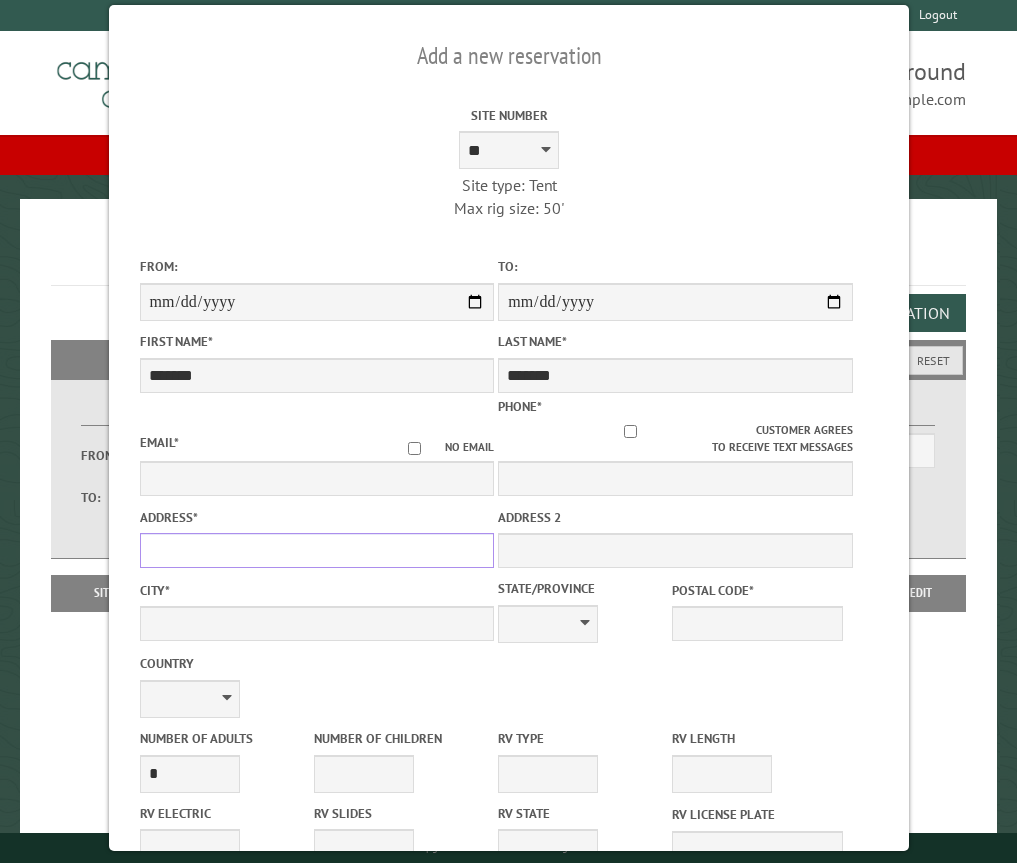 click on "Address *" at bounding box center [316, 550] 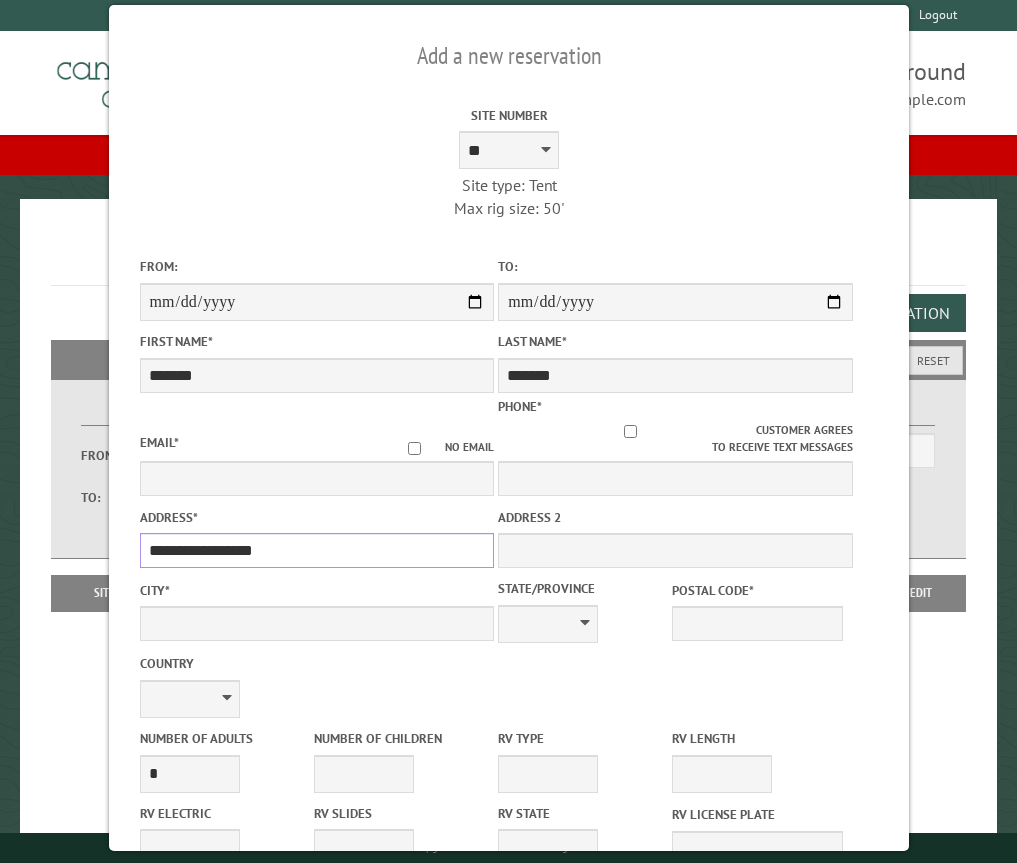 type on "**********" 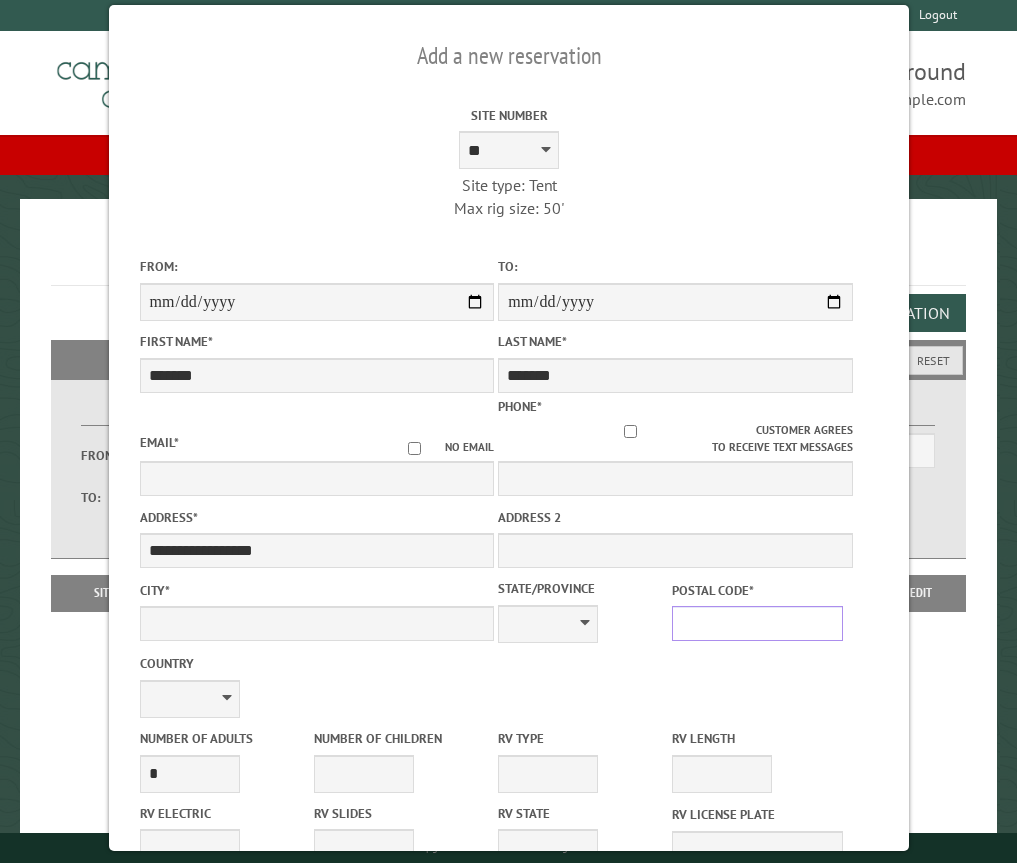 click on "Postal Code *" at bounding box center (757, 623) 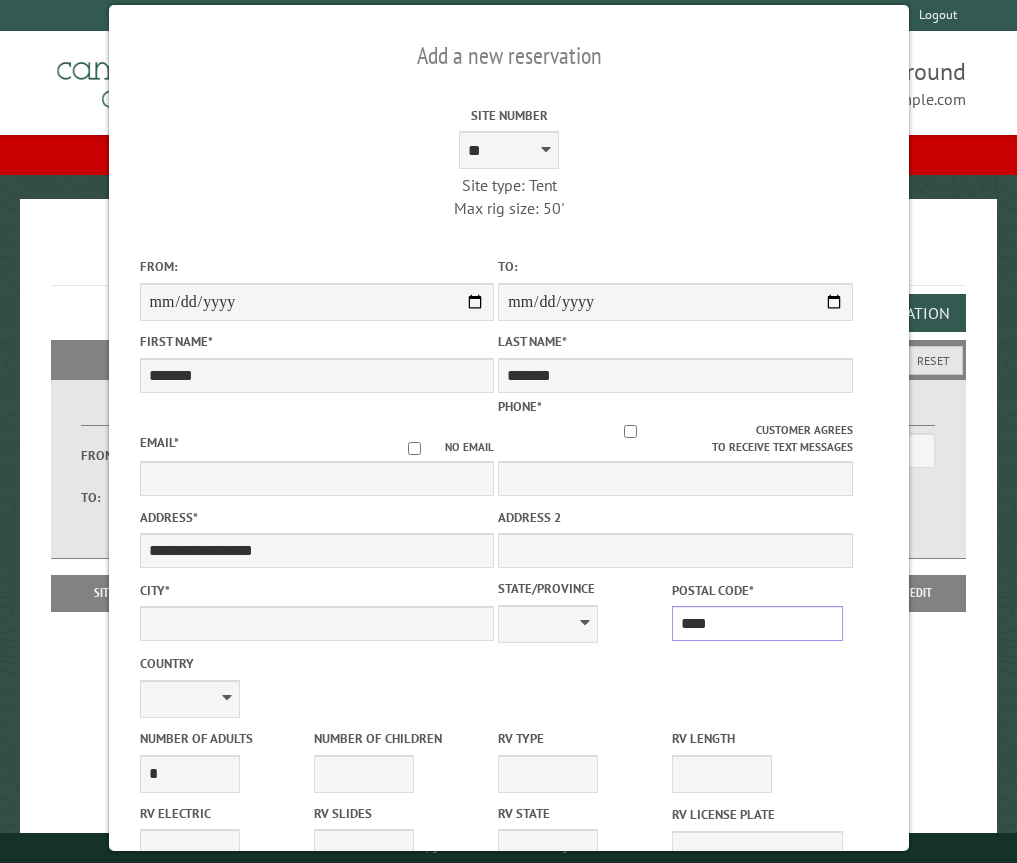 type on "*****" 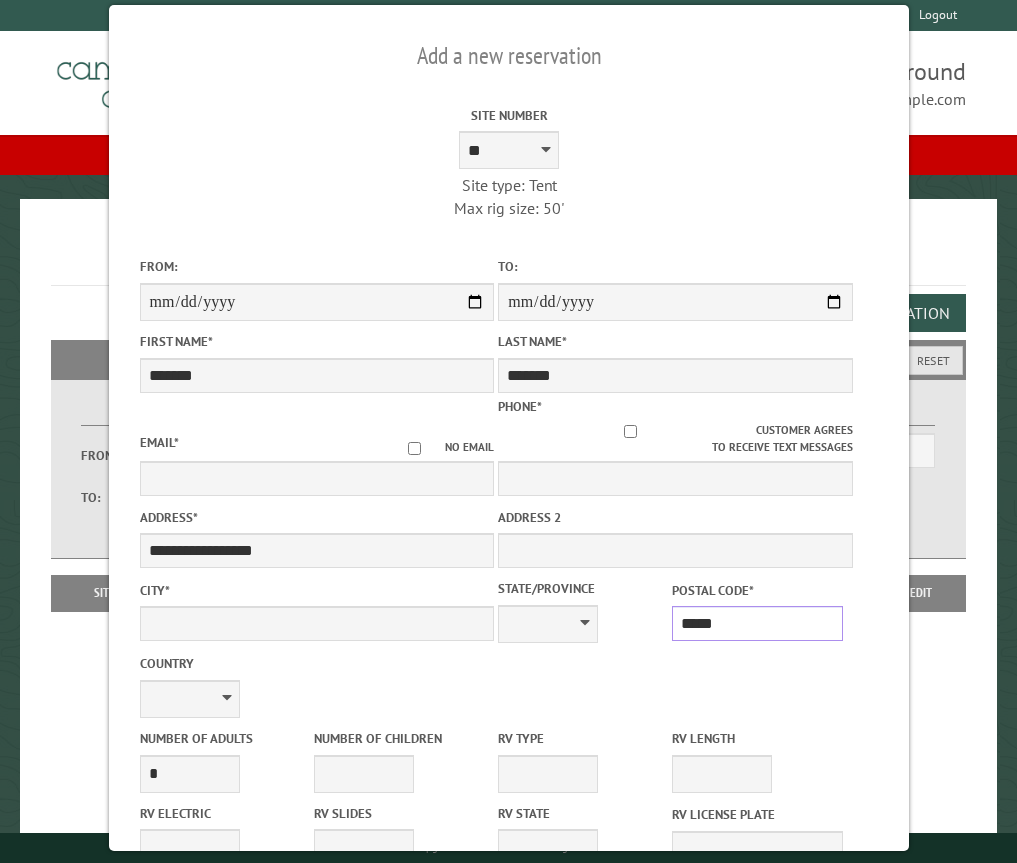 type on "******" 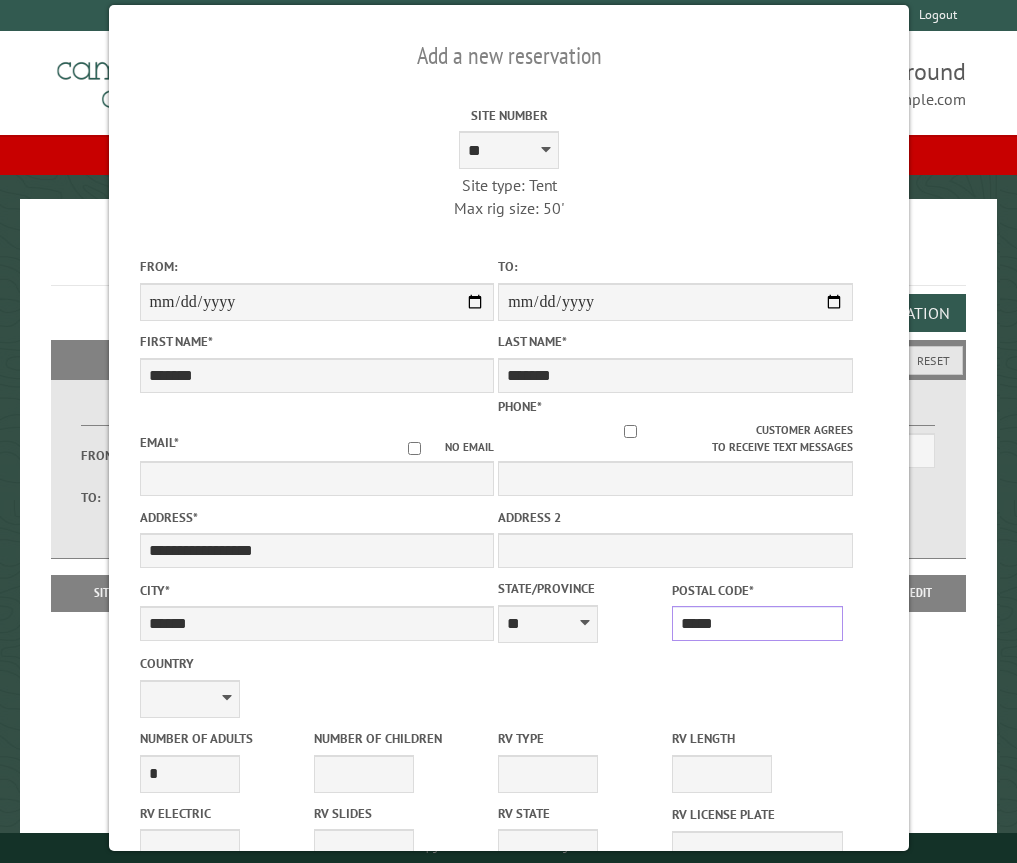 type on "*****" 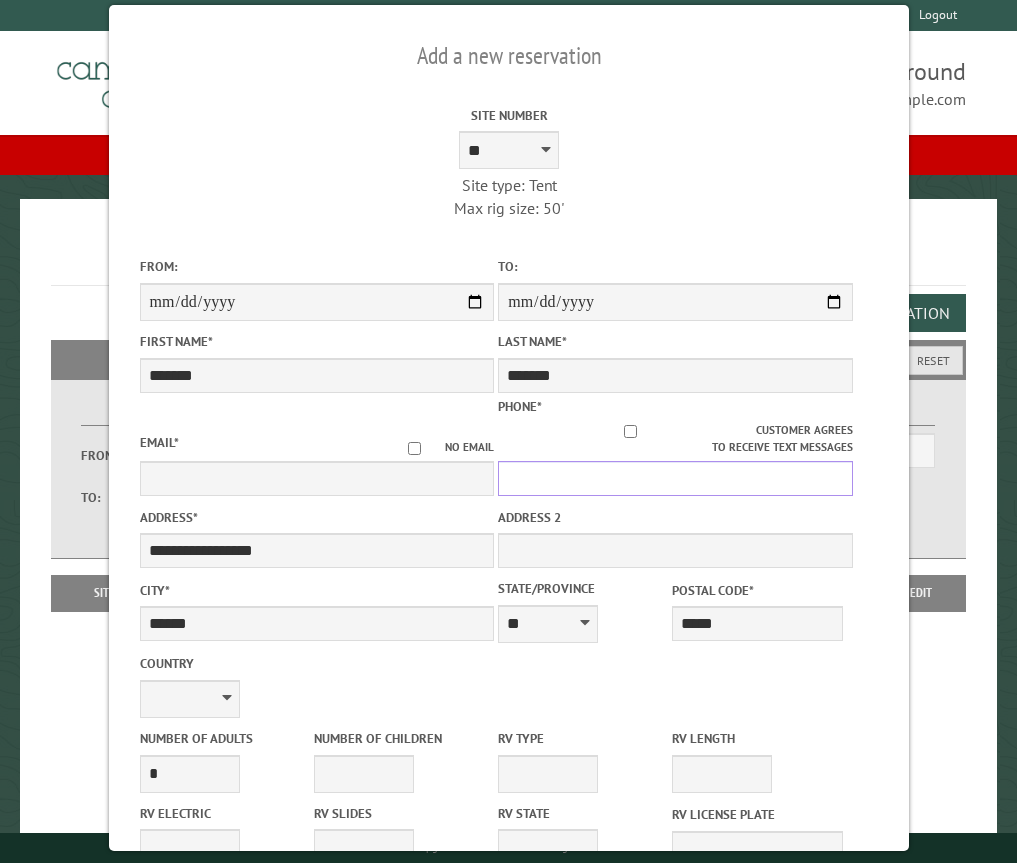 click on "Phone *" at bounding box center [675, 478] 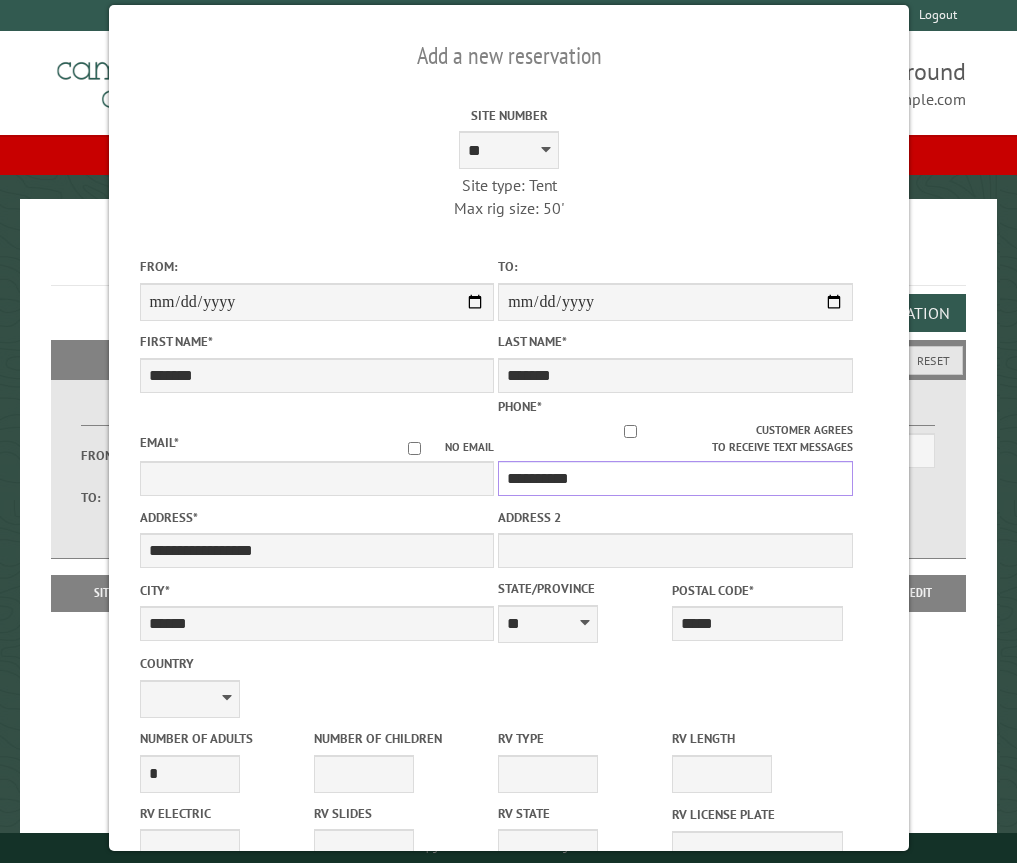 type on "**********" 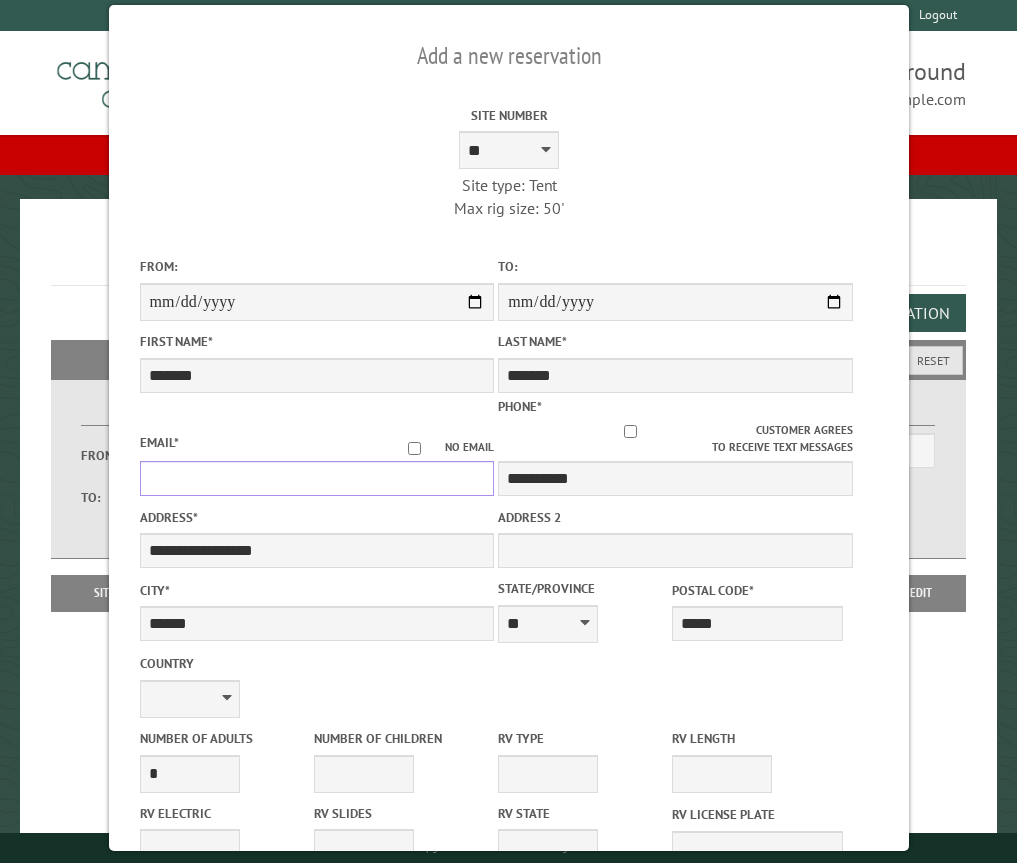 click on "Email *" at bounding box center [316, 478] 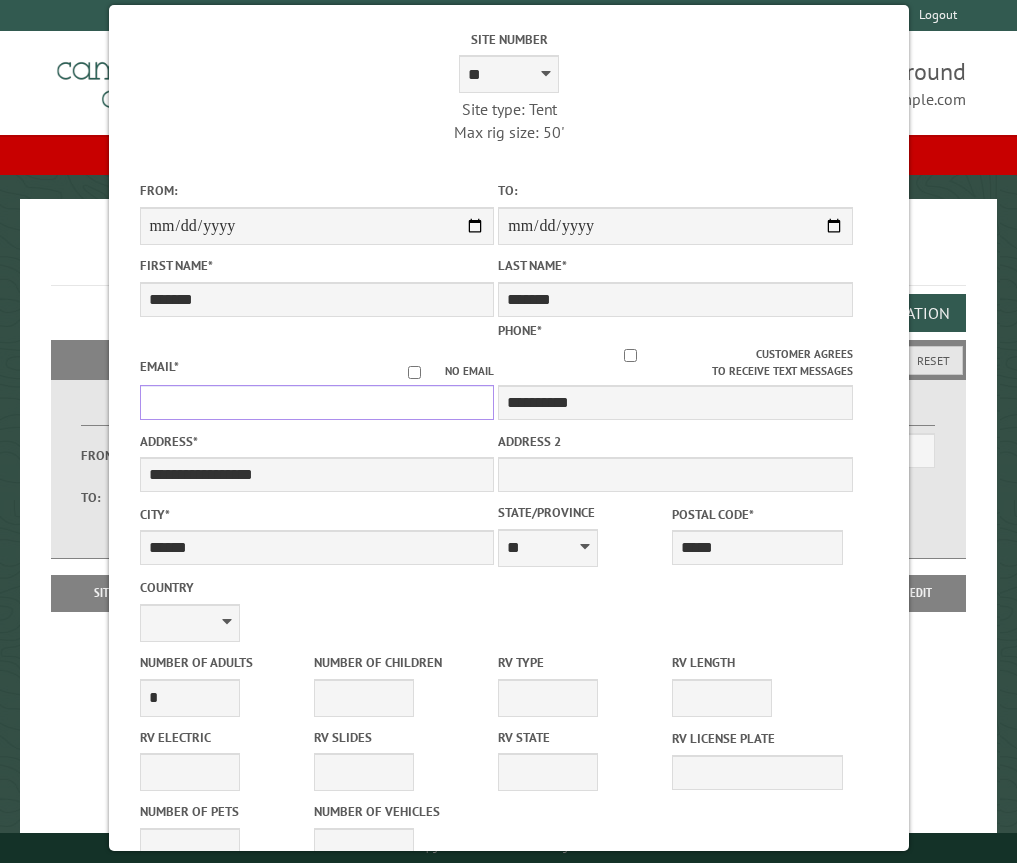 scroll, scrollTop: 200, scrollLeft: 0, axis: vertical 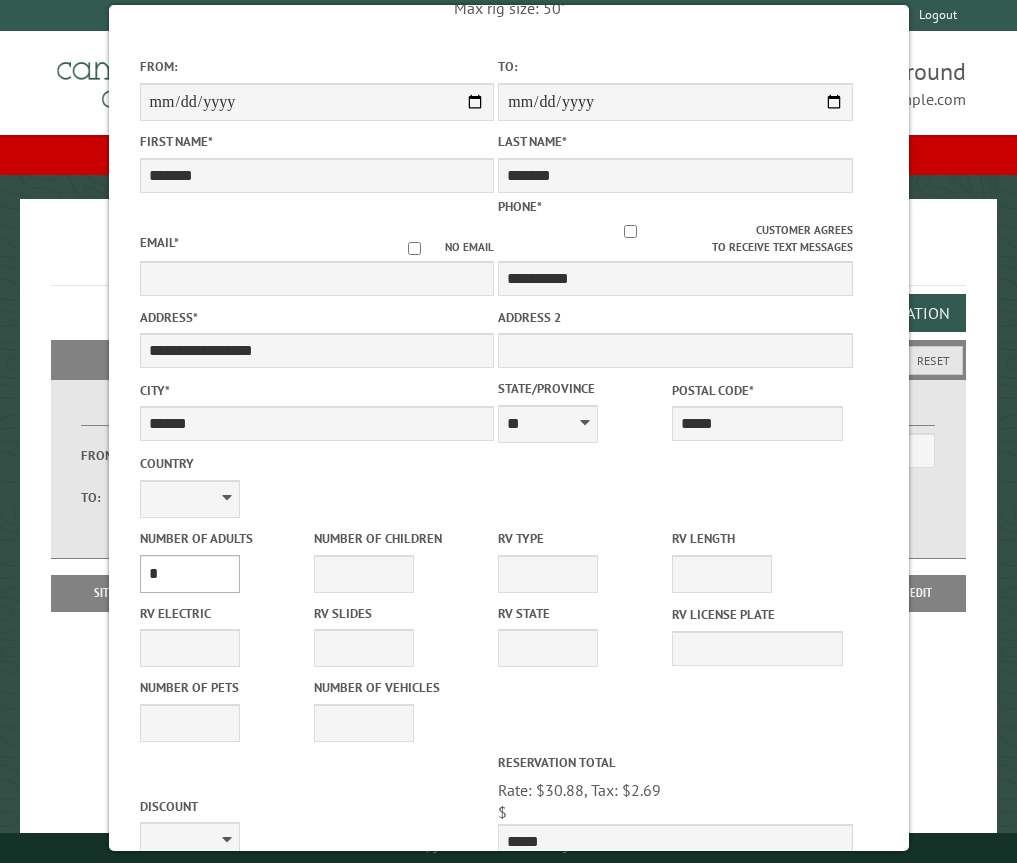 click on "* * * * * * * * * * **" at bounding box center [189, 574] 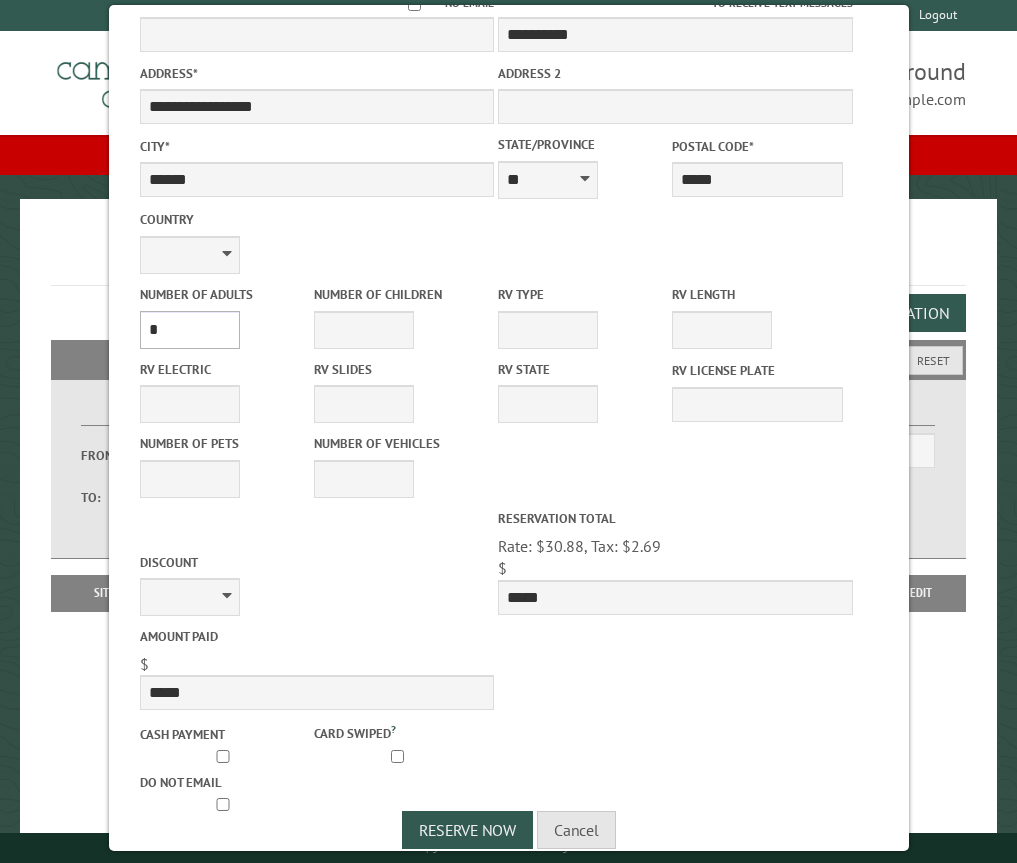 scroll, scrollTop: 467, scrollLeft: 0, axis: vertical 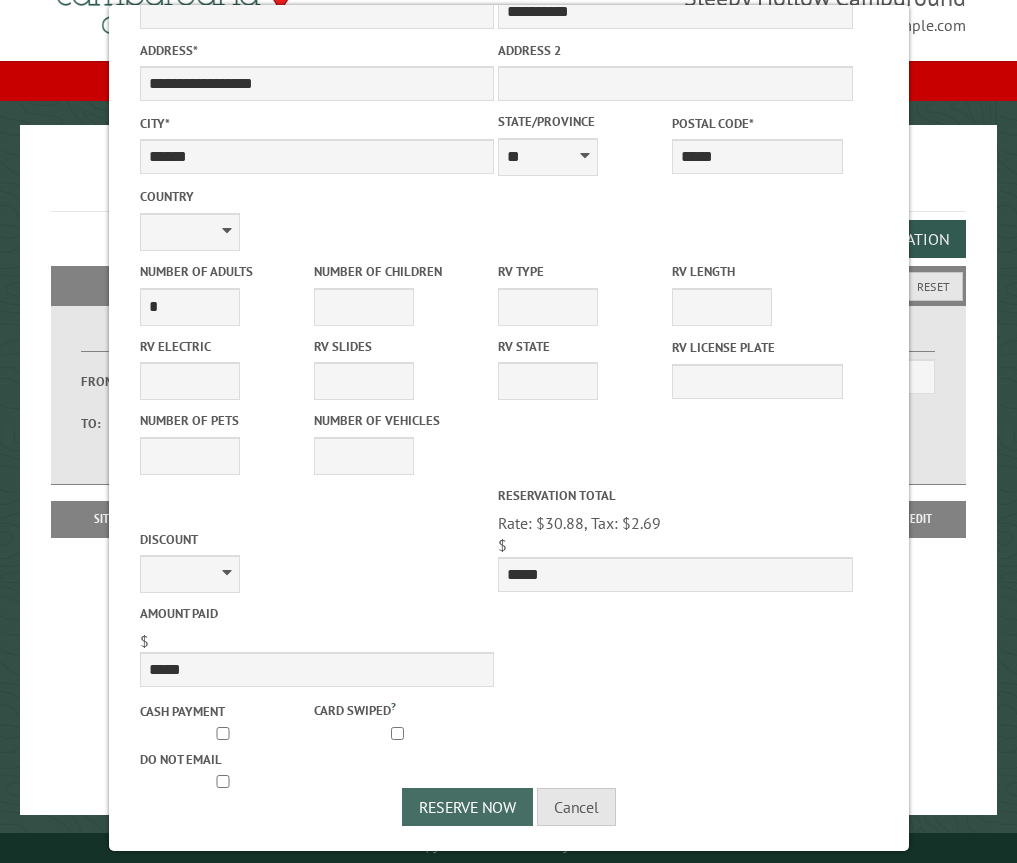 click on "Reserve Now" at bounding box center (467, 807) 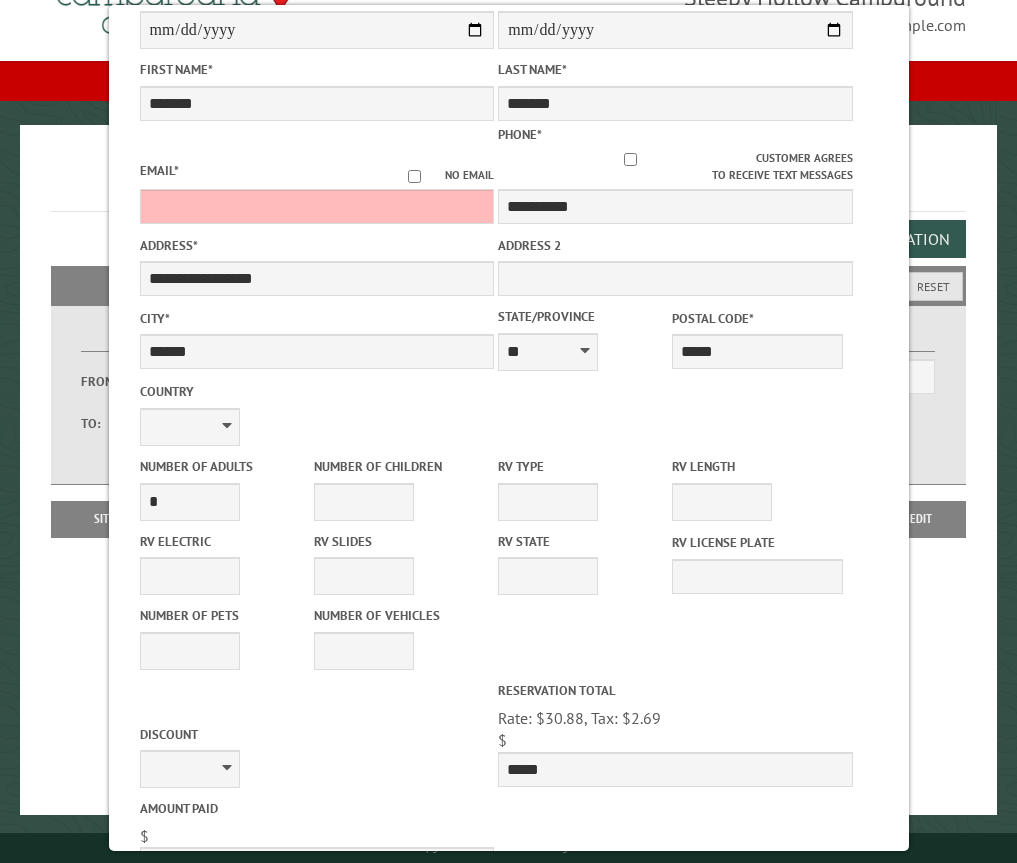 scroll, scrollTop: 267, scrollLeft: 0, axis: vertical 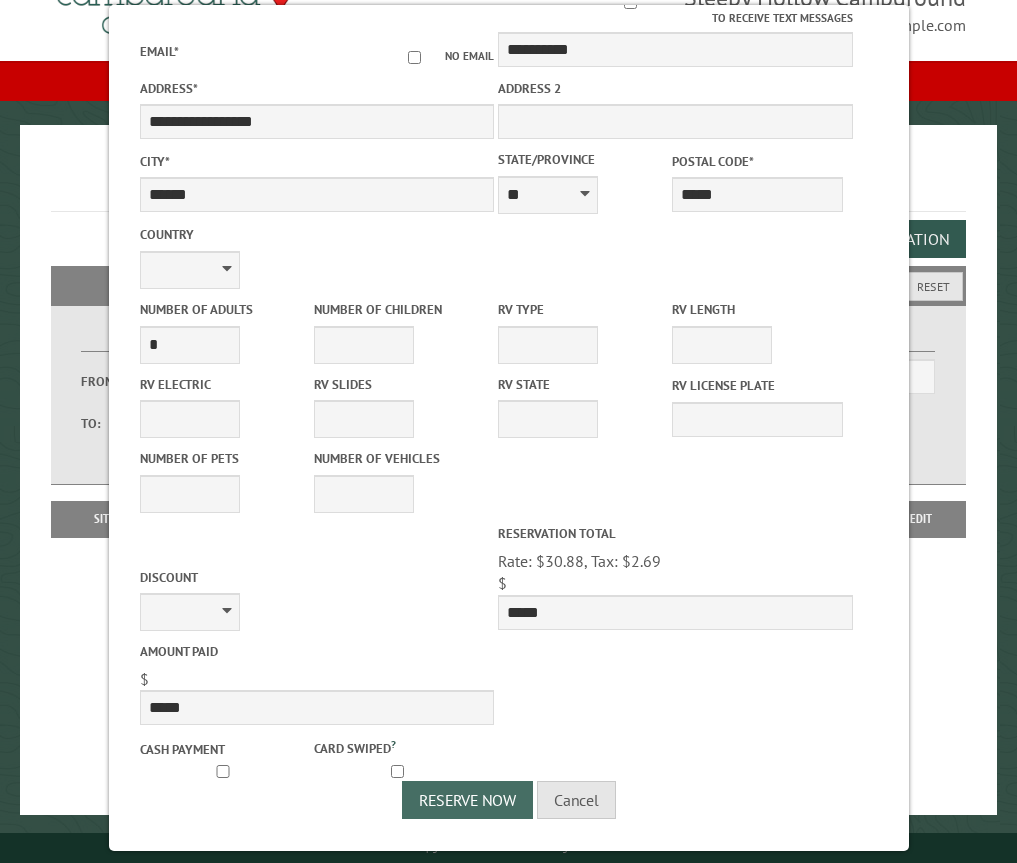 click on "Reserve Now" at bounding box center (467, 800) 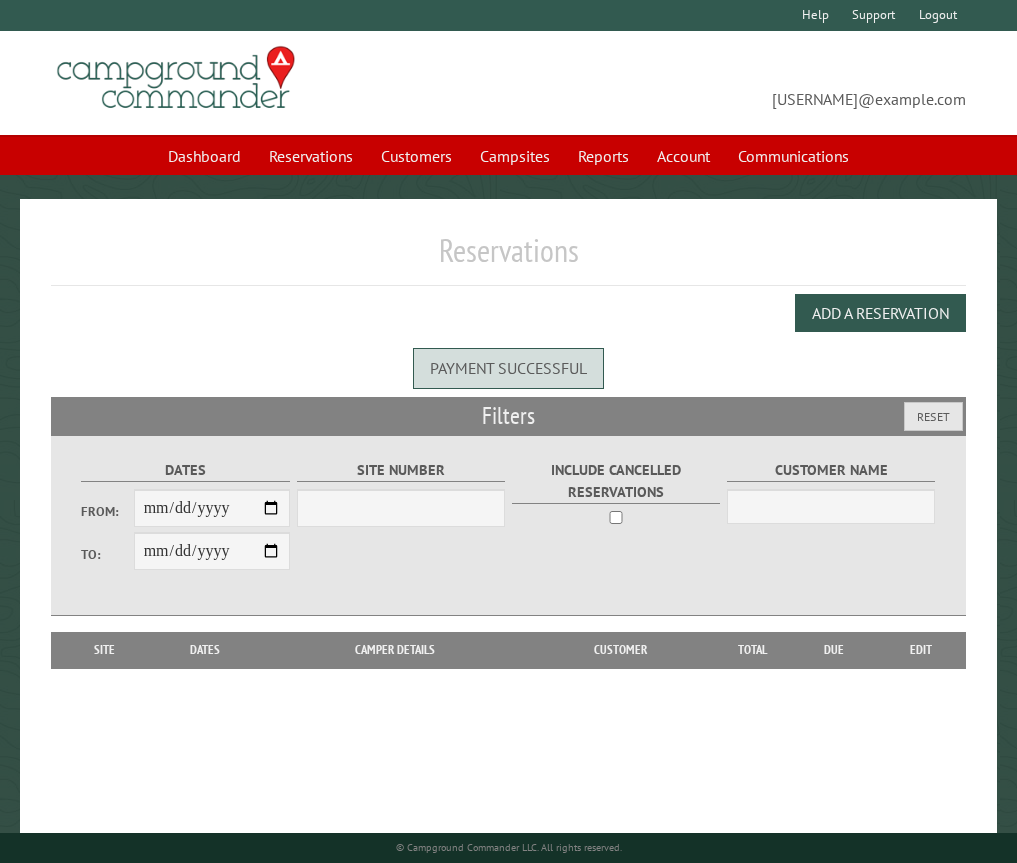 scroll, scrollTop: 0, scrollLeft: 0, axis: both 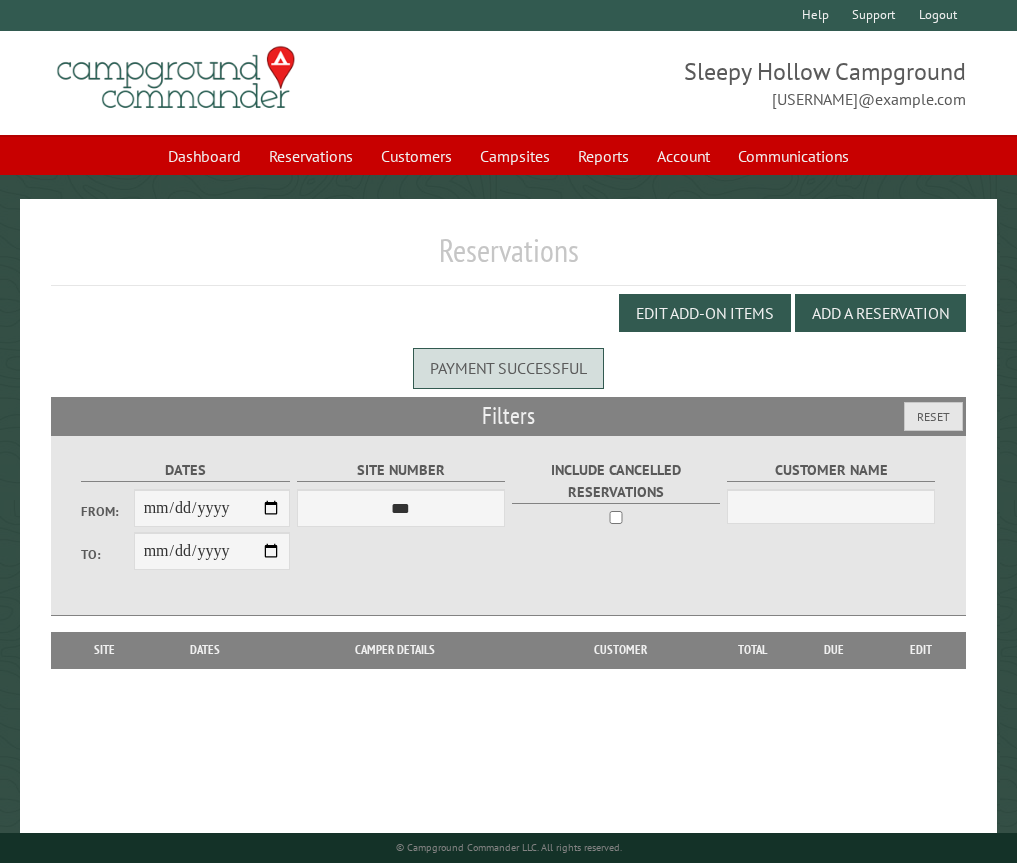 click on "Help
Support
Login
Logout" at bounding box center (508, 15) 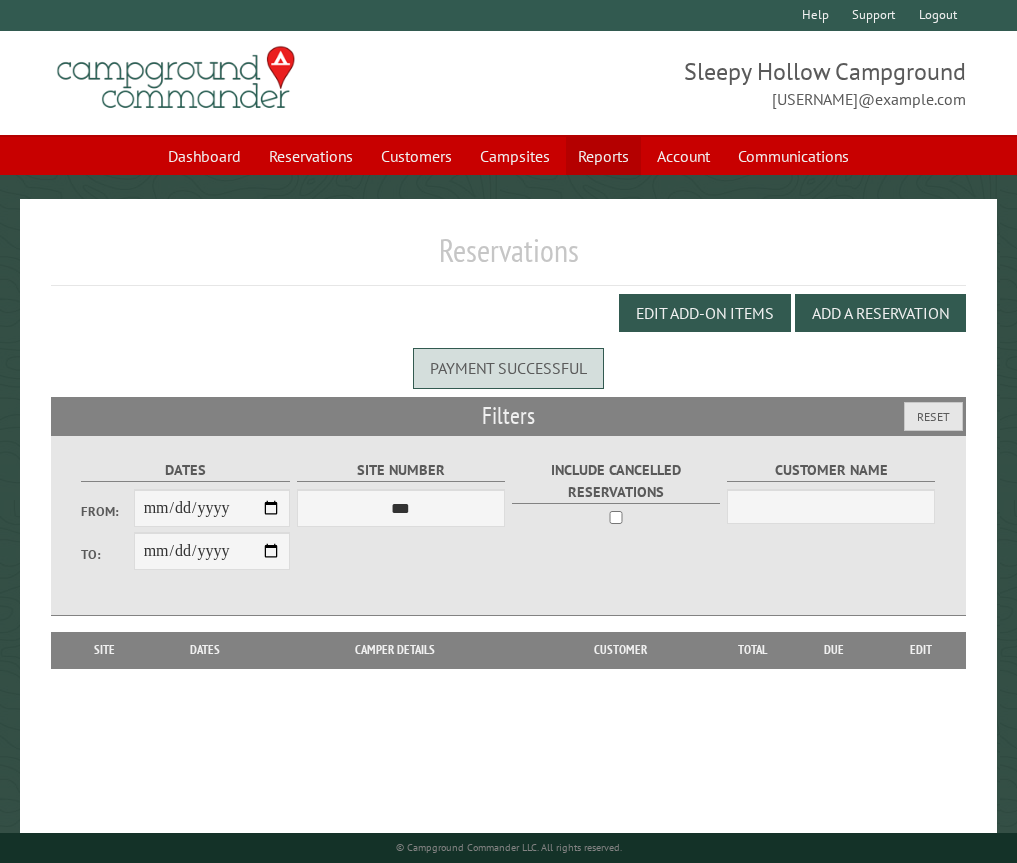 drag, startPoint x: 628, startPoint y: 151, endPoint x: 610, endPoint y: 153, distance: 18.110771 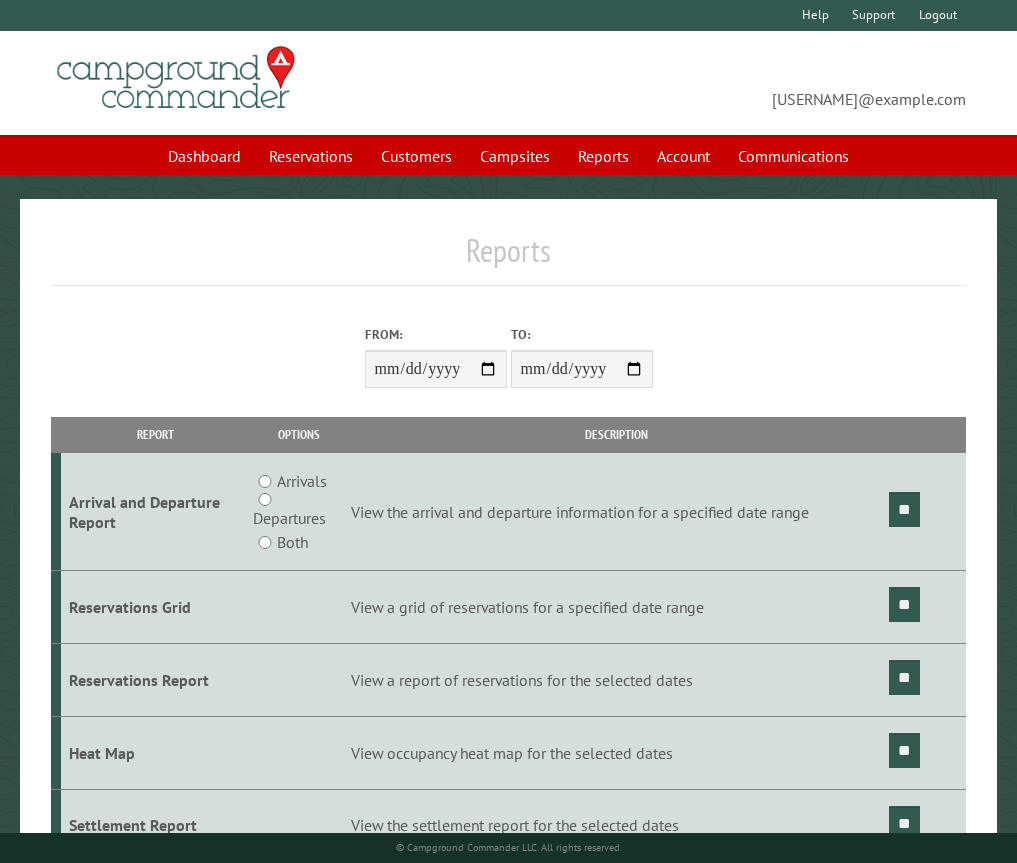 scroll, scrollTop: 0, scrollLeft: 0, axis: both 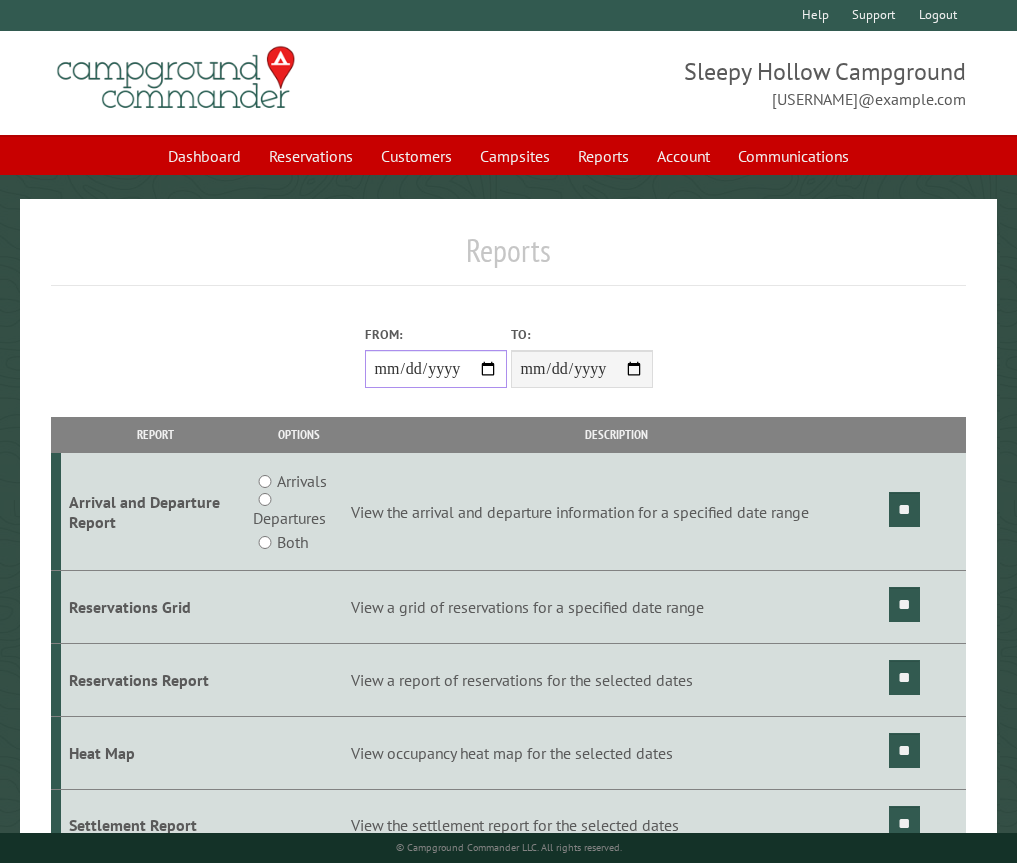 click on "From:" at bounding box center [436, 369] 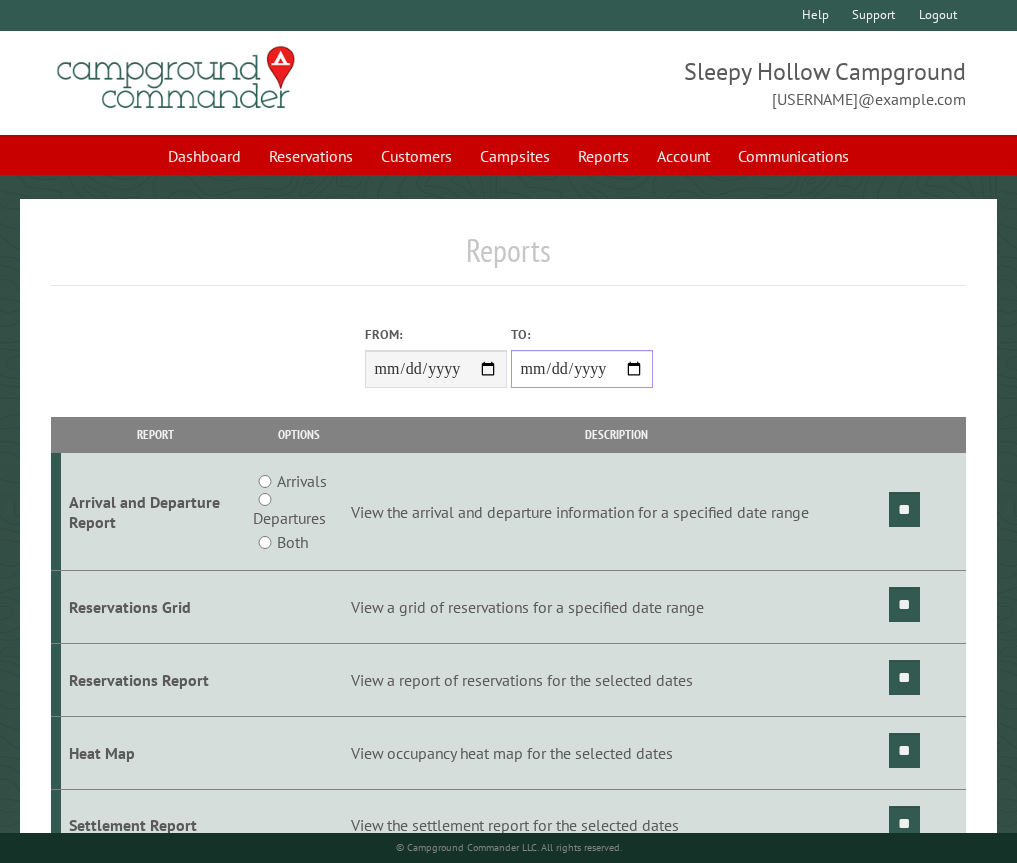 click on "**********" at bounding box center (582, 369) 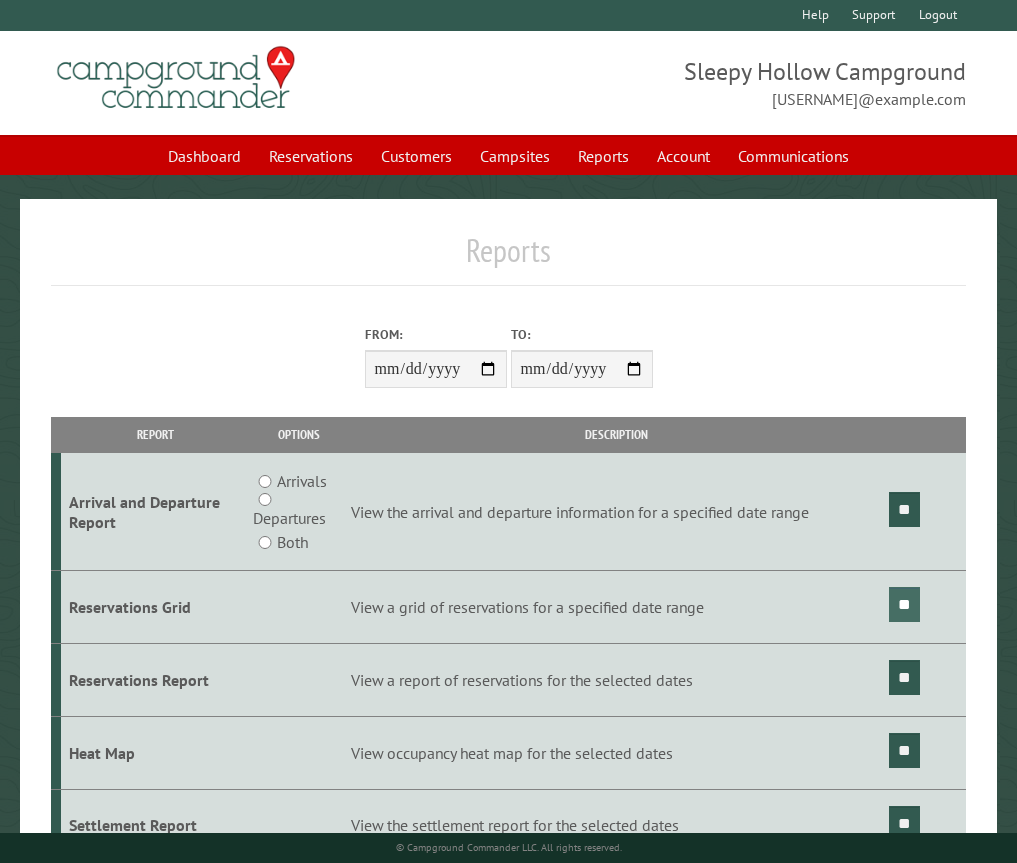 click on "**" at bounding box center (904, 604) 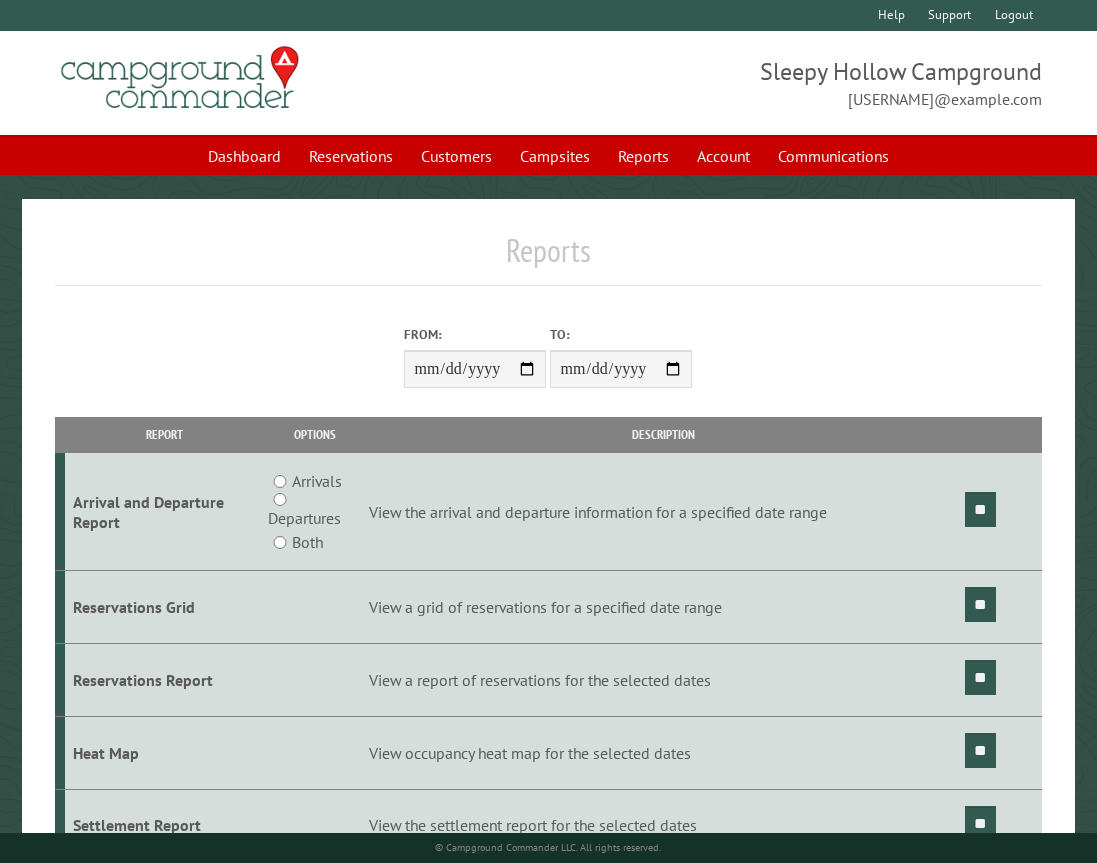 scroll, scrollTop: 0, scrollLeft: 0, axis: both 